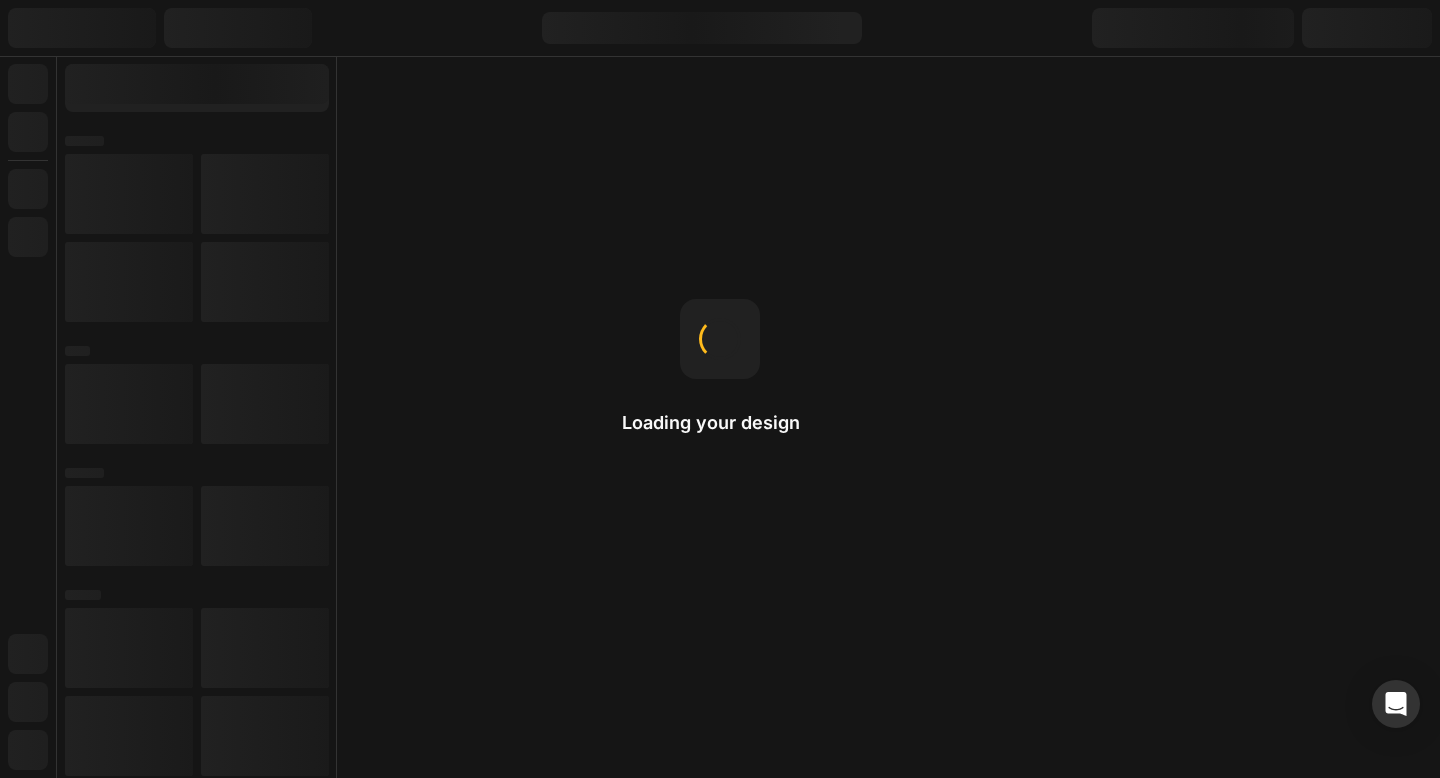 scroll, scrollTop: 0, scrollLeft: 0, axis: both 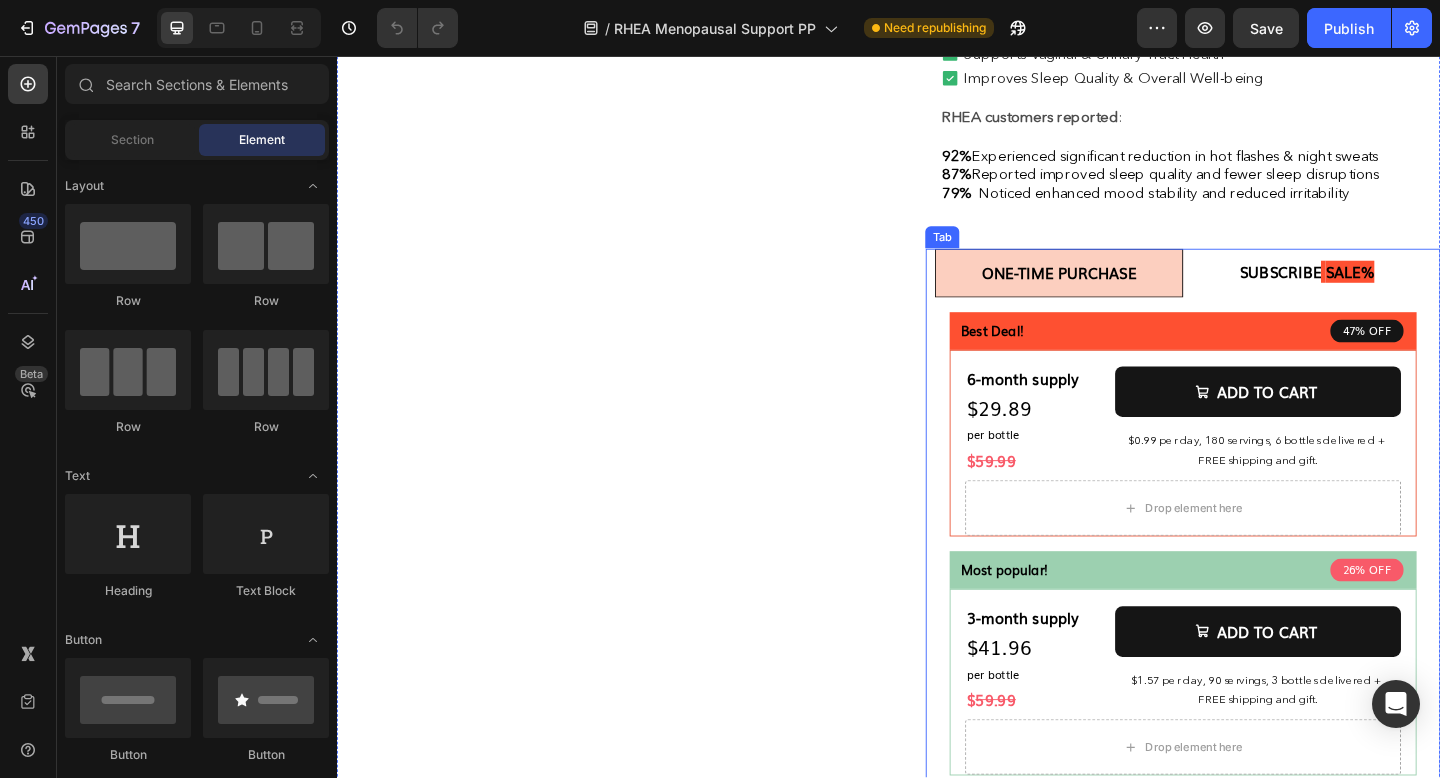 click on "Subscribe    saLE%" at bounding box center (1392, 292) 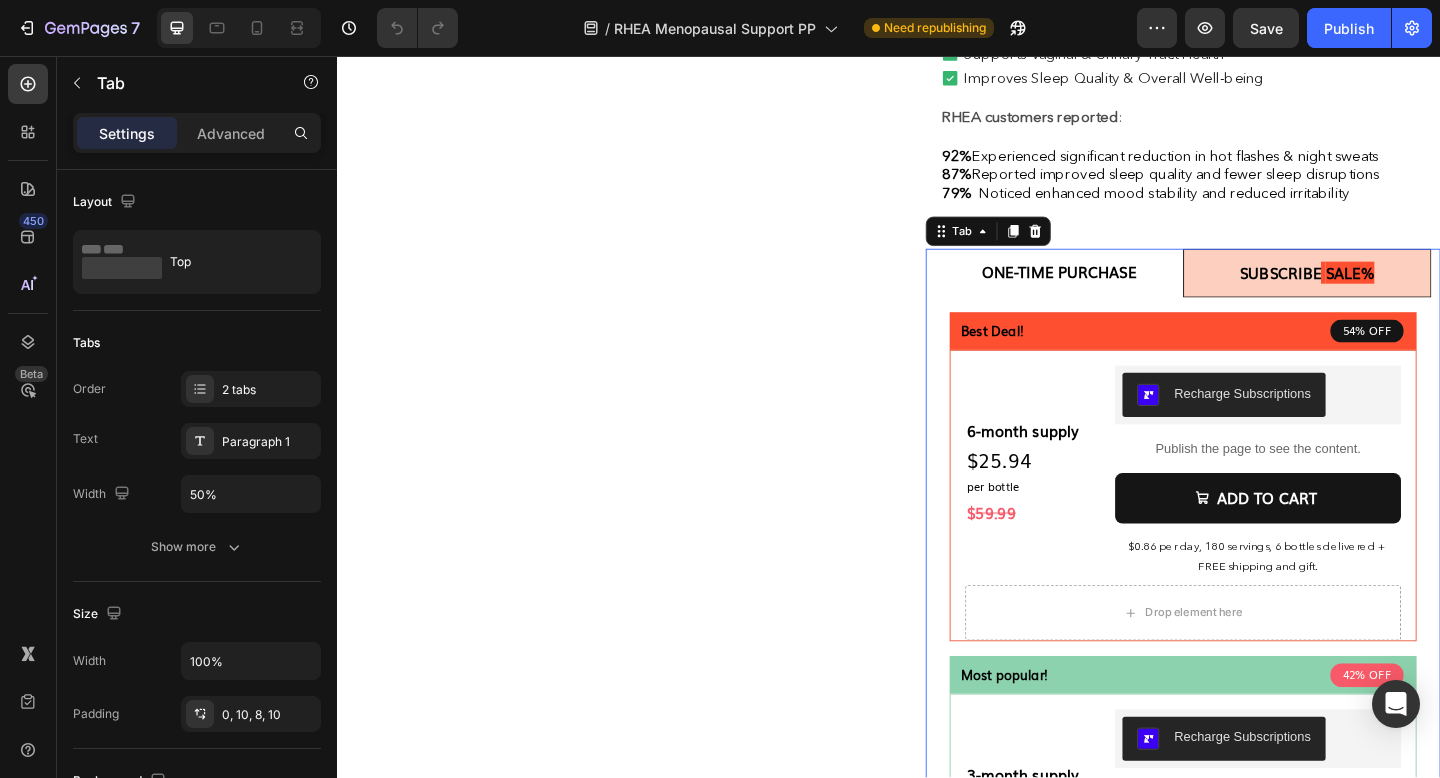 click on "One-time purchase" at bounding box center [1122, 292] 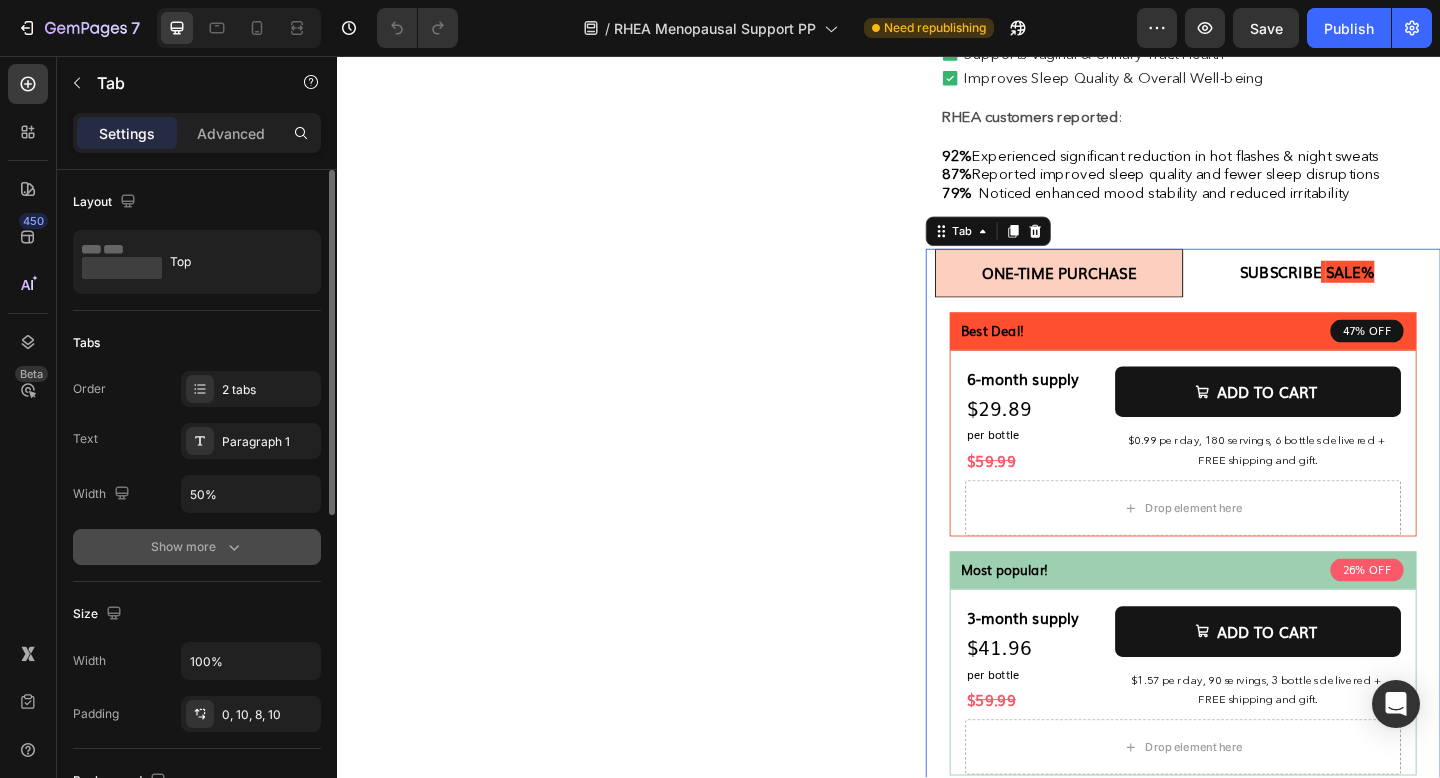 click on "Show more" at bounding box center (197, 547) 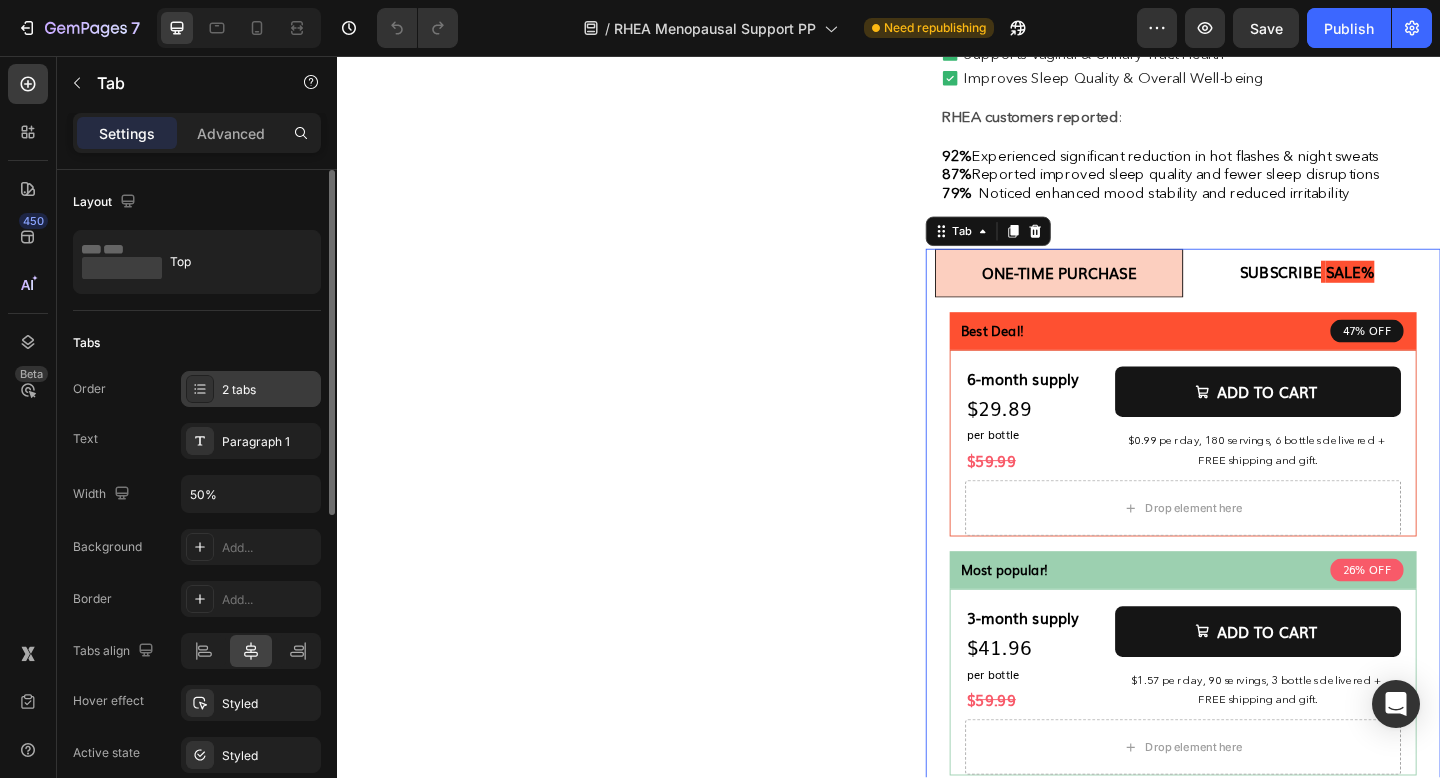 click on "2 tabs" at bounding box center [269, 390] 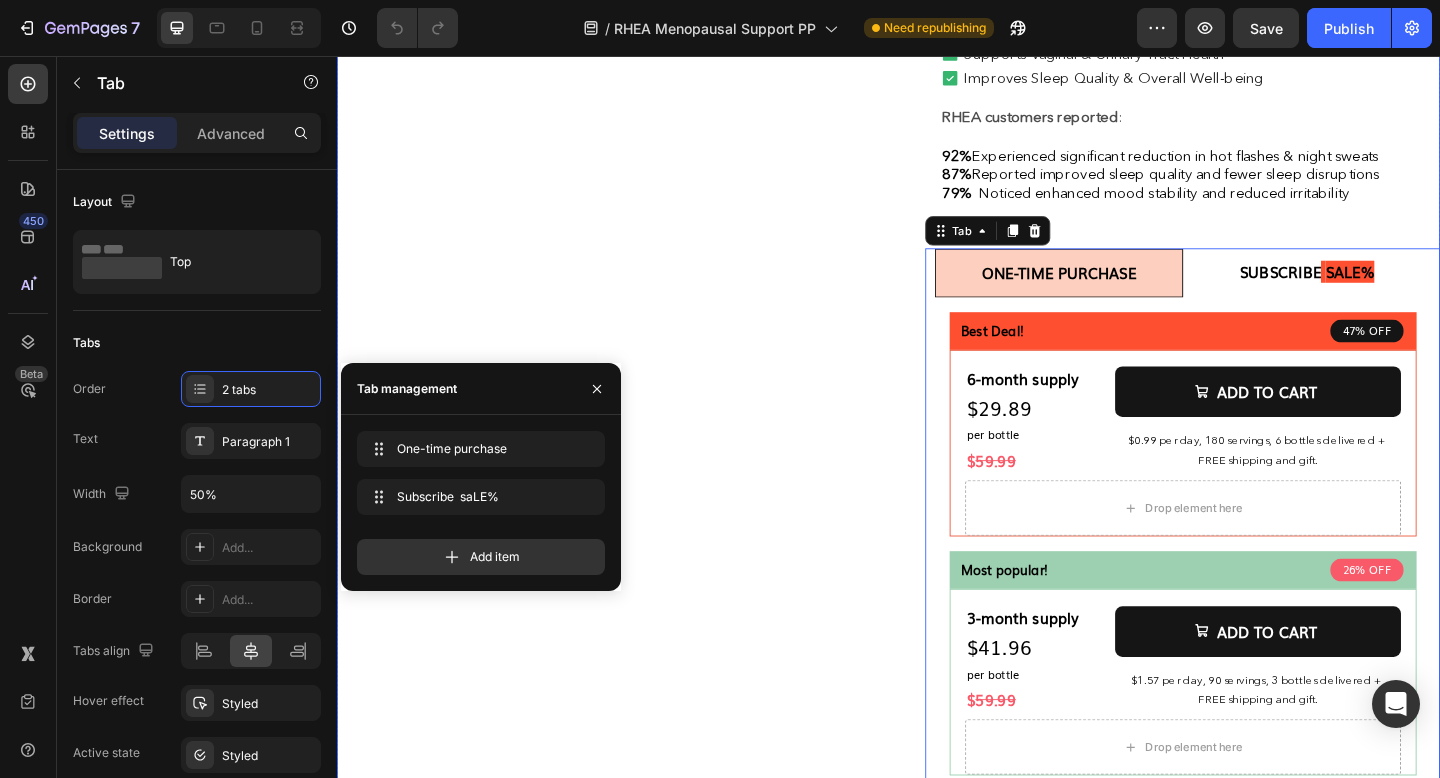 click on "Product Images
Drop element here Product" at bounding box center (617, 339) 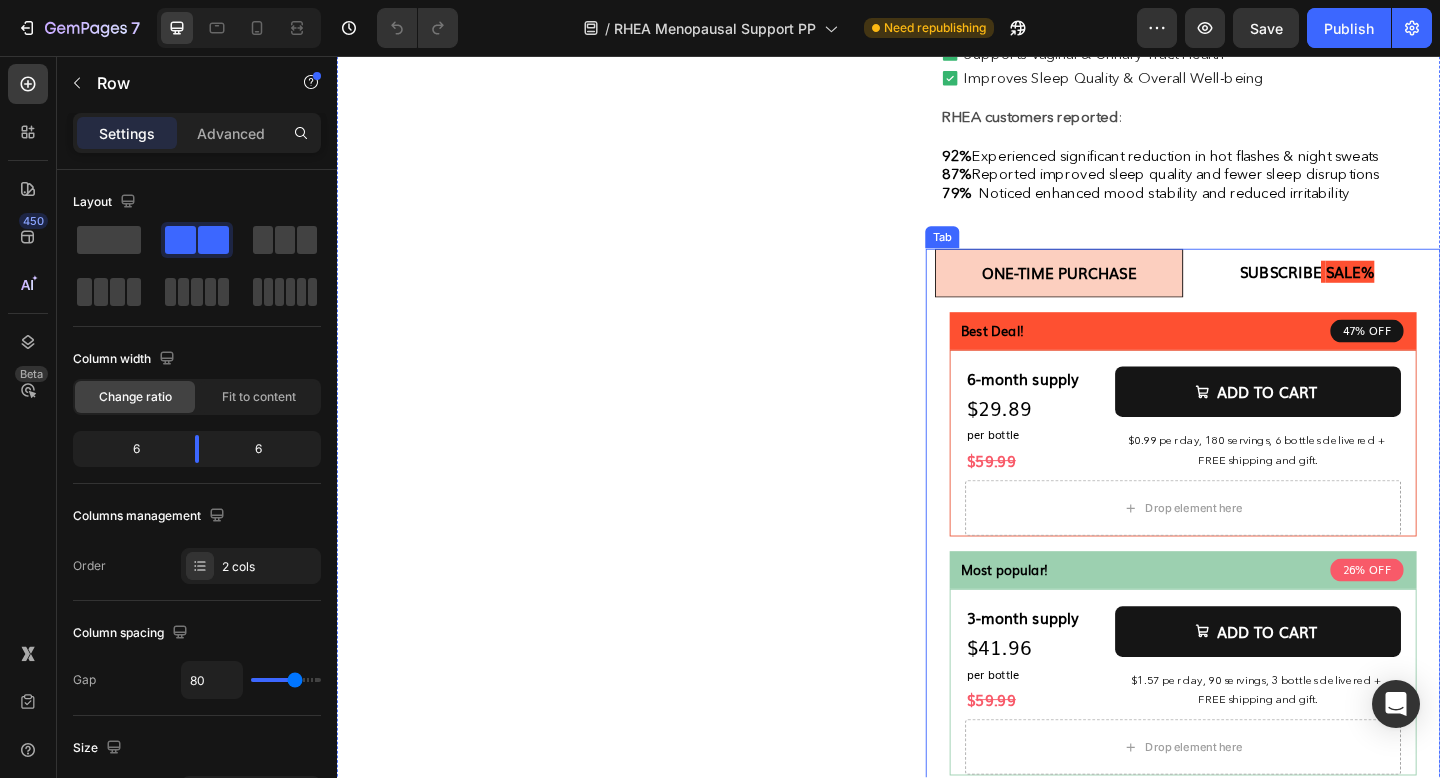click on "One-time purchase" at bounding box center [1122, 292] 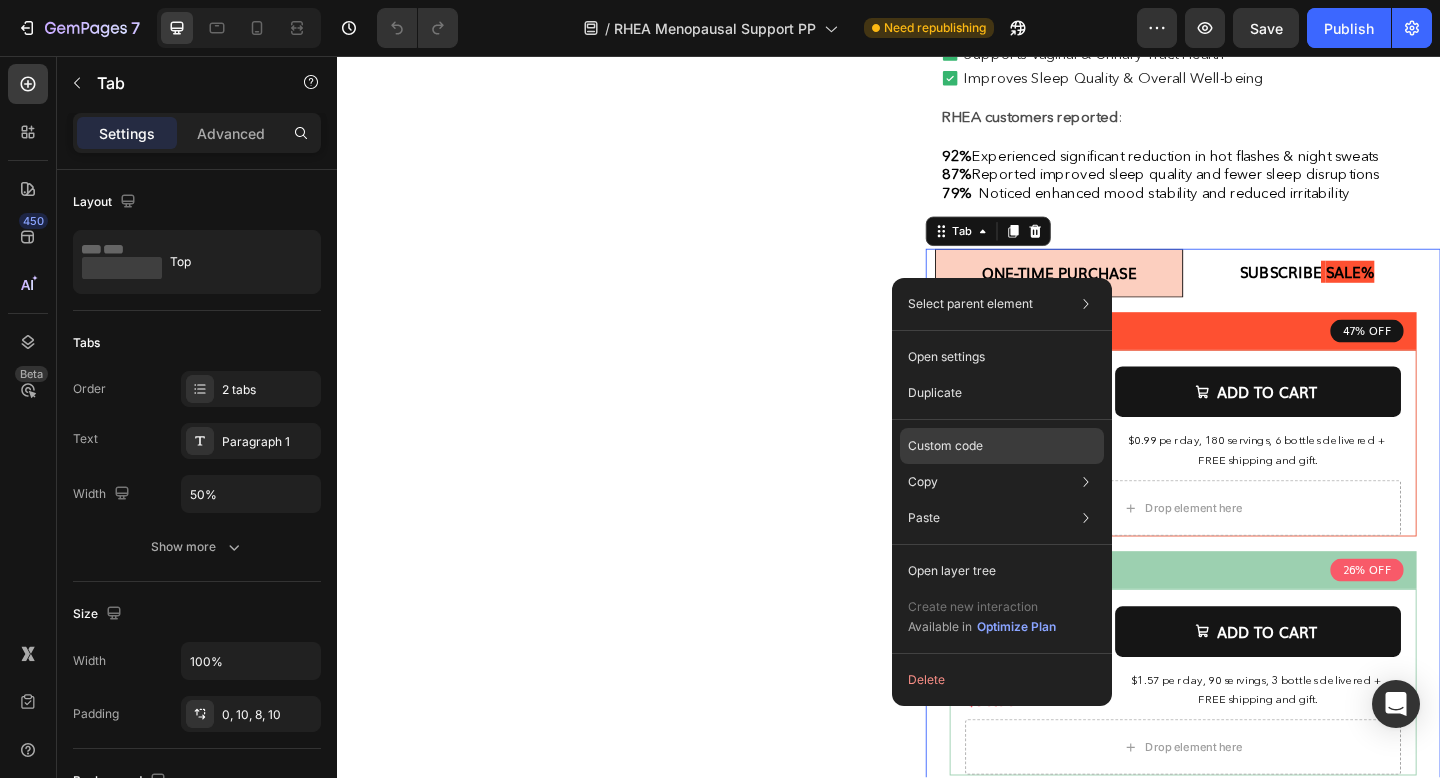 click on "Custom code" at bounding box center (945, 446) 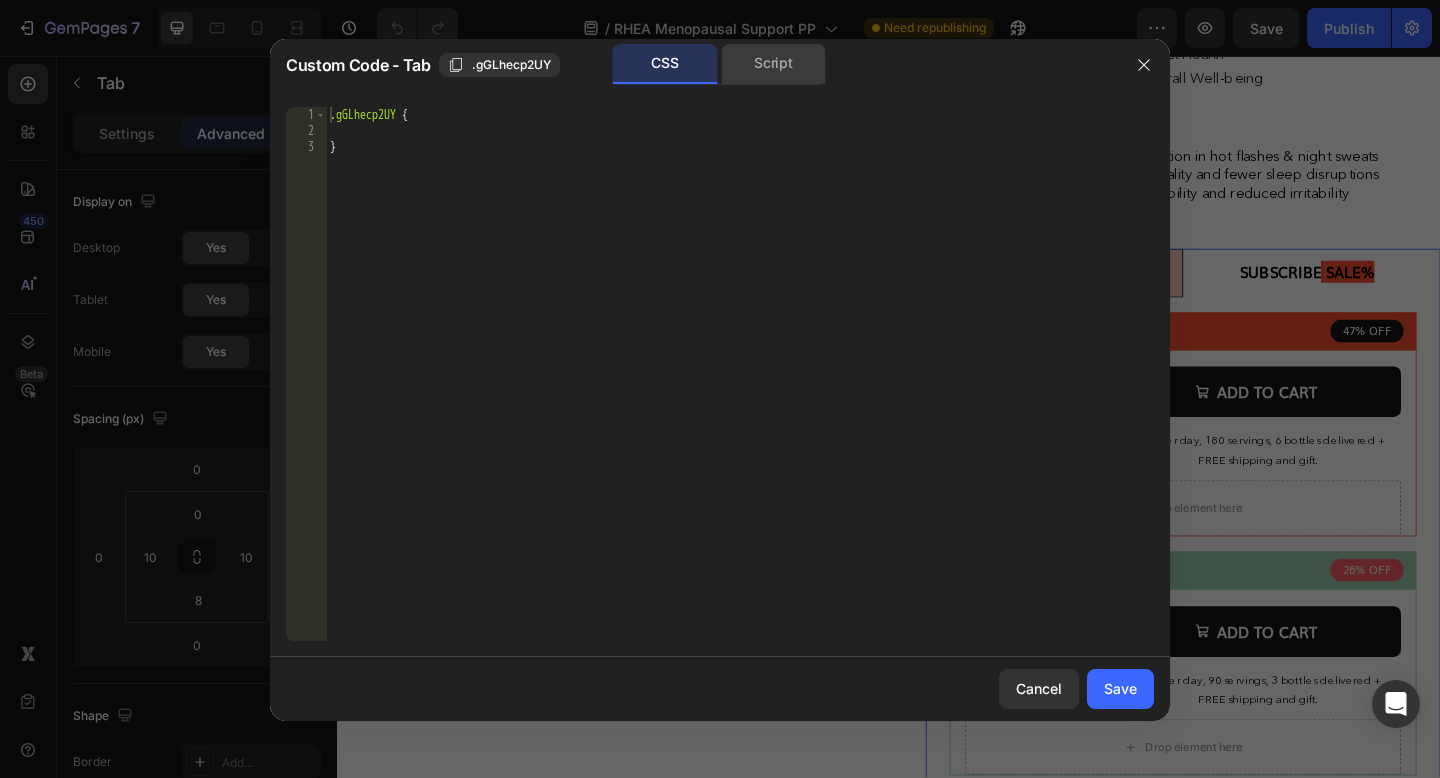 click on "Script" 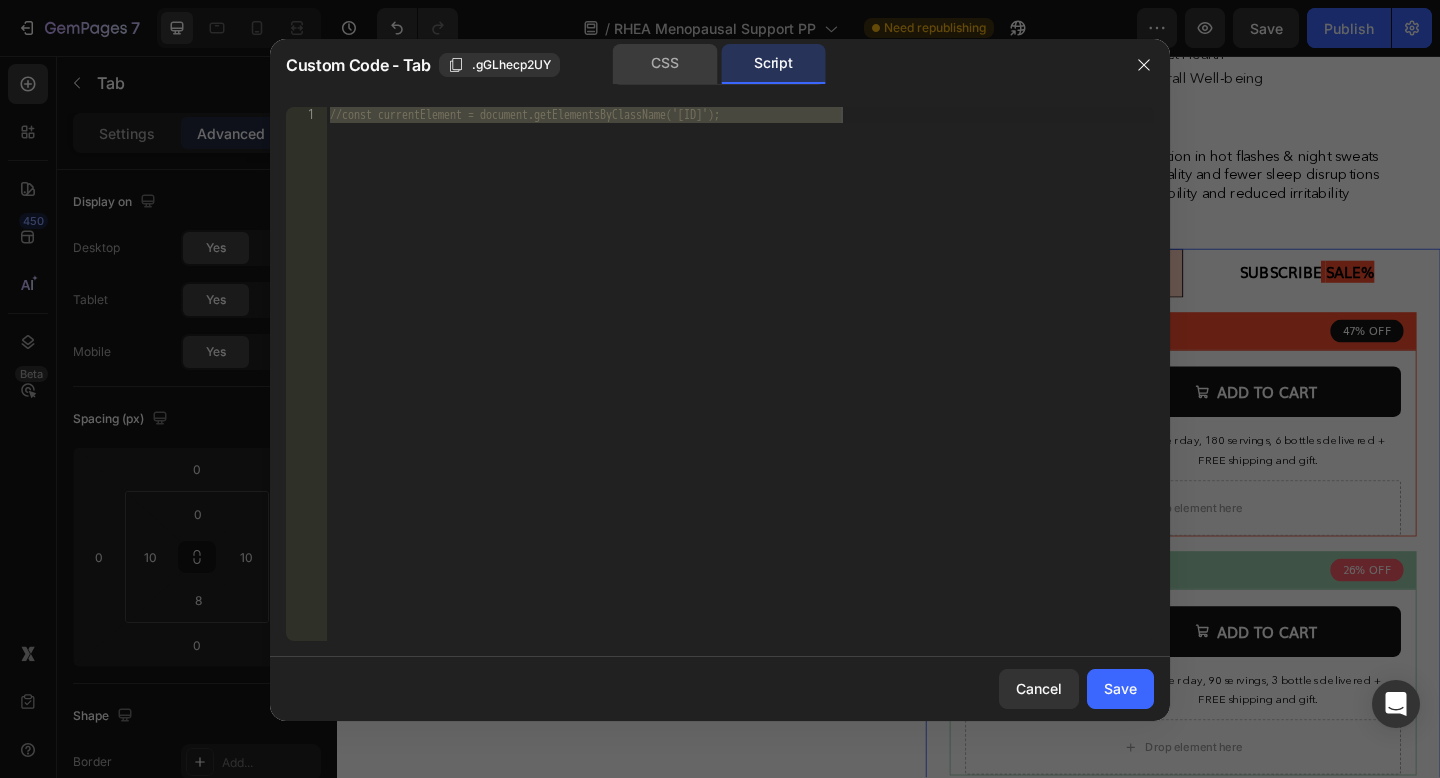 click on "CSS" 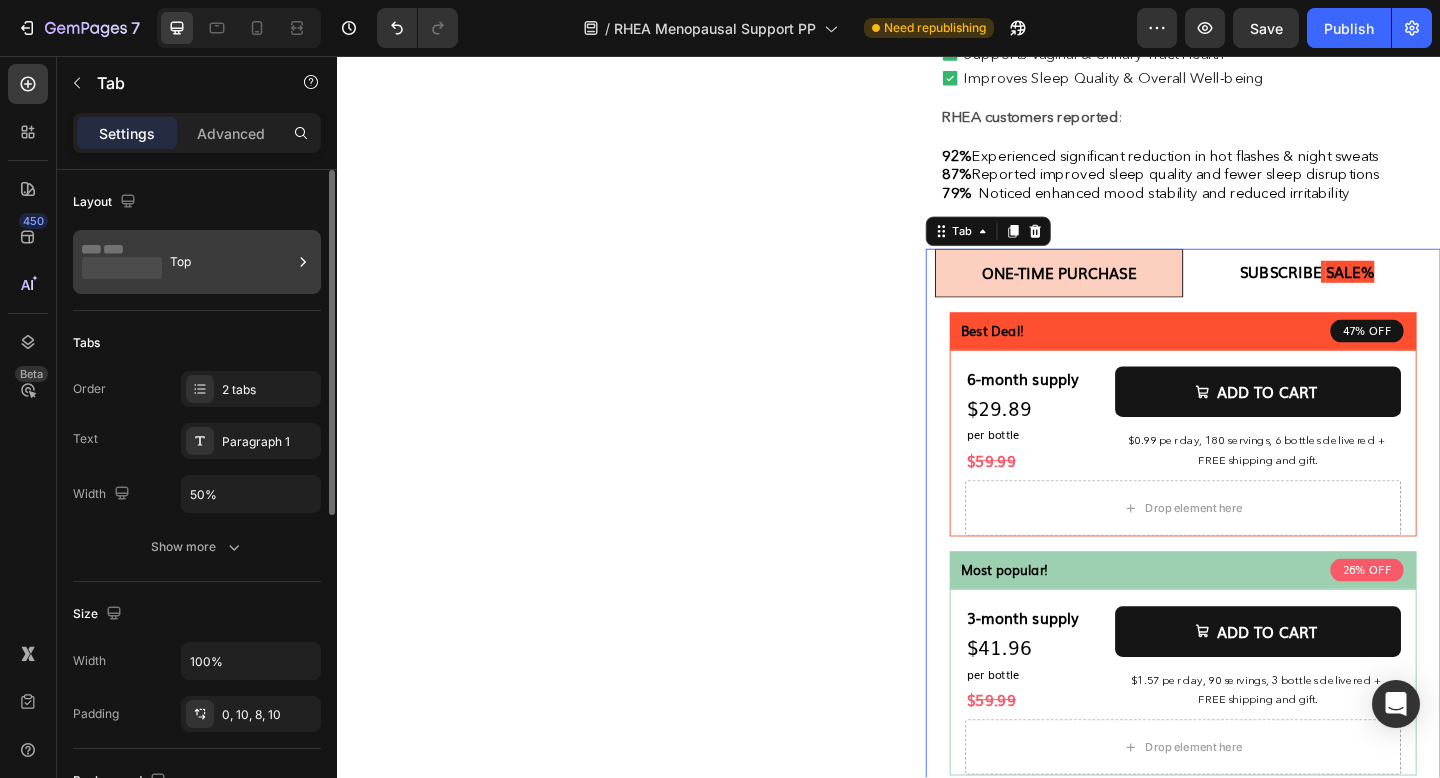 click on "Top" at bounding box center [231, 262] 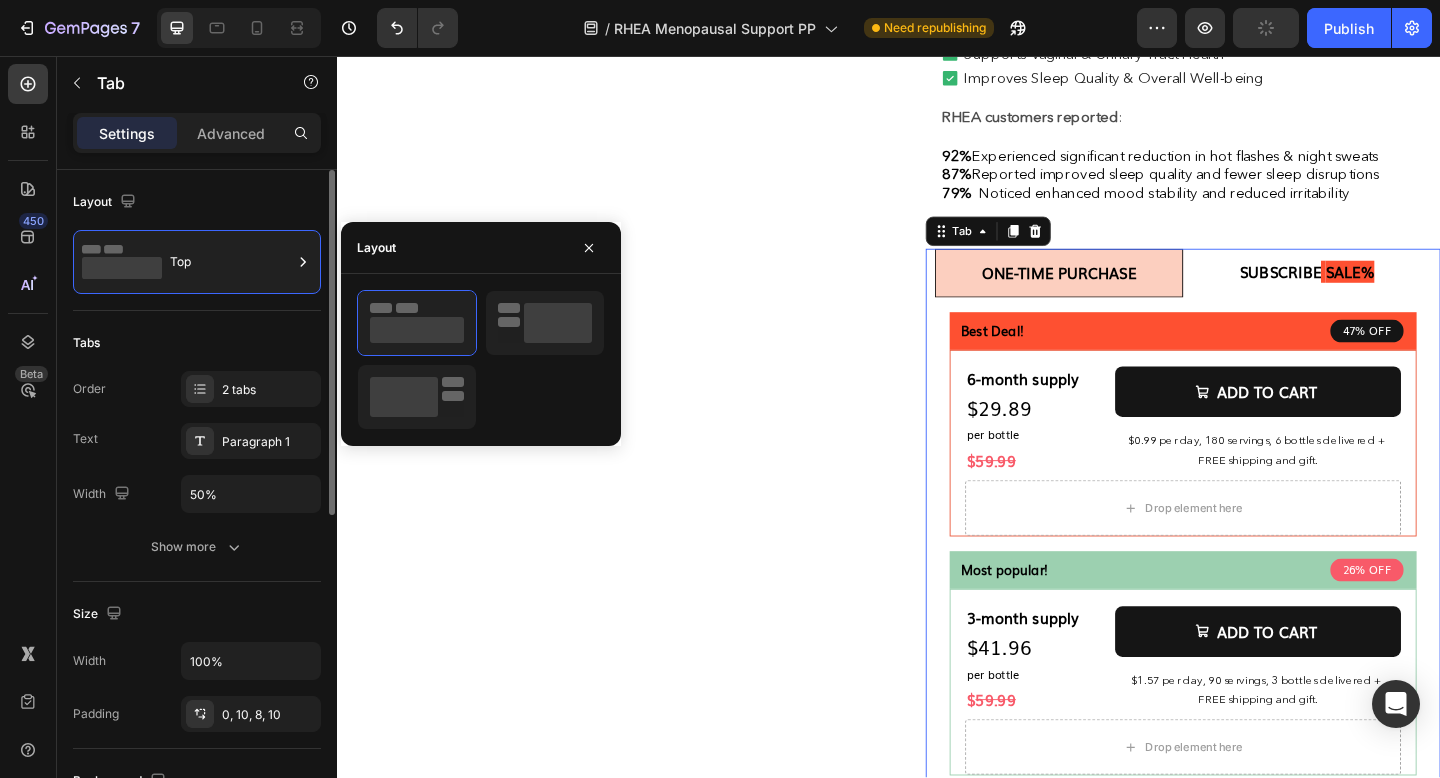 click on "Layout" at bounding box center (197, 202) 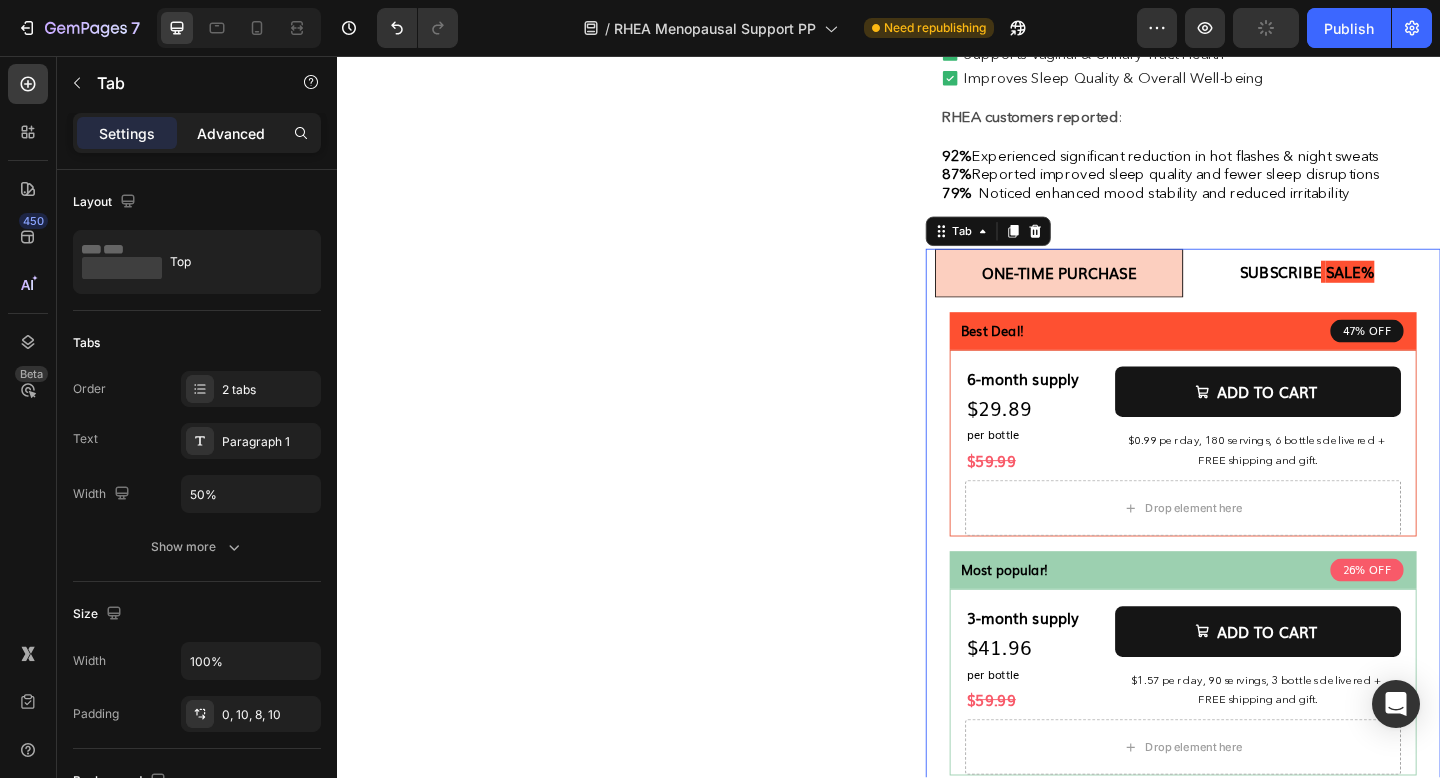 click on "Advanced" at bounding box center [231, 133] 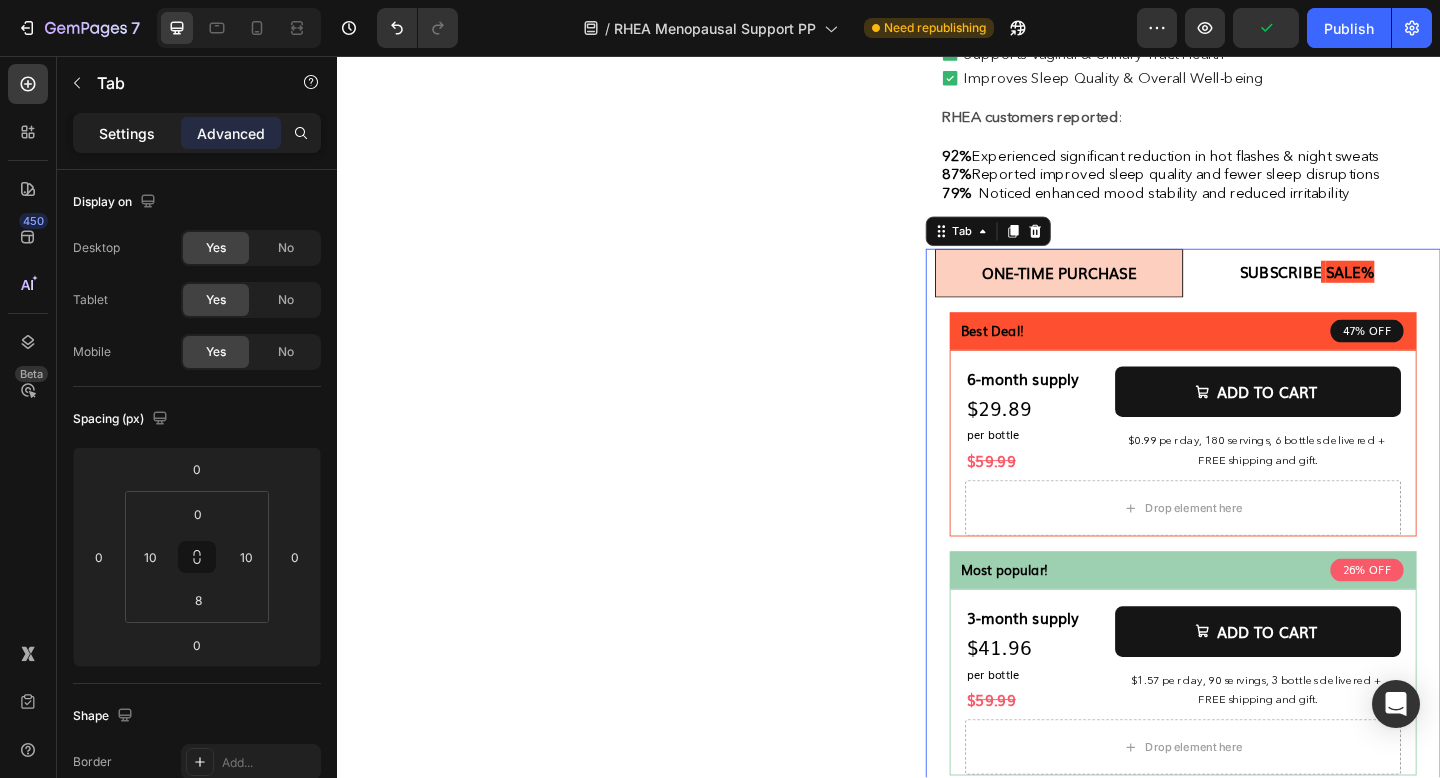 click on "Settings" at bounding box center [127, 133] 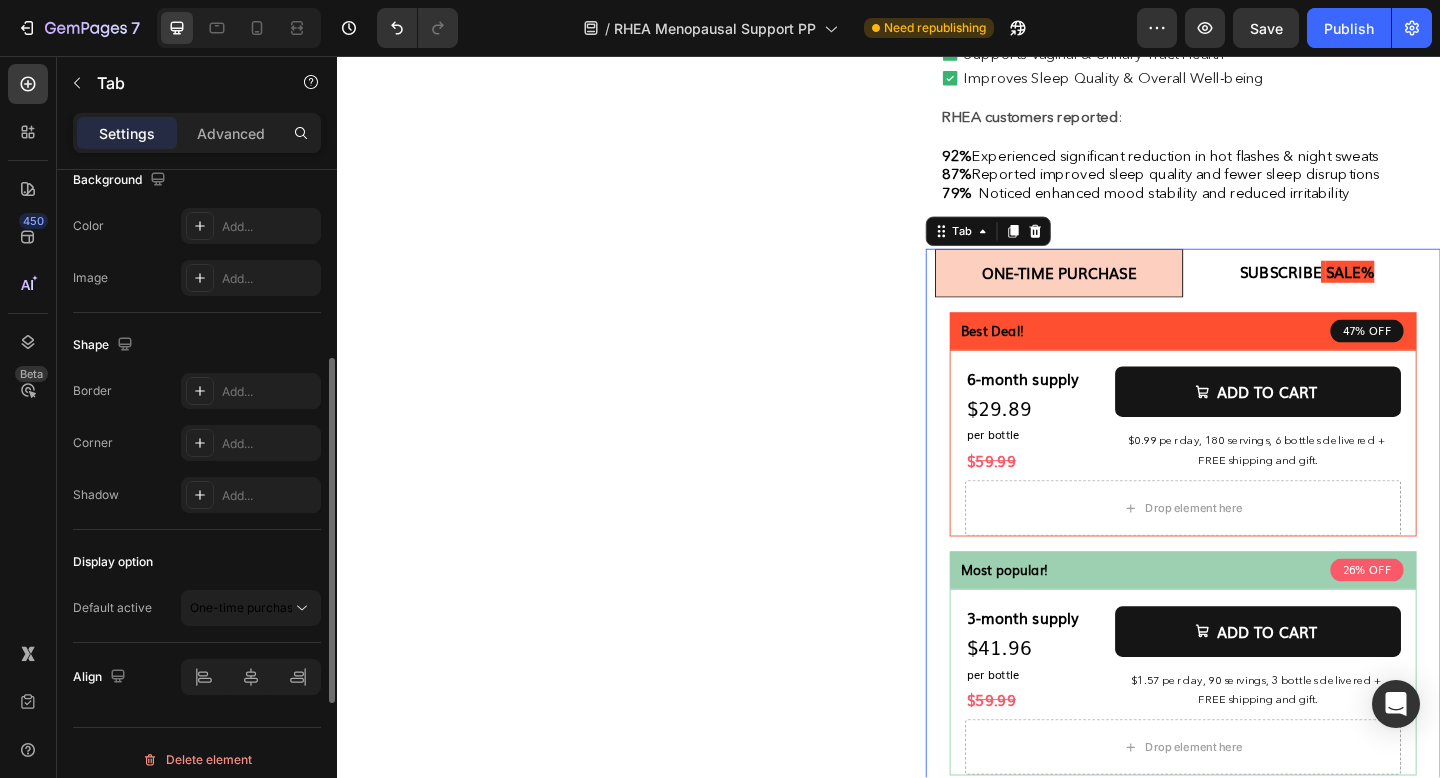 scroll, scrollTop: 614, scrollLeft: 0, axis: vertical 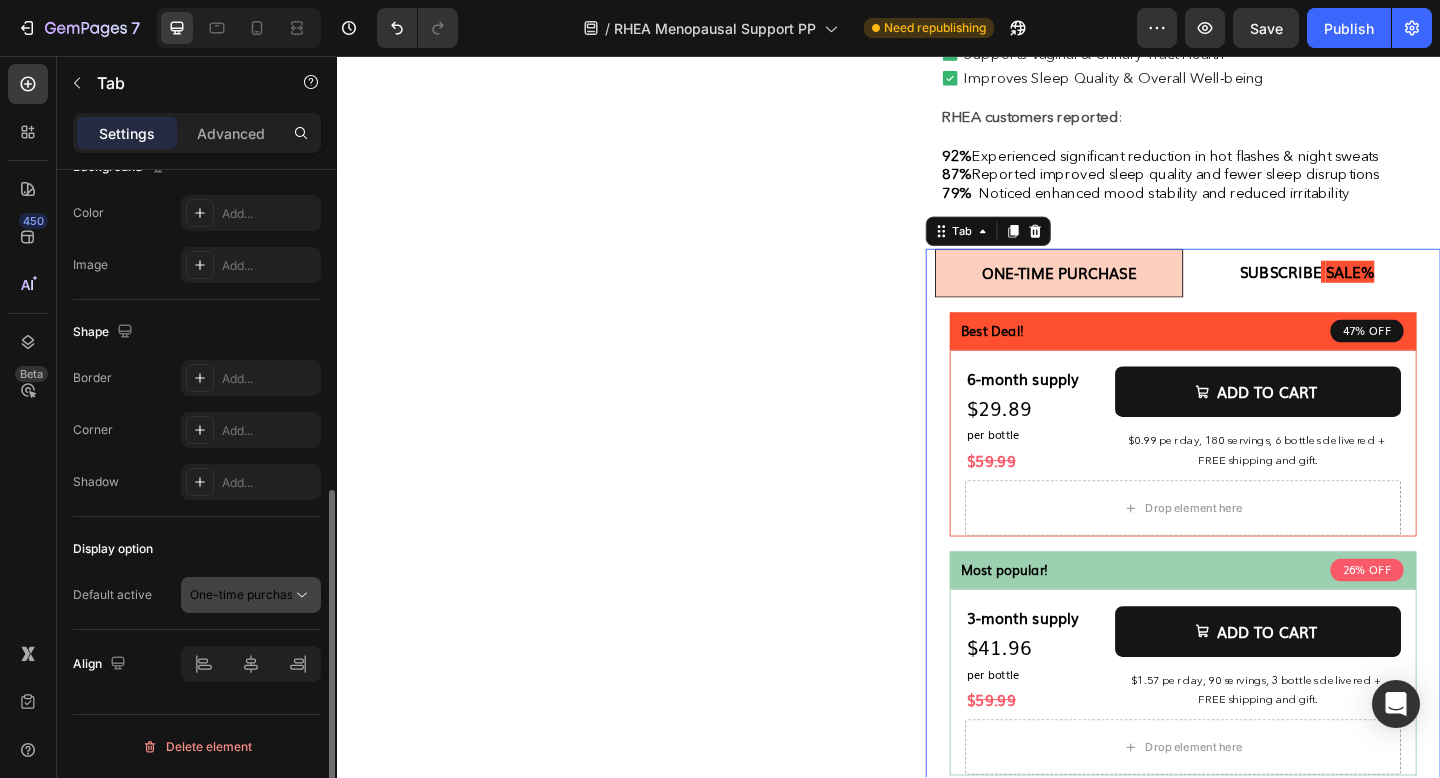 click on "One-time purchase" at bounding box center [245, 594] 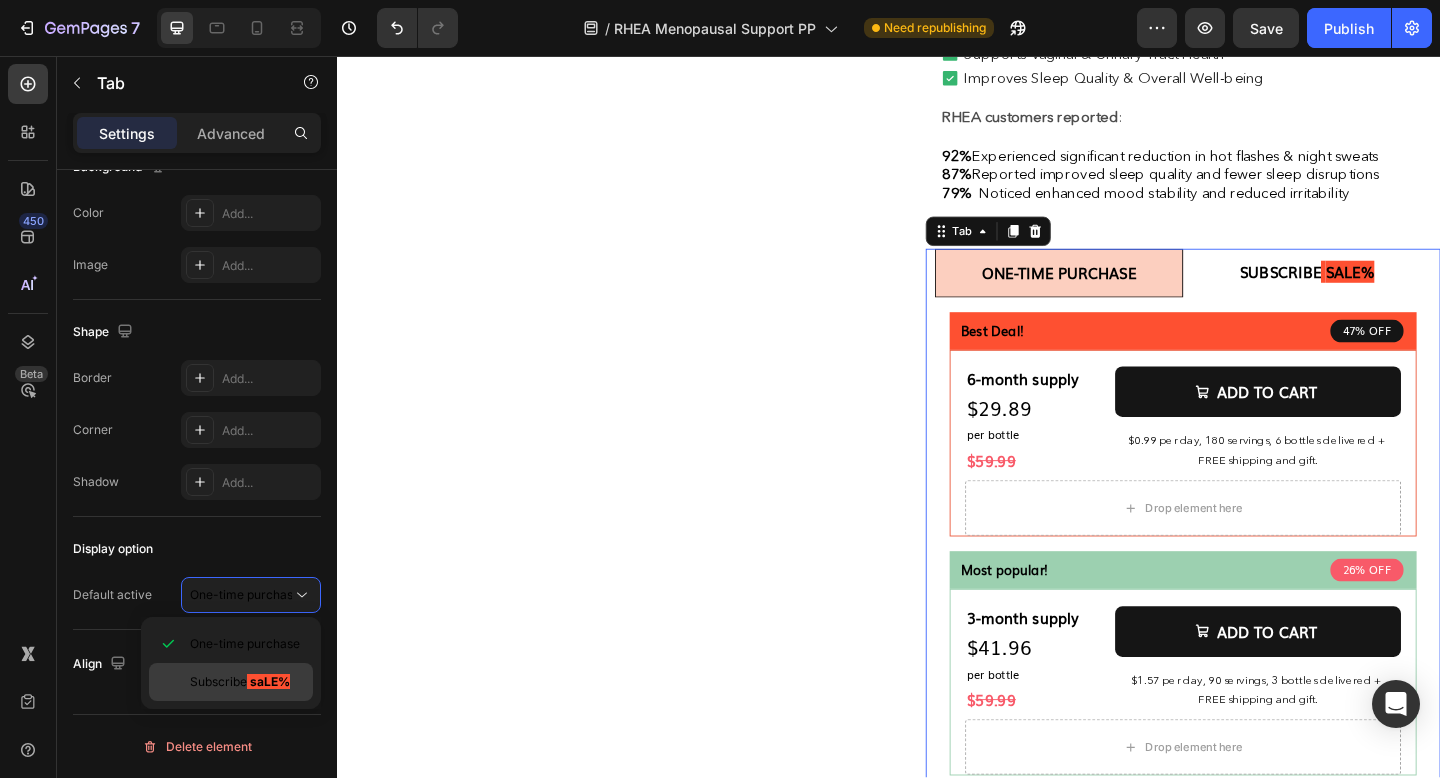 click on "Subscribe" at bounding box center (218, 681) 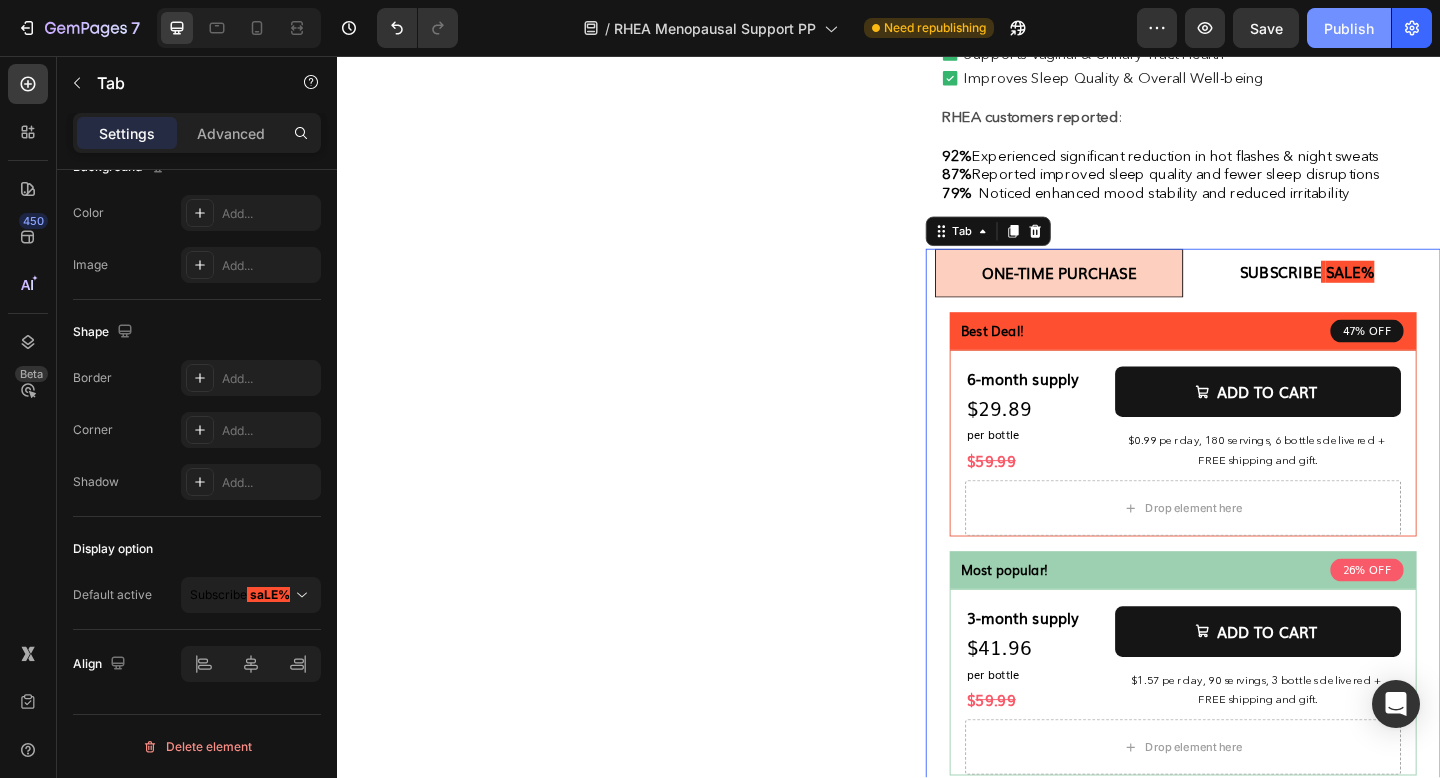 click on "Publish" at bounding box center [1349, 28] 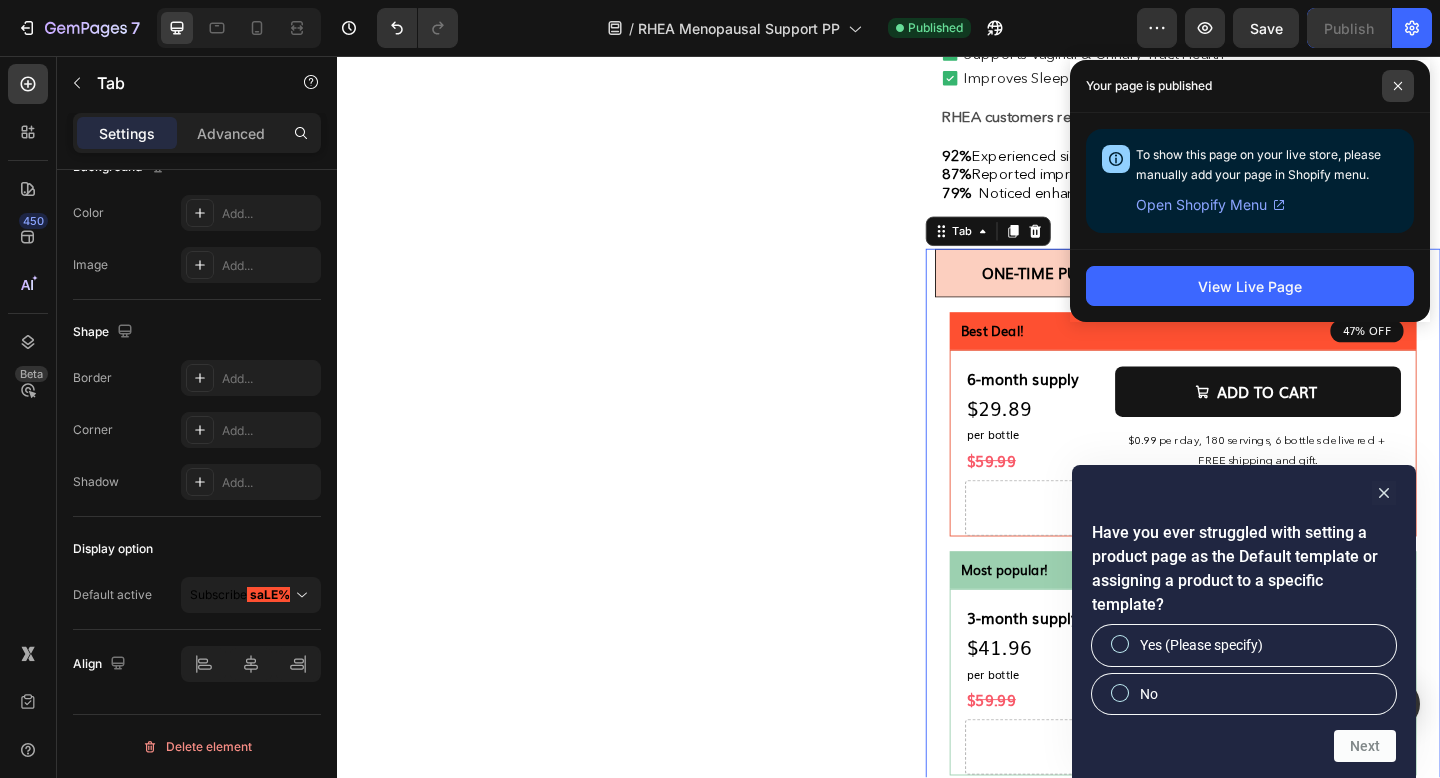 click at bounding box center (1398, 86) 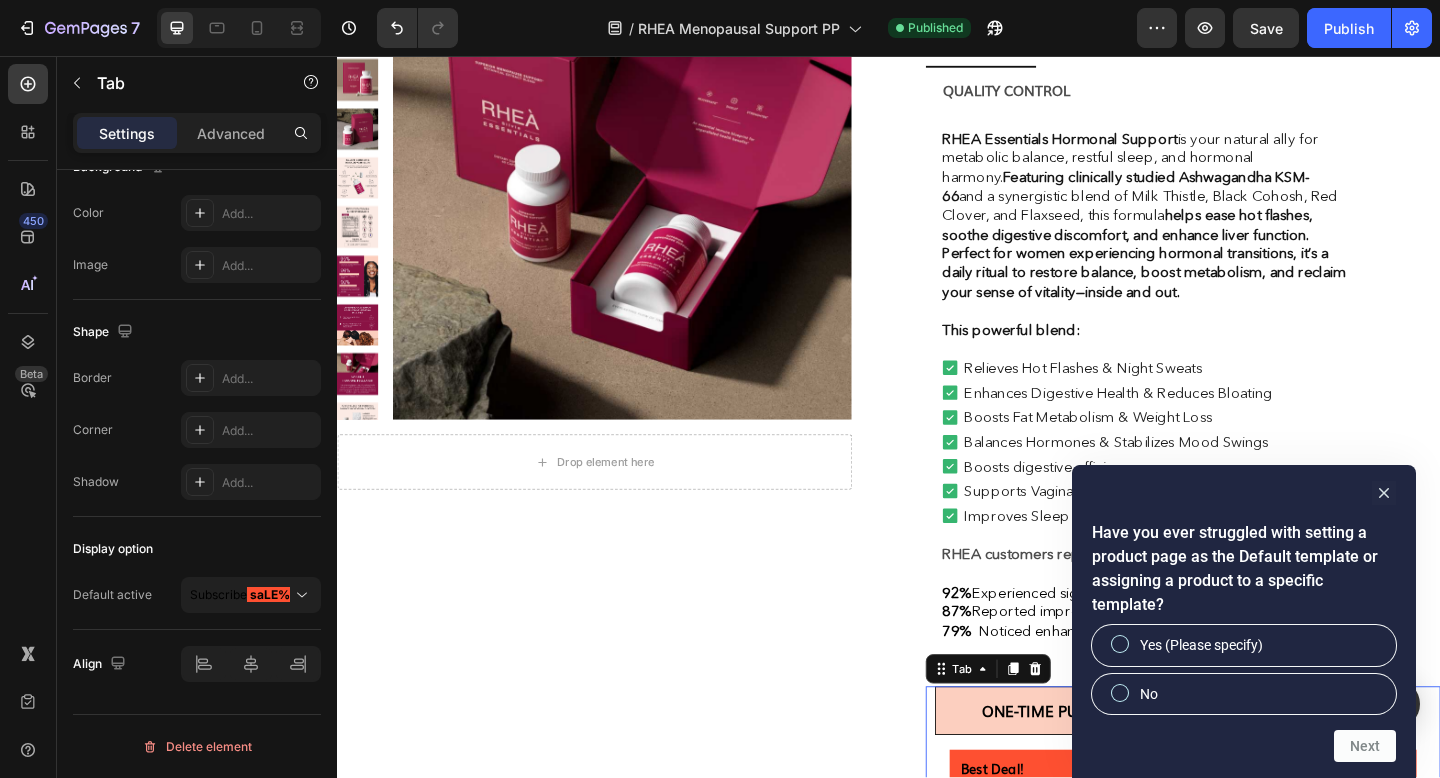 scroll, scrollTop: 0, scrollLeft: 0, axis: both 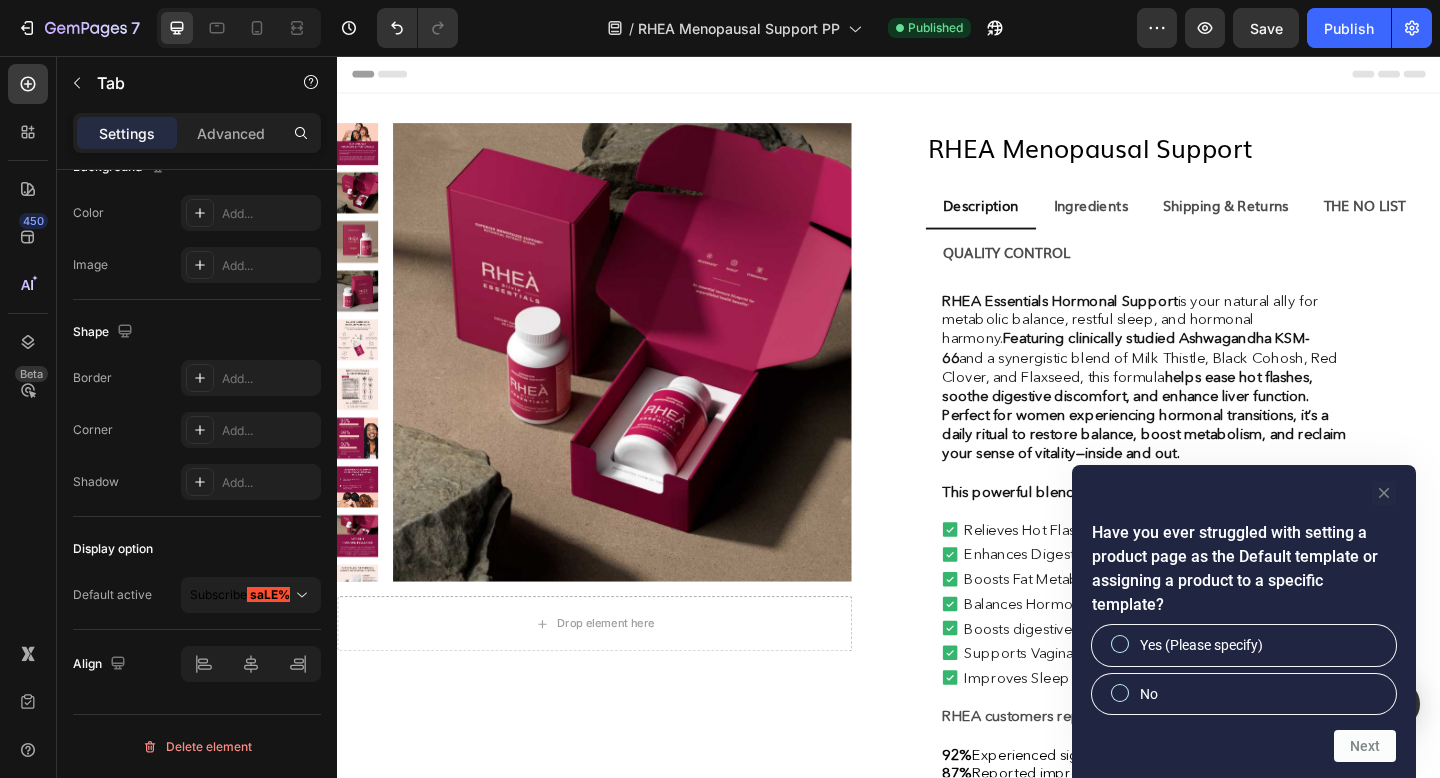 click 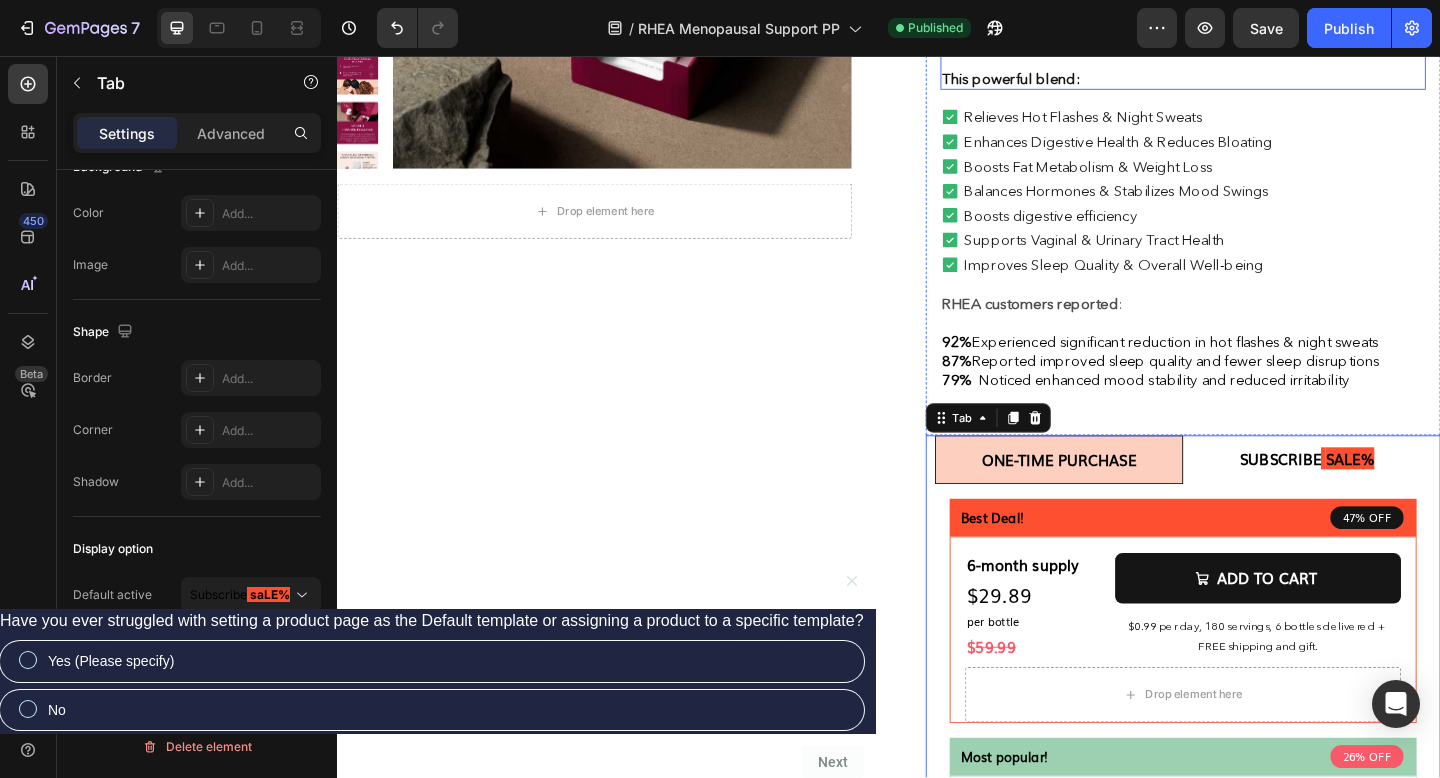 scroll, scrollTop: 568, scrollLeft: 0, axis: vertical 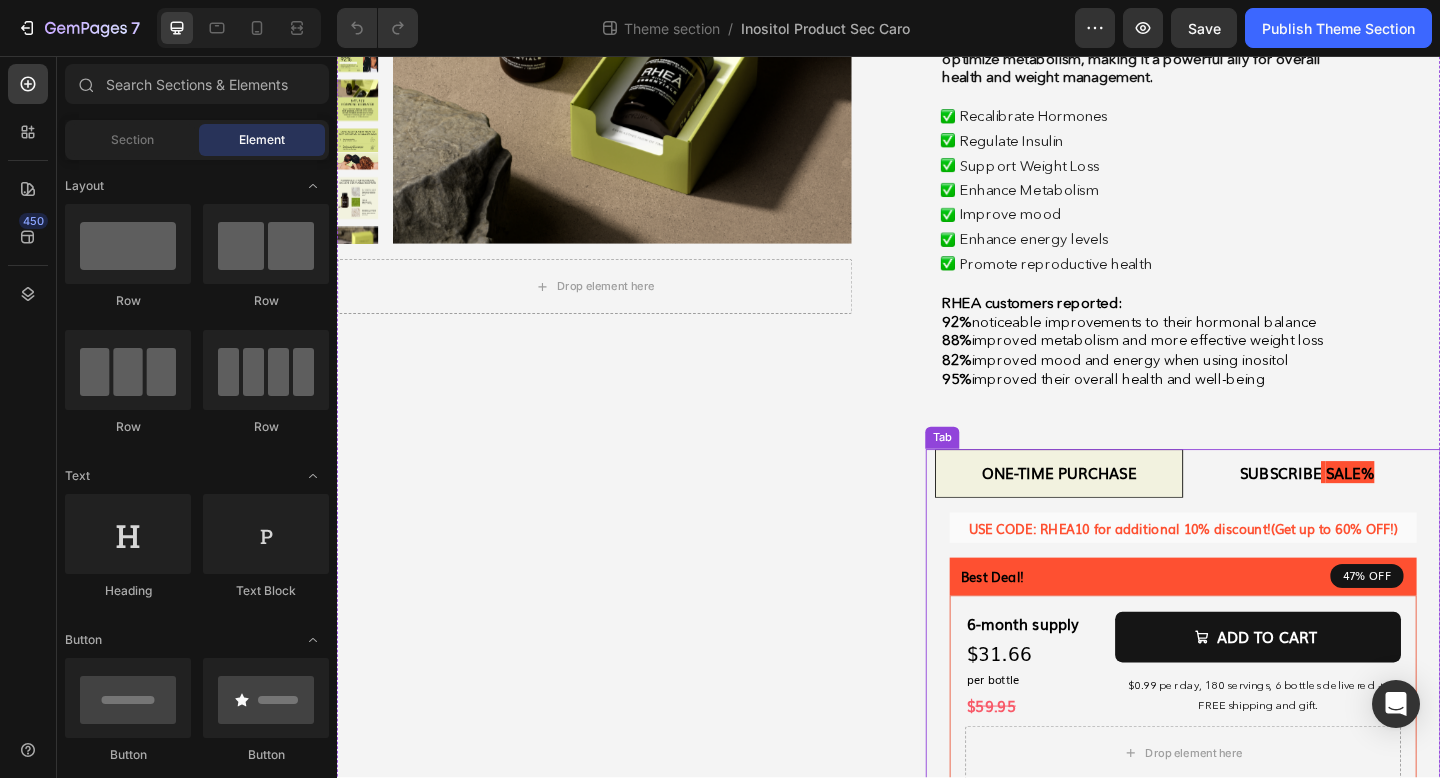 click on "USE CODE: RHEA10 for additional 10% discount!  (Get up to 60% OFF!) Text Block Best Deal! Text Block 47% OFF Text Block Row Row 6-month supply Text Block $31.66 Text Block per bottle Text Block Row $ 59.95 Text Block
ADD TO CART Add to Cart $0.99 per day, 180 servings, 6 bottles delivered + FREE shipping and gift.  Text Block Row
6
Product Quantity
Drop element here Product Row Most popular! Text Block 26% OFF Text Block Row Row 3-month supply Text Block $44.59 Text Block per bottle Text Block Row $ 59.95 Text Block
ADD TO CART Add to Cart    $1.39 per day, 90 servings, 3 bottles delivered + FREE shipping and gift.  Text Block Row
3
Product Quantity
Drop element here Product Row 1-month supply Text Block $59.95 Text Block per bottle       Text Block Row
ADD TO CART Add to Cart    $1.86 per day, 30 servings, 1 bottle delivered + FREE gift.  Text Block Row 1 $" at bounding box center [1257, 951] 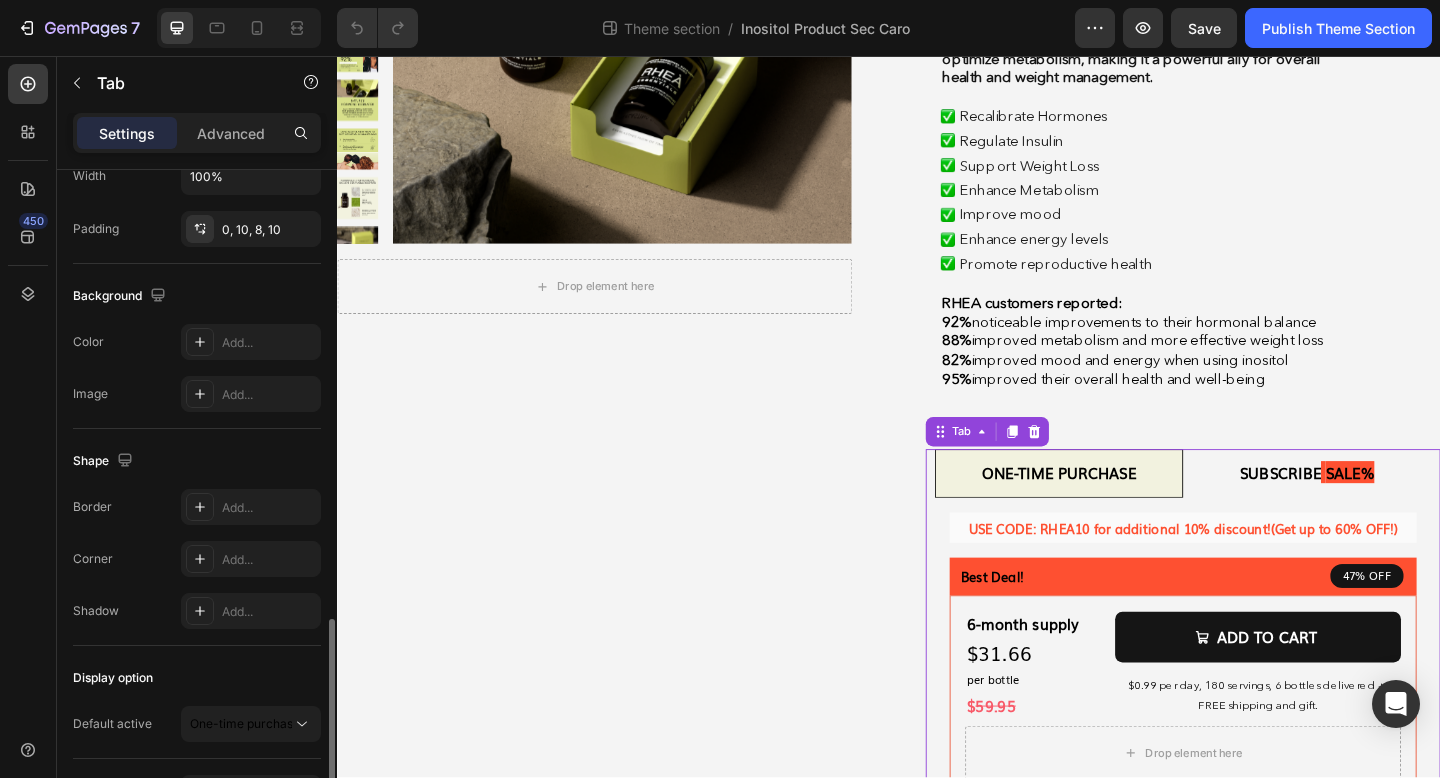 scroll, scrollTop: 614, scrollLeft: 0, axis: vertical 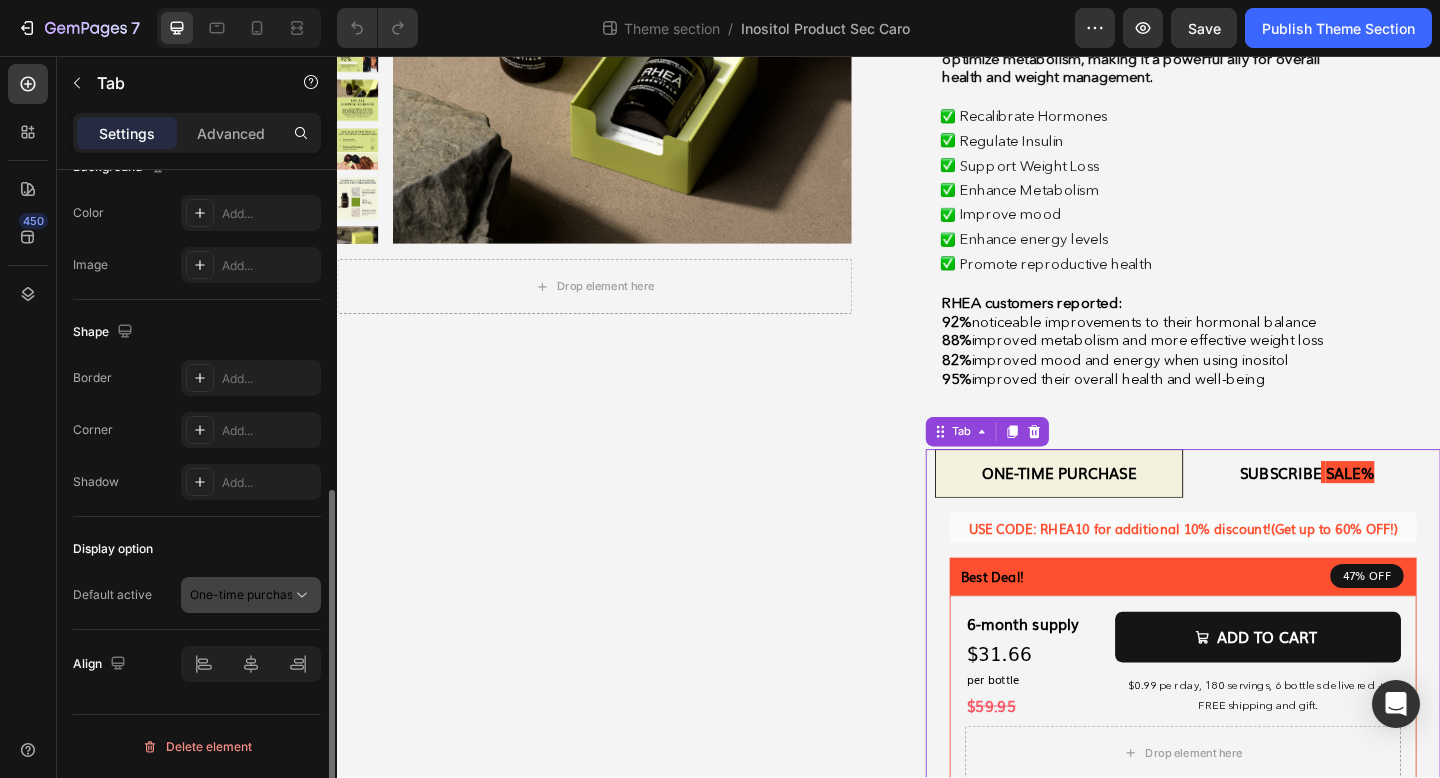 click on "One-time purchase" at bounding box center (245, 594) 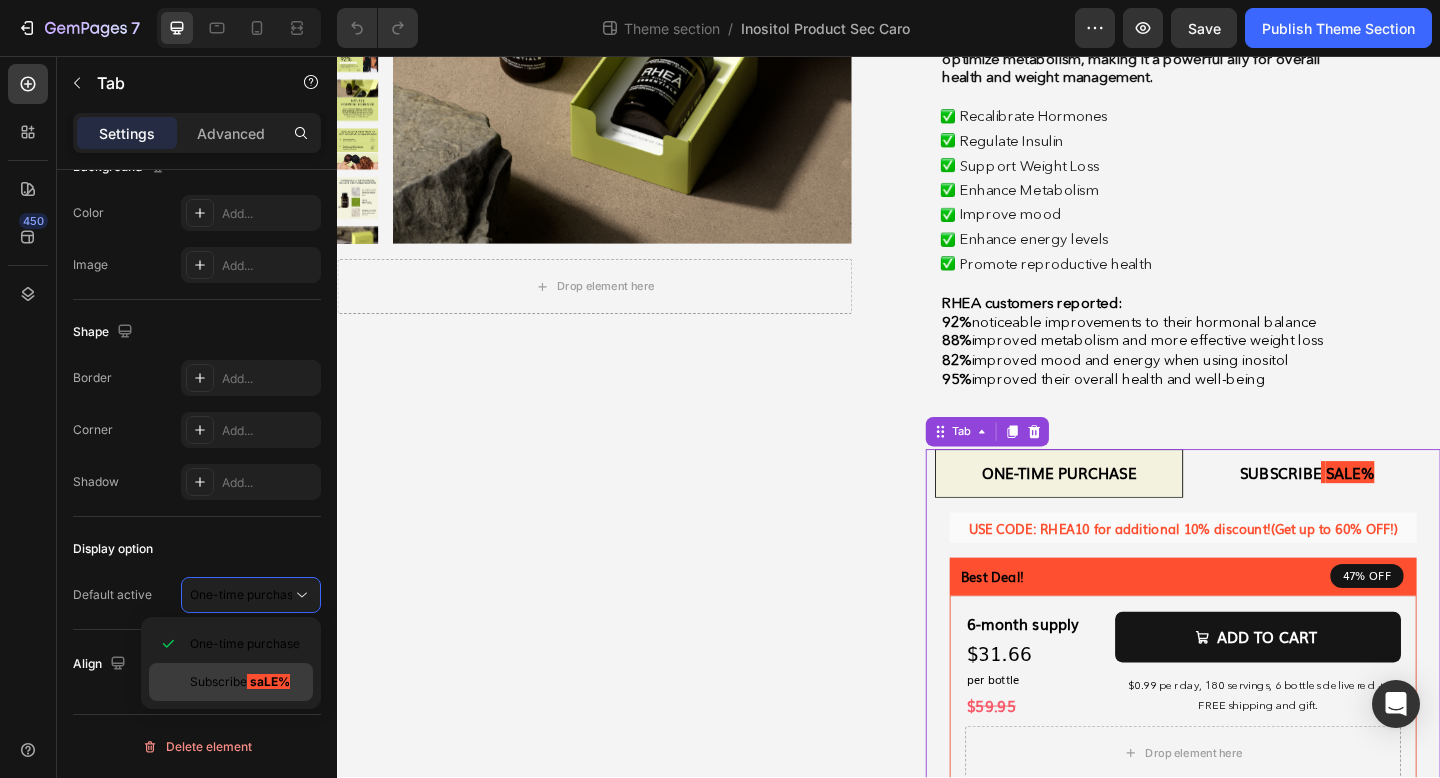 click on "Subscribe" at bounding box center (218, 681) 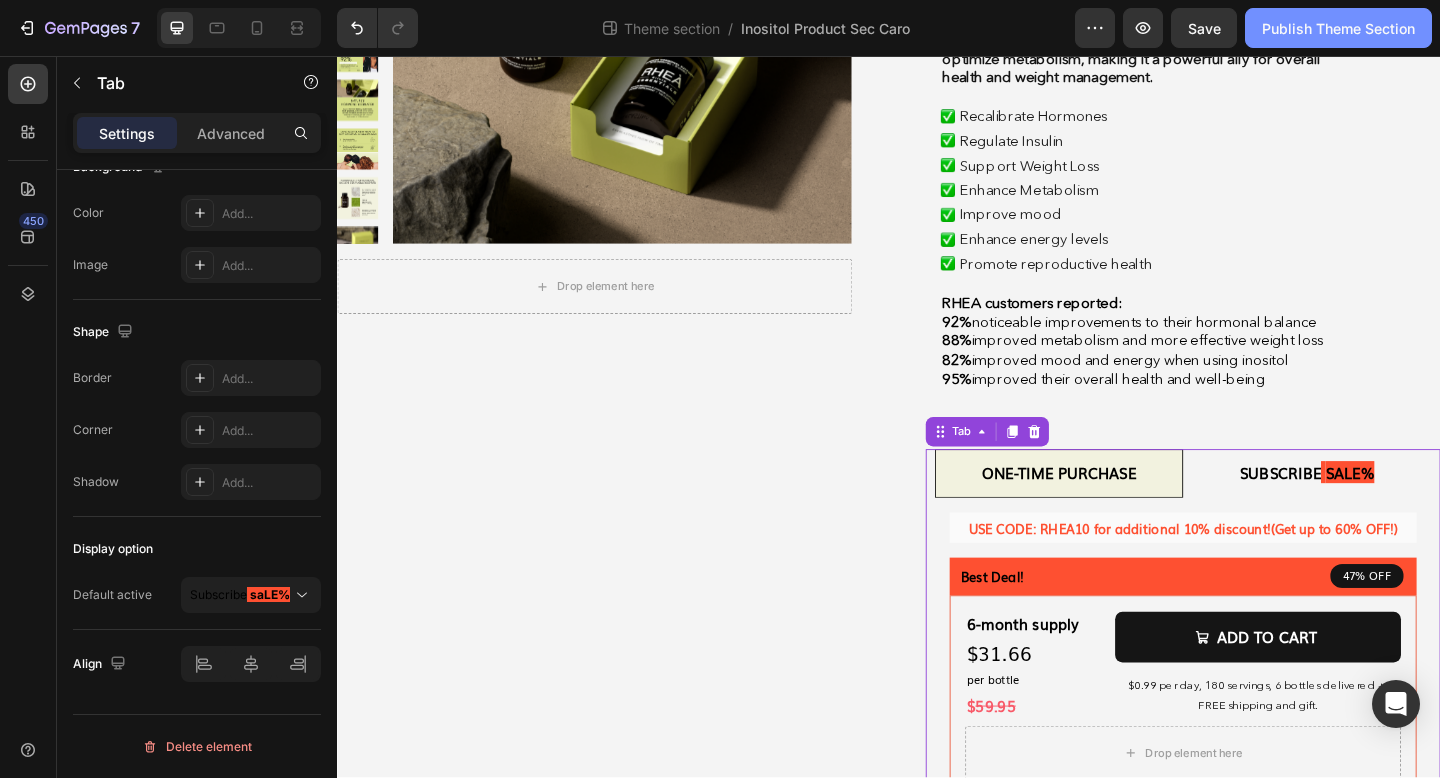 click on "Publish Theme Section" at bounding box center [1338, 28] 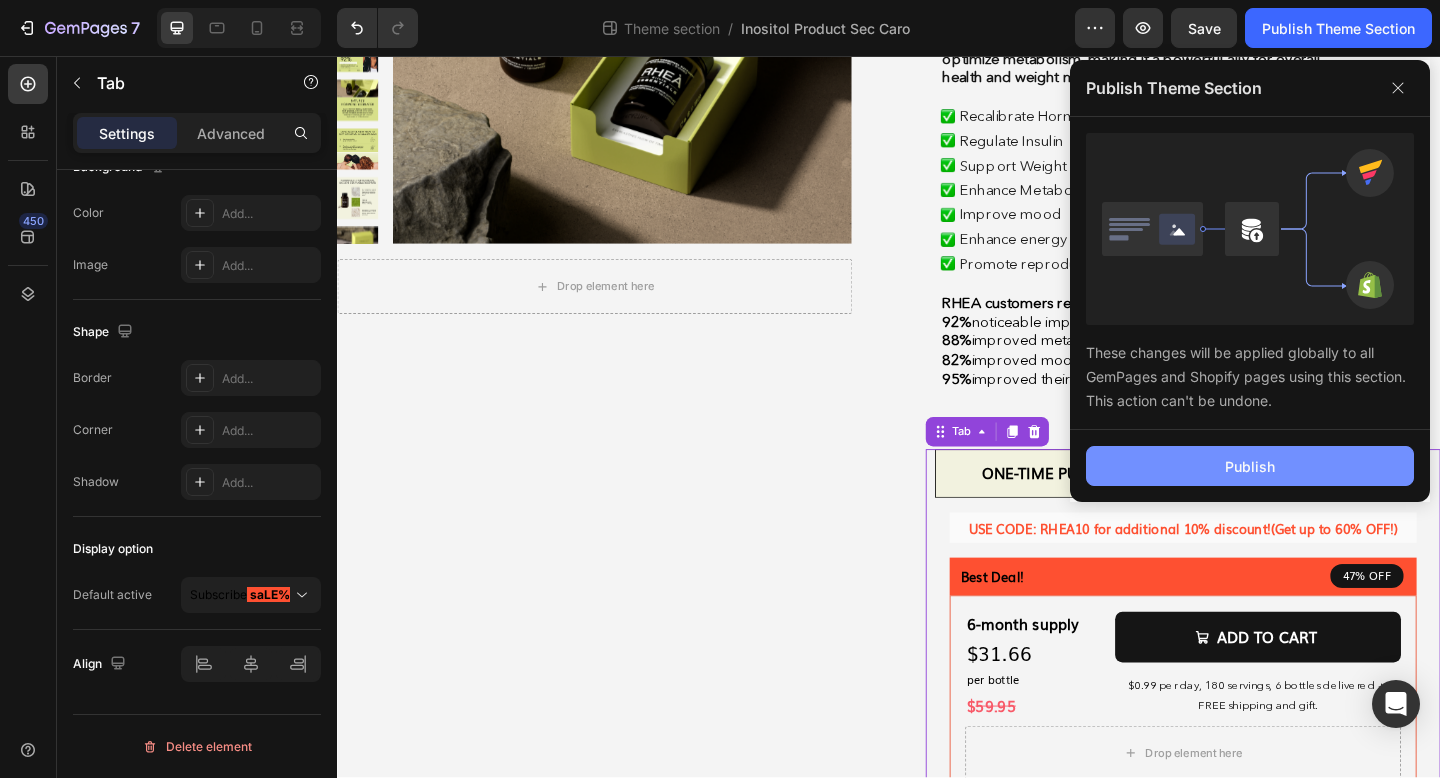 click on "Publish" 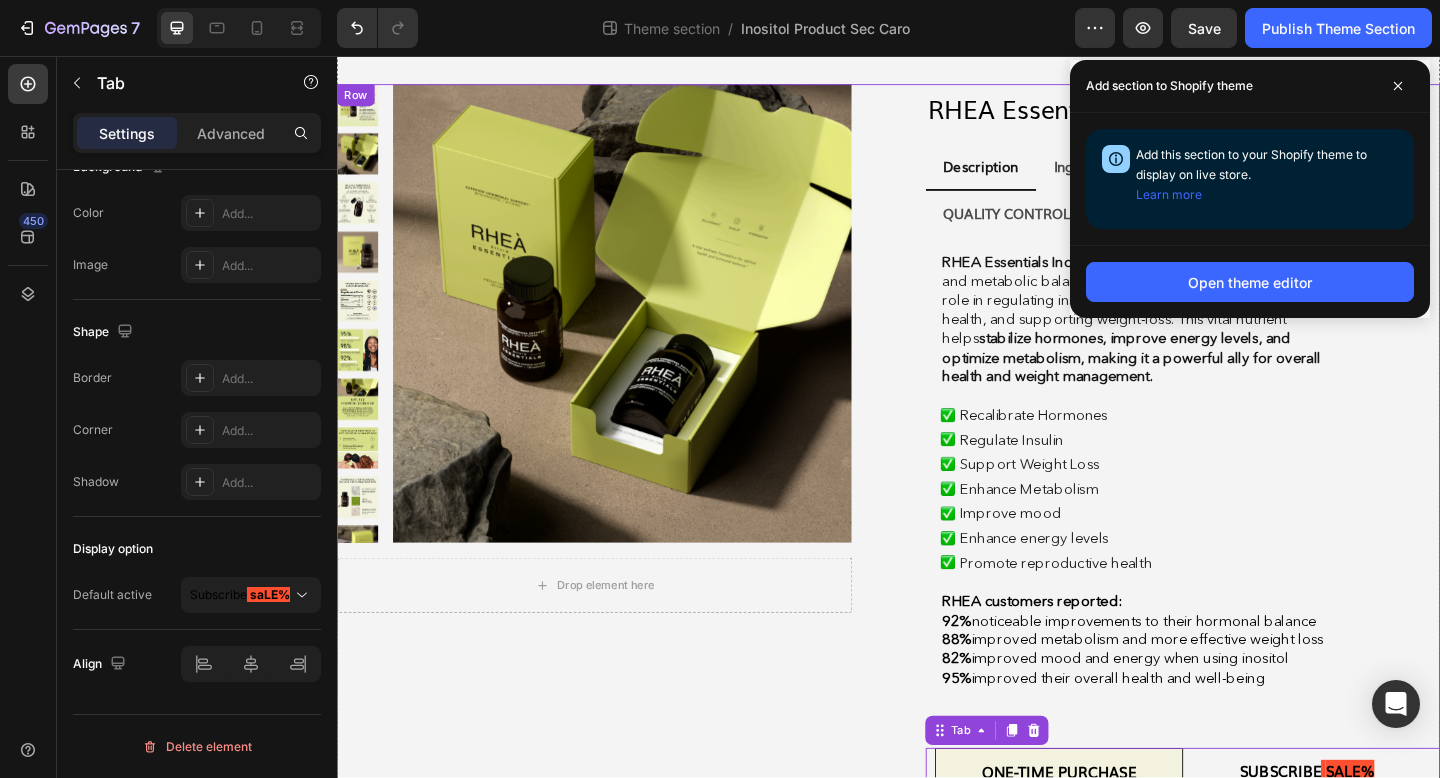 scroll, scrollTop: 0, scrollLeft: 0, axis: both 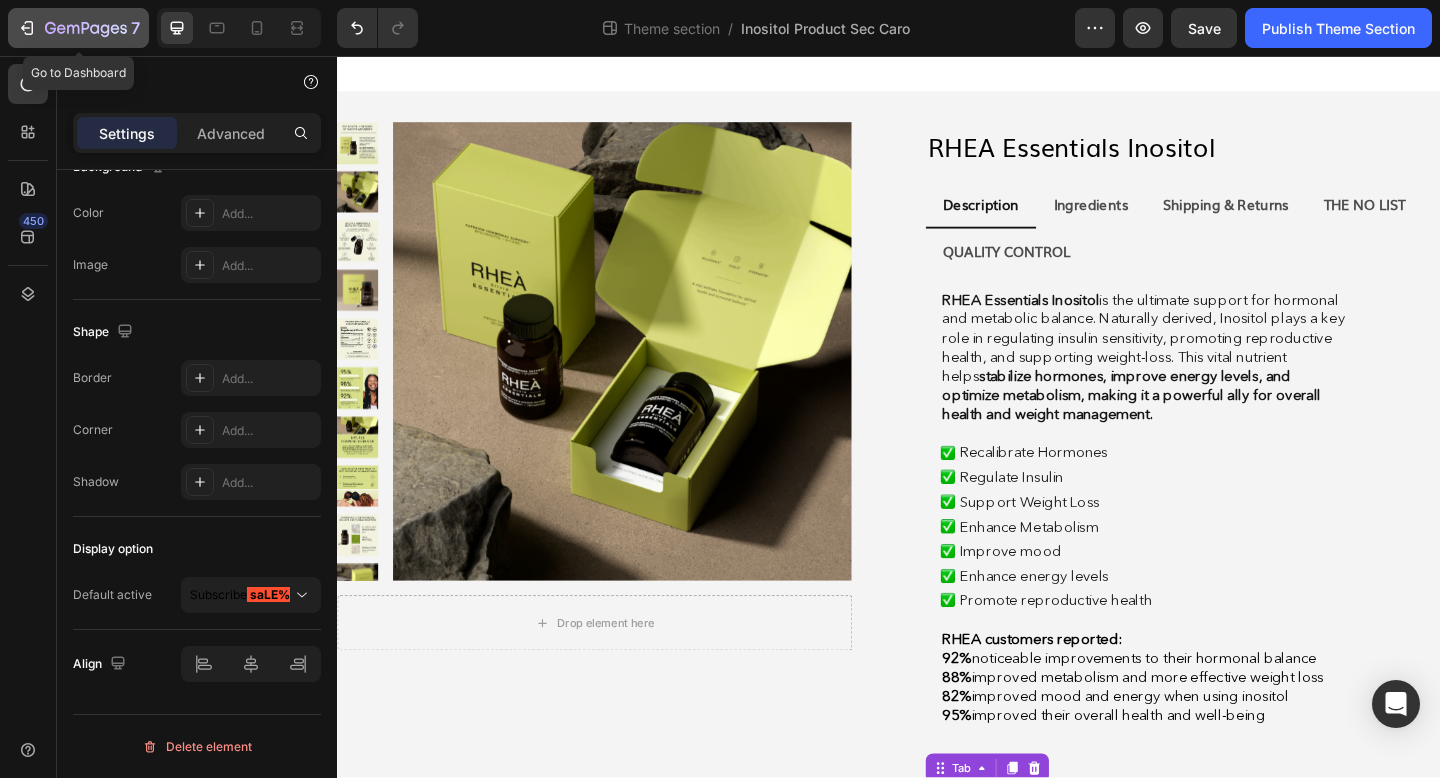 click on "7" 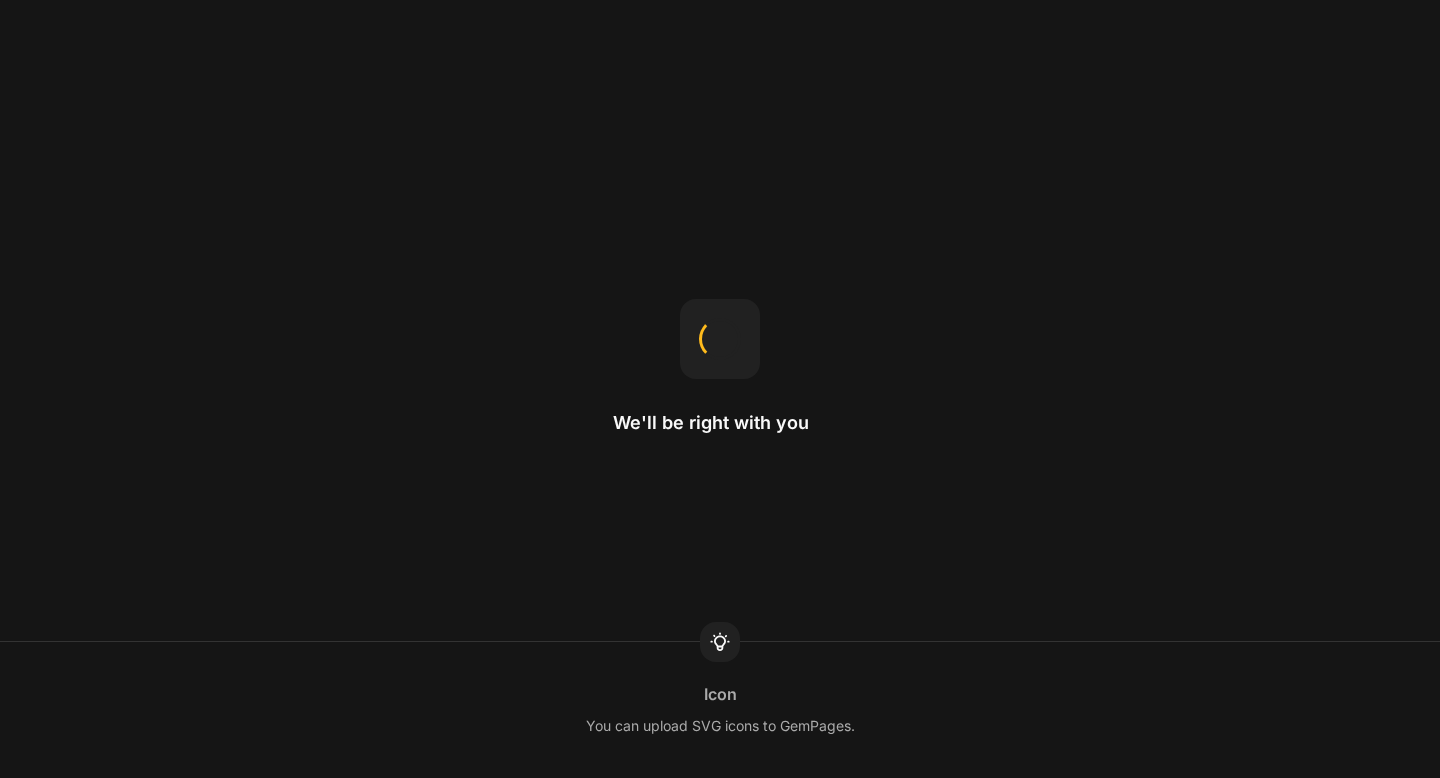 scroll, scrollTop: 0, scrollLeft: 0, axis: both 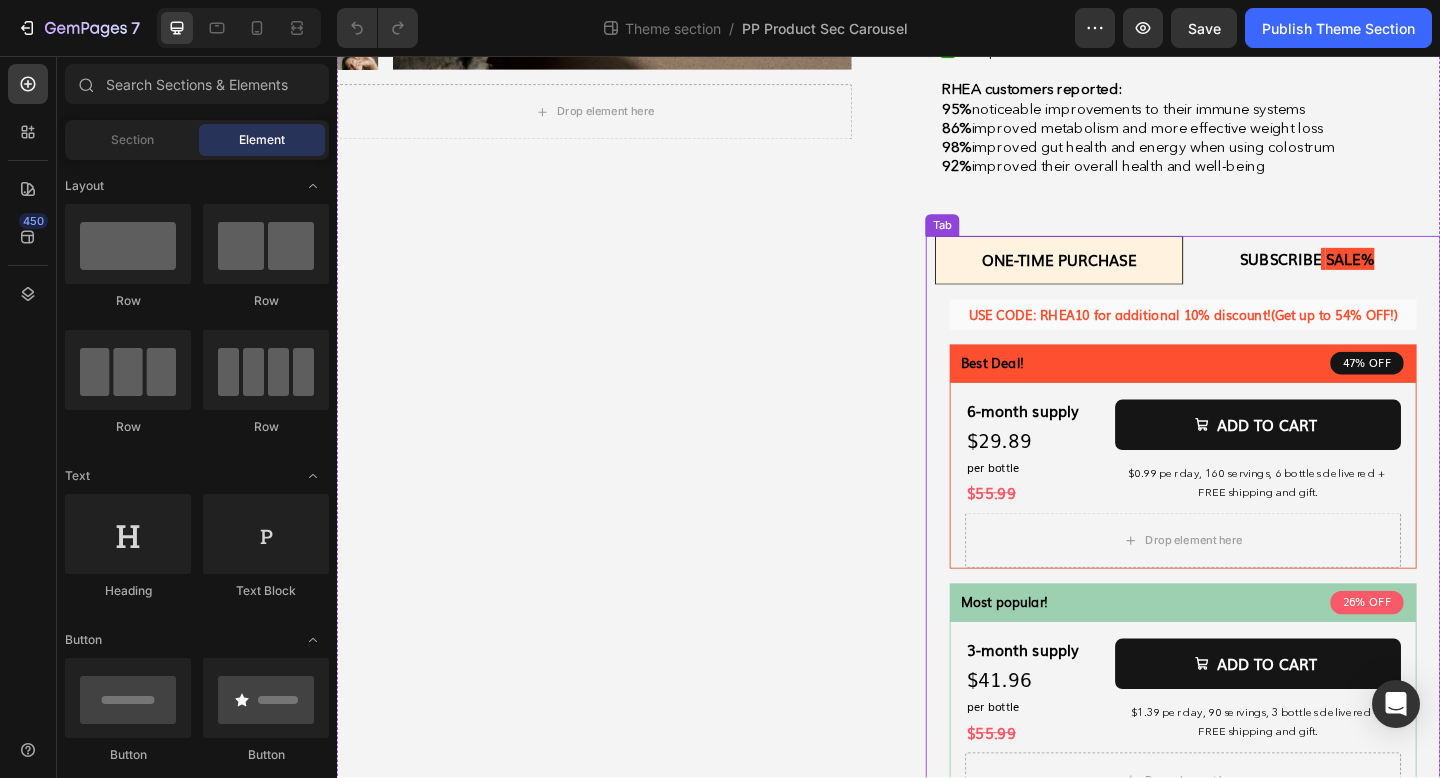 click on "One-time purchase Subscribe    saLE%  USE CODE: RHEA10 for additional 10% discount!  (Get up to 54% OFF!) Text Block Best Deal! Text Block 47% OFF Text Block Row Row 6-month supply Text Block $29.89 Text Block per bottle Text Block Row $ 55.99 Text Block
ADD TO CART Add to Cart $0.99 per day, 160 servings, 6 bottles delivered + FREE shipping and gift.  Text Block Row
6
Product Quantity
Drop element here Product Row Most popular! Text Block 26% OFF Text Block Row Row 3-month supply Text Block $41.96 Text Block per bottle Text Block Row $ 55.99 Text Block
ADD TO CART Add to Cart    $1.39 per day, 90 servings, 3 bottles delivered + FREE shipping and gift.  Text Block Row
3
Product Quantity
Drop element here Product Row 1-month supply Text Block $55.99 Text Block per bottle       Text Block Row
ADD TO CART Add to Cart Text Block Row
1
Row" at bounding box center [1257, 696] 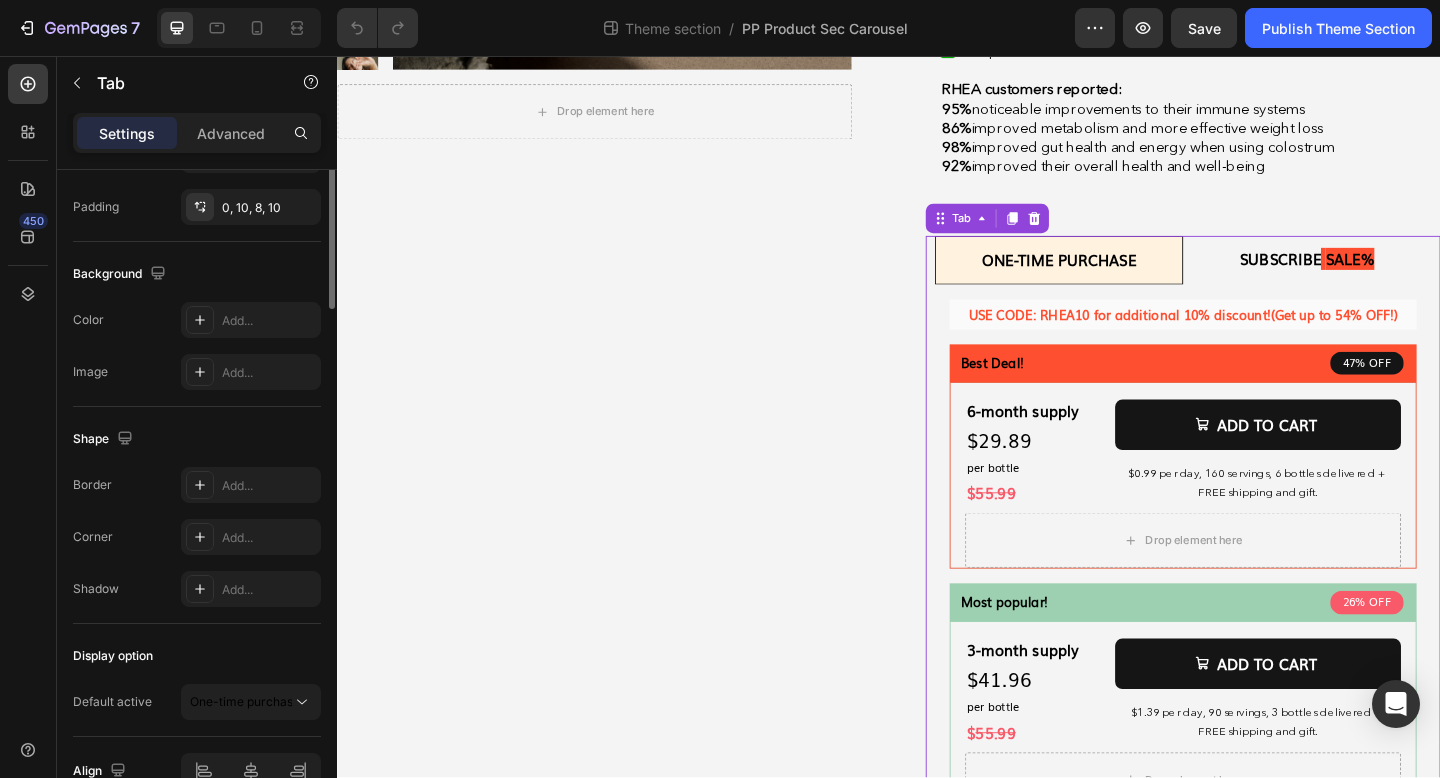 scroll, scrollTop: 614, scrollLeft: 0, axis: vertical 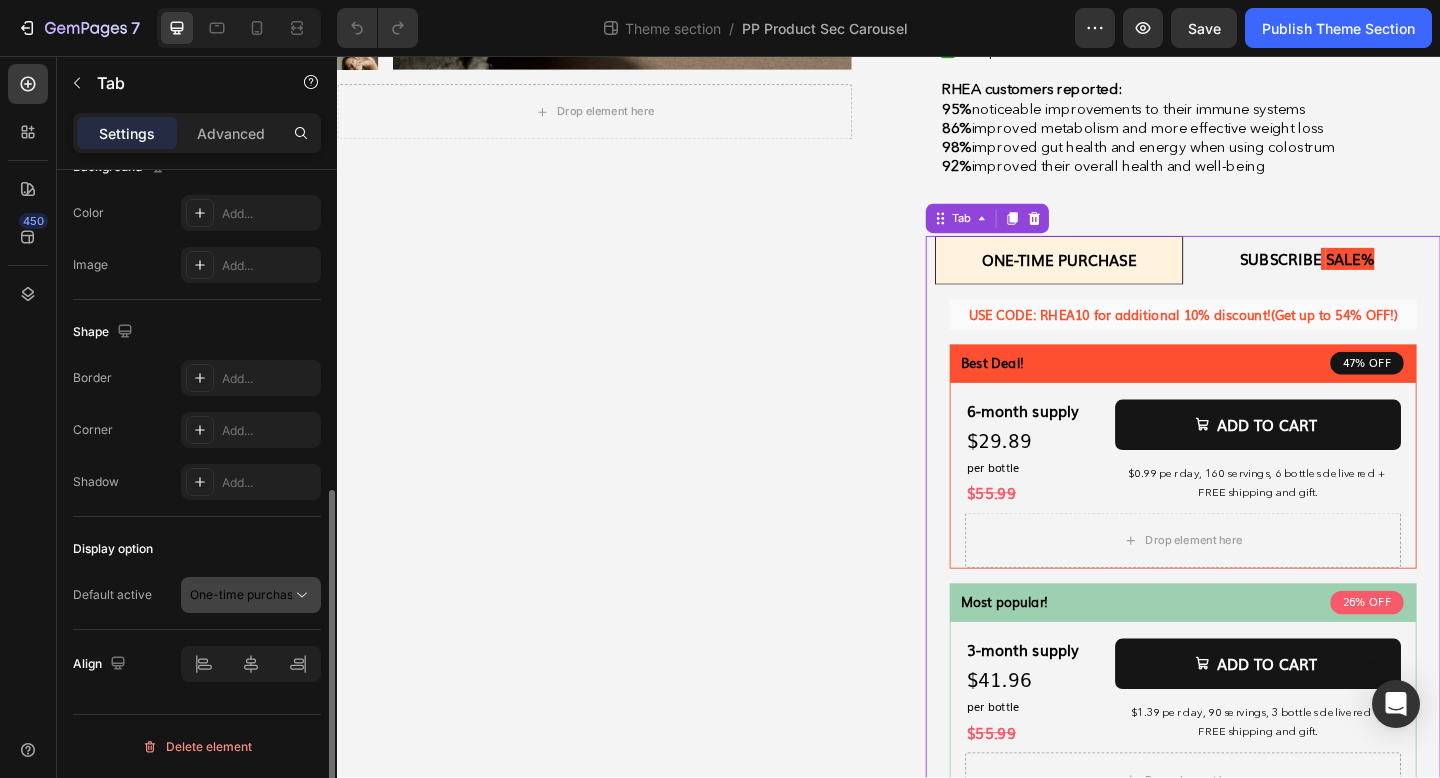 click on "One-time purchase" at bounding box center (245, 594) 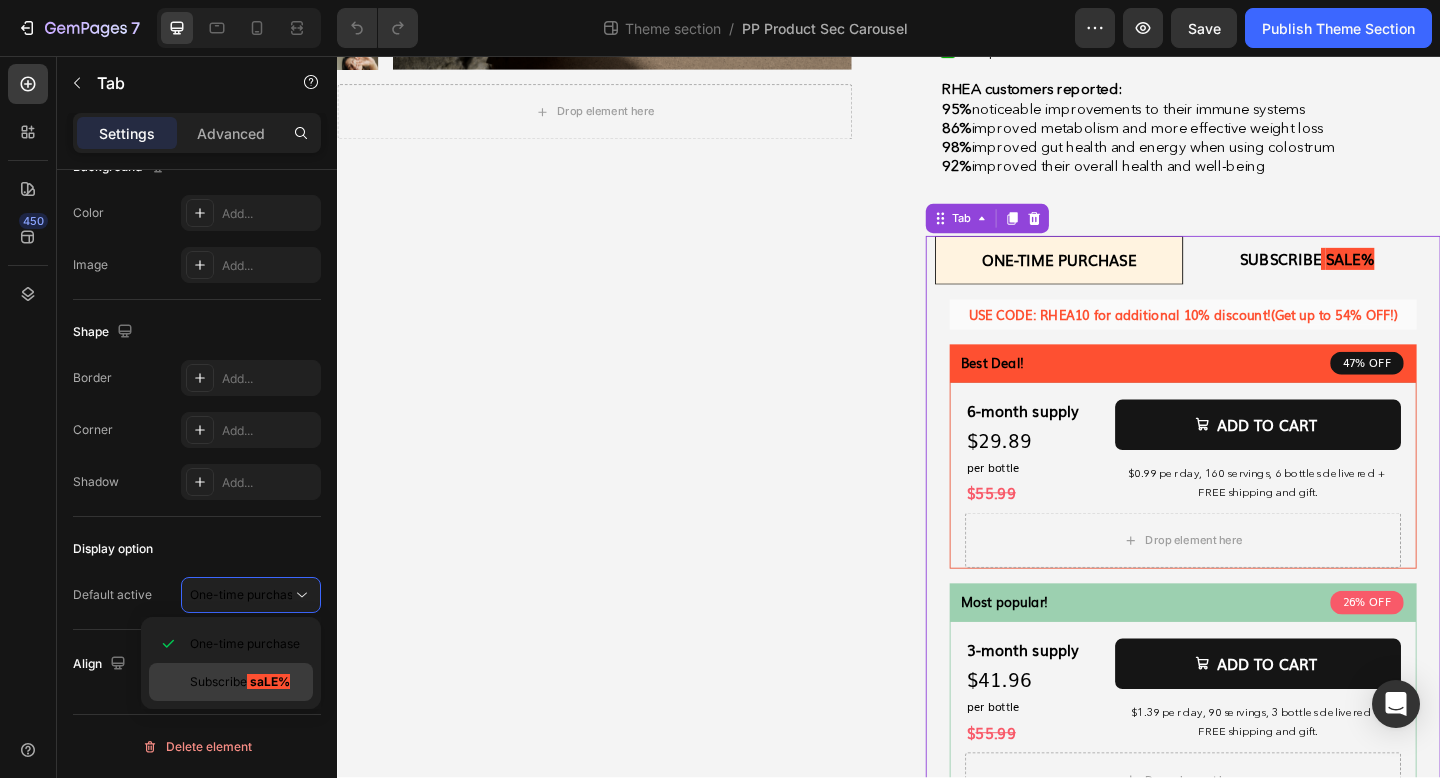 click on "Subscribe    saLE%" 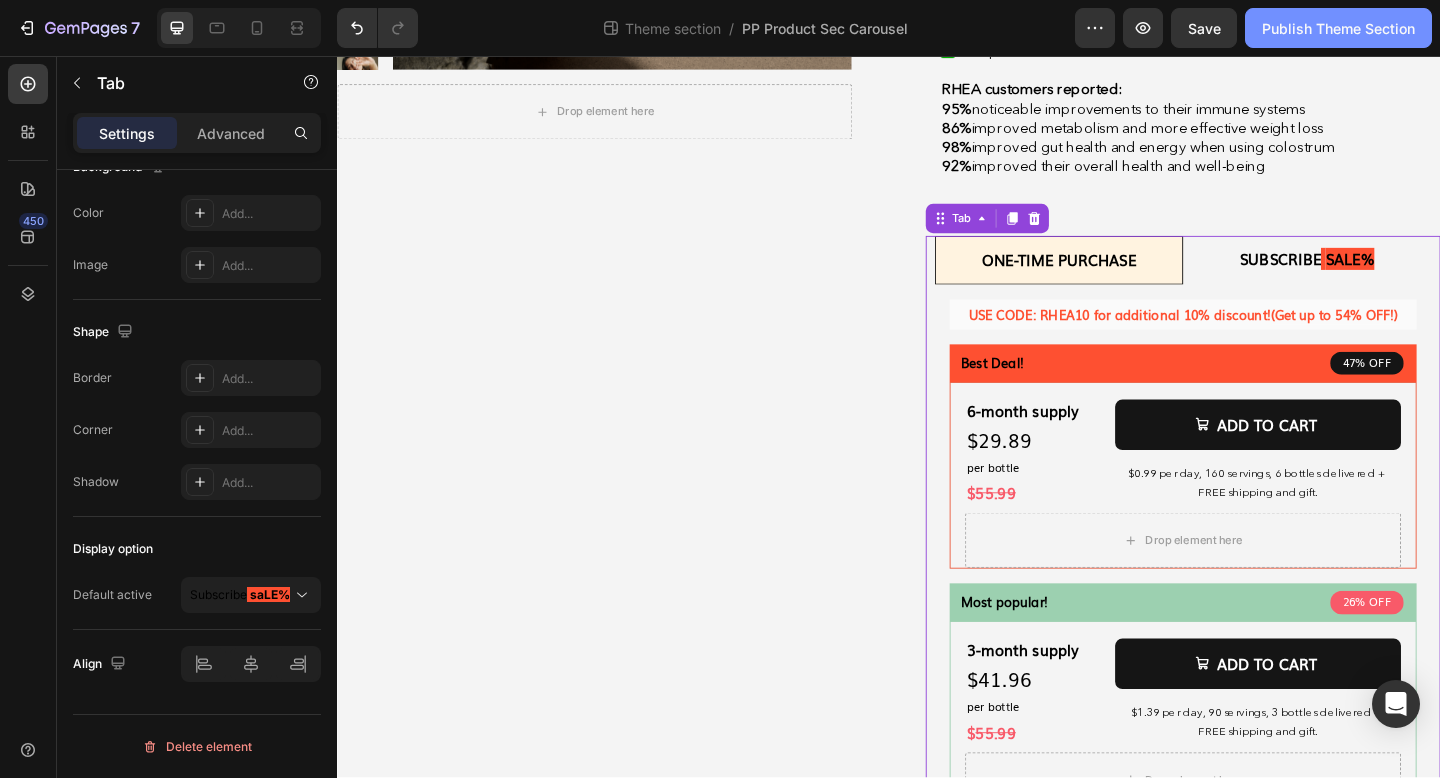click on "Publish Theme Section" at bounding box center [1338, 28] 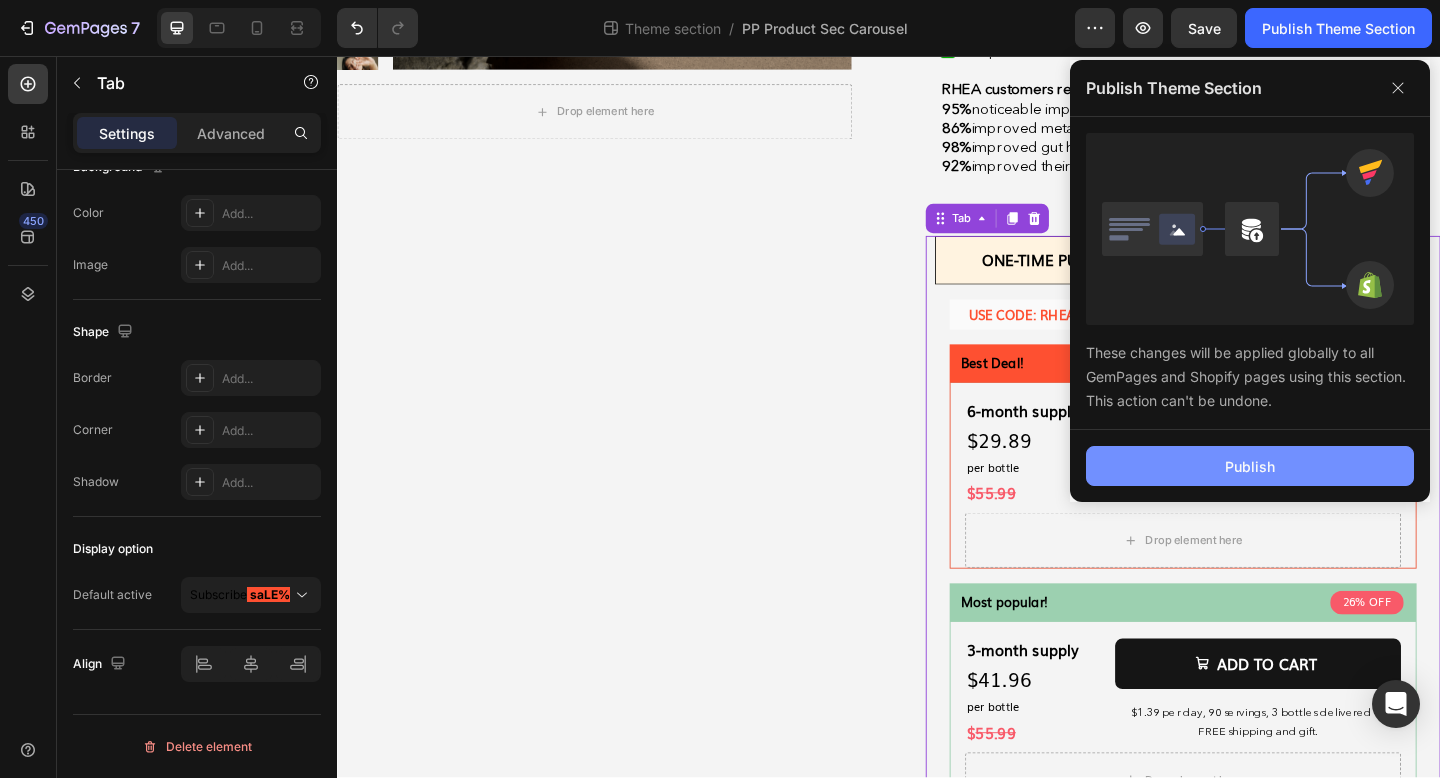 click on "Publish" 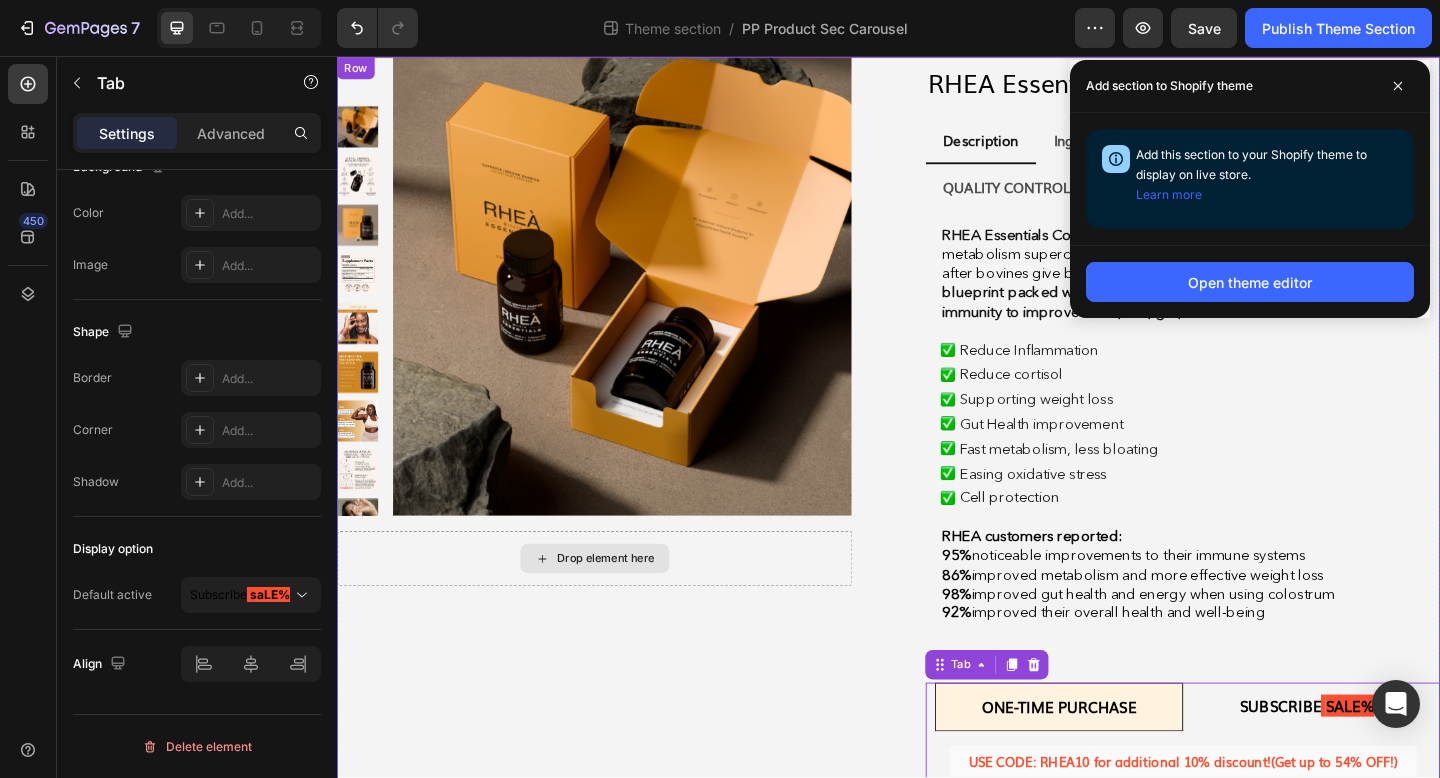 scroll, scrollTop: 0, scrollLeft: 0, axis: both 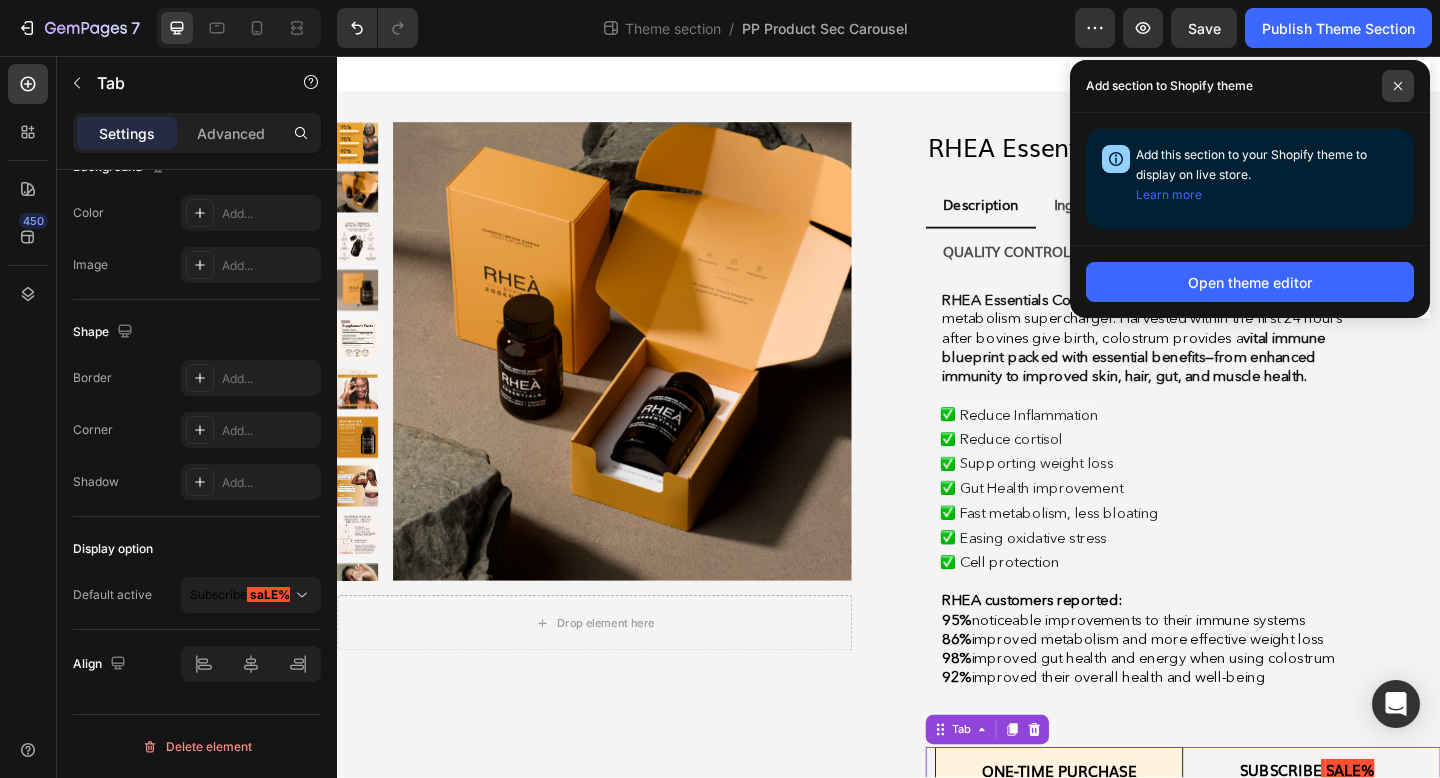 click 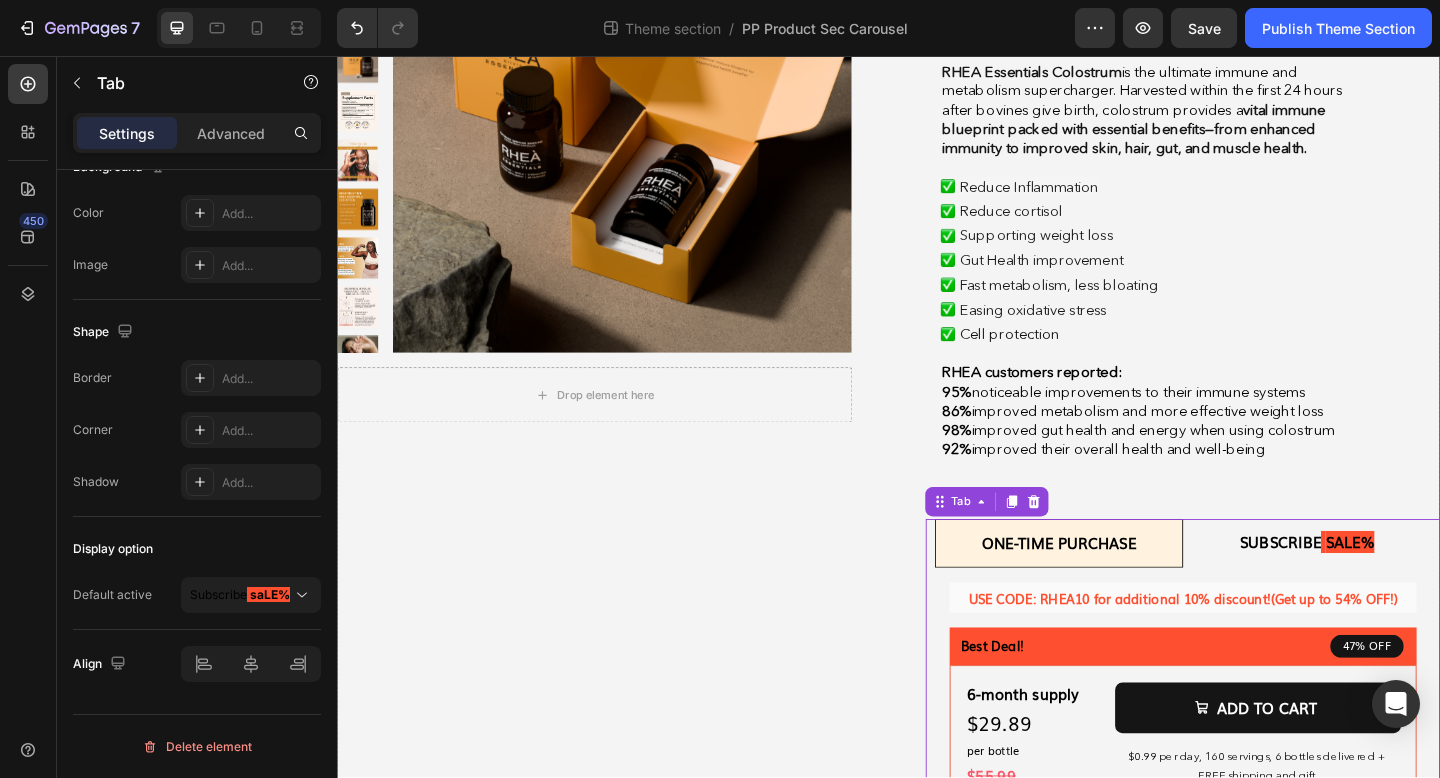 scroll, scrollTop: 0, scrollLeft: 0, axis: both 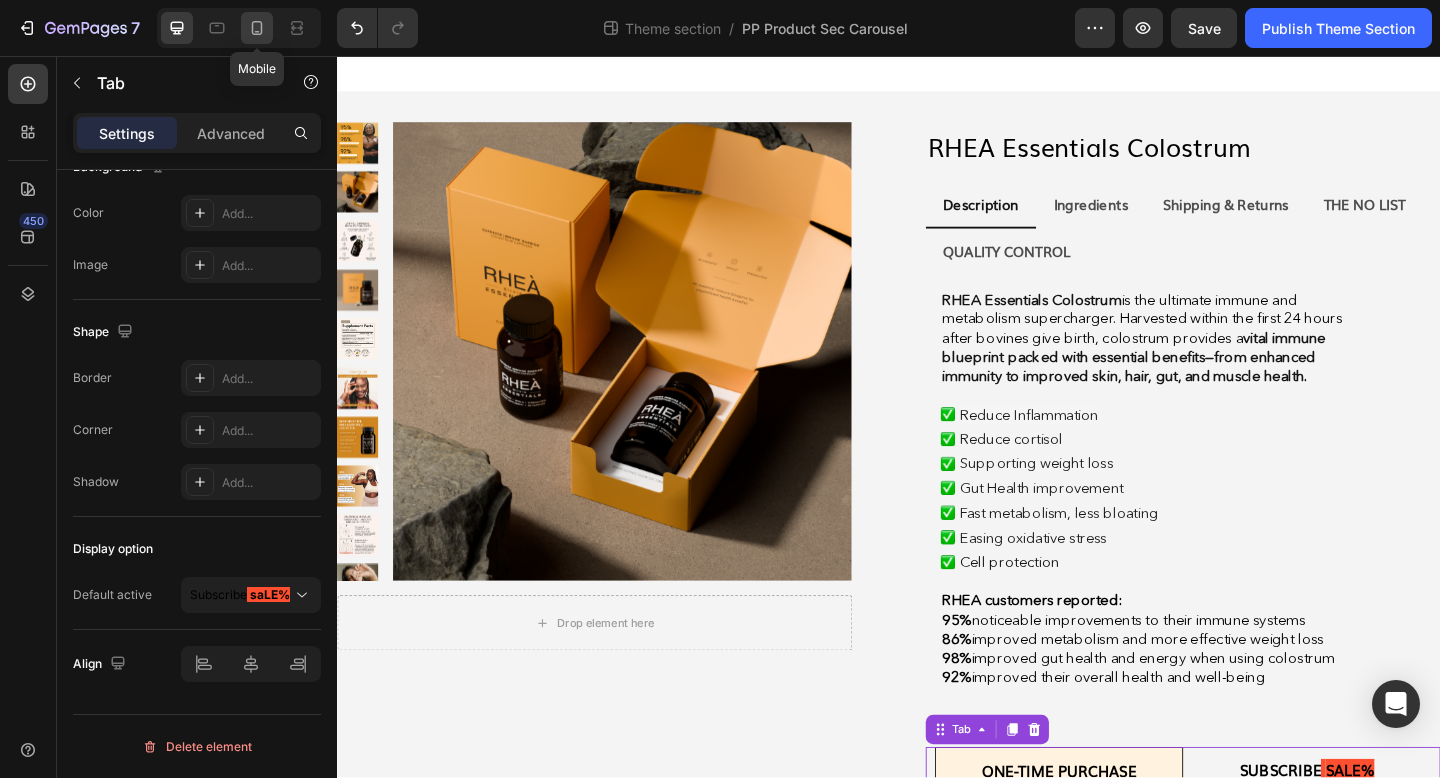 click 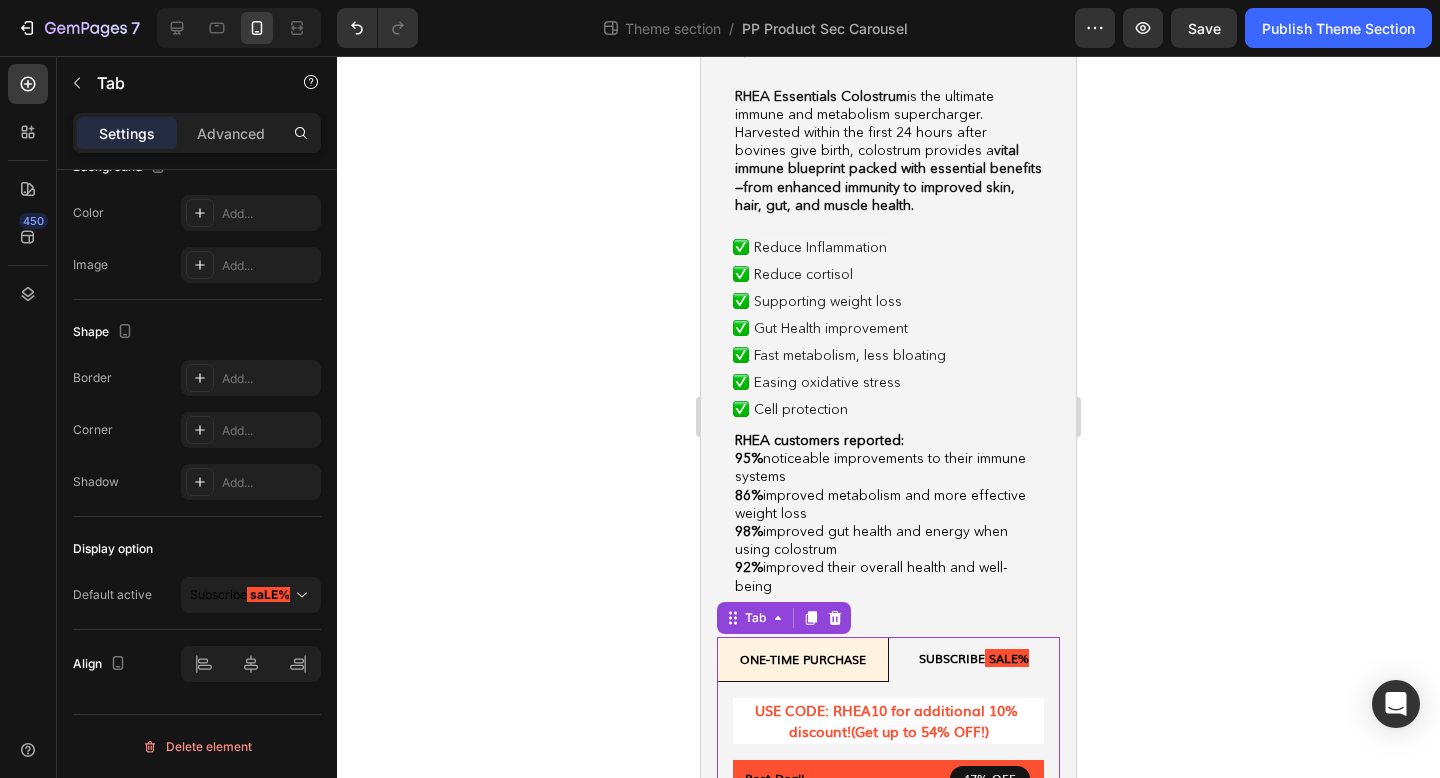 scroll, scrollTop: 493, scrollLeft: 0, axis: vertical 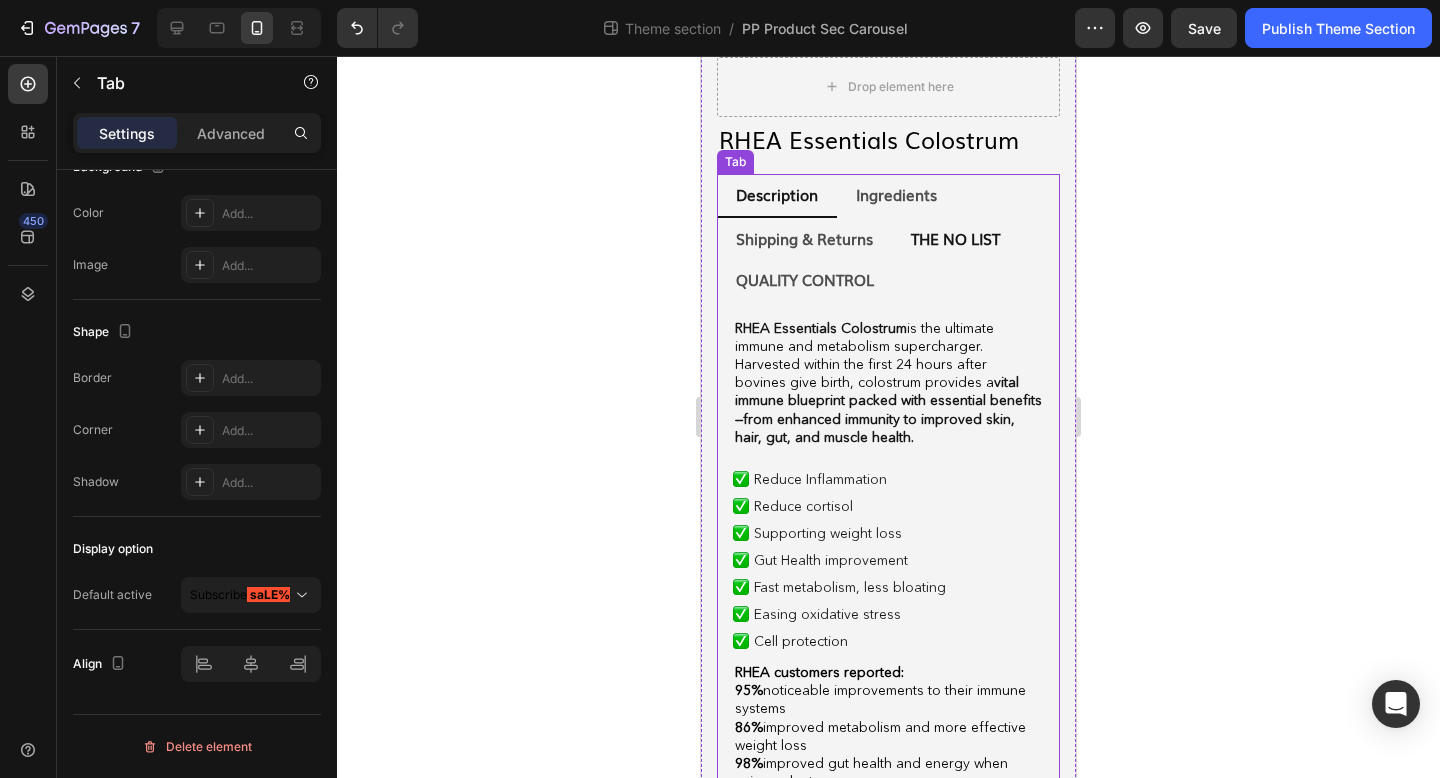 click on "THE NO LIST" at bounding box center [955, 239] 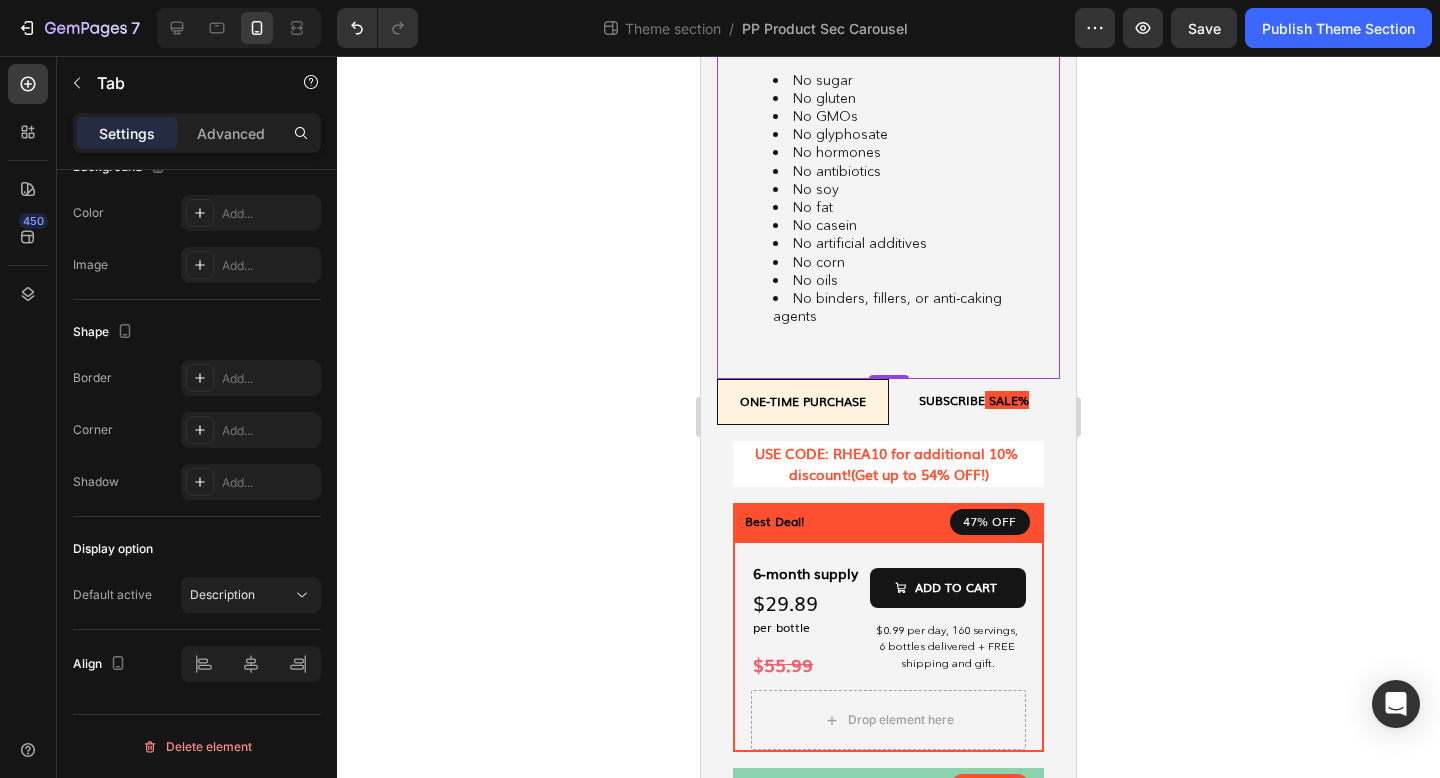 scroll, scrollTop: 845, scrollLeft: 0, axis: vertical 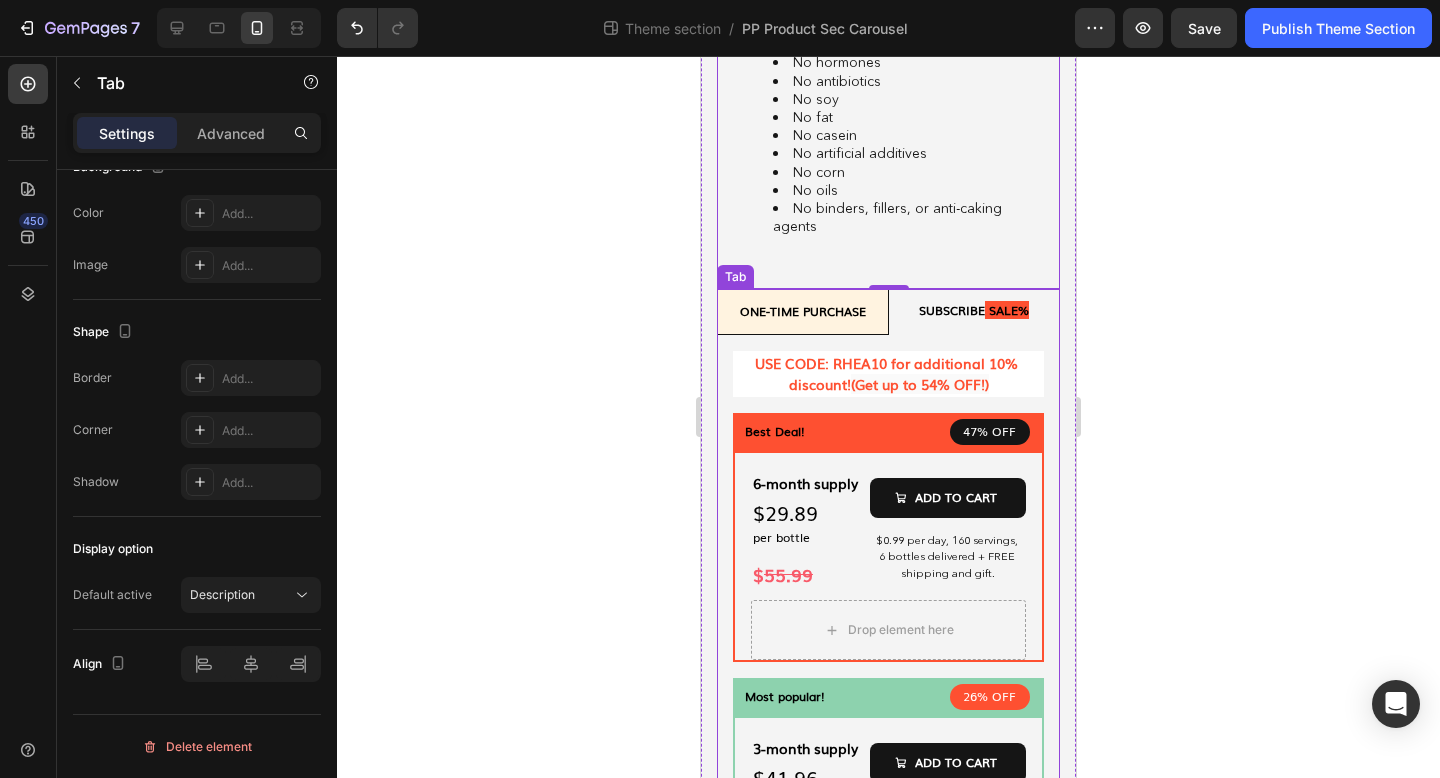 click on "USE CODE: RHEA10 for additional 10% discount!  (Get up to 54% OFF!) Text Block Best Deal! Text Block 47% OFF Text Block Row Row 6-month supply Text Block $29.89 Text Block per bottle Text Block Row $ 55.99 Text Block
ADD TO CART Add to Cart $0.99 per day, 160 servings, 6 bottles delivered + FREE shipping and gift.  Text Block Row
6
Product Quantity
Drop element here Product Row Most popular! Text Block 26% OFF Text Block Row Row 3-month supply Text Block $41.96 Text Block per bottle Text Block Row $ 55.99 Text Block
ADD TO CART Add to Cart    $1.39 per day, 90 servings, 3 bottles delivered + FREE shipping and gift.  Text Block Row
3
Product Quantity
Drop element here Product Row 1-month supply Text Block $55.99 Text Block per bottle       Text Block Row
ADD TO CART Add to Cart    $1.86 per day, 30 servings, 1 bottle delivered + FREE gift.  Text Block Row 1 $" at bounding box center [888, 753] 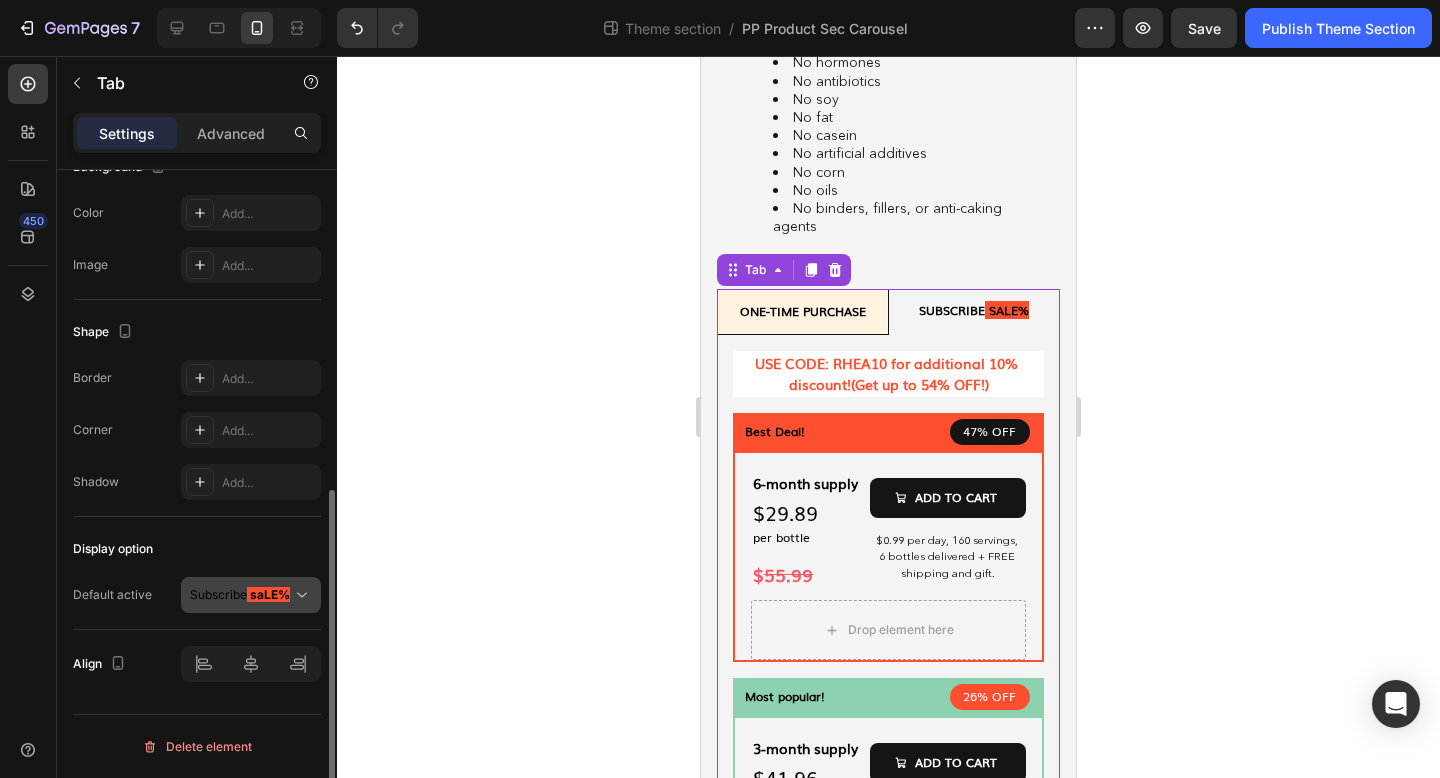 click on "Subscribe" at bounding box center (218, 594) 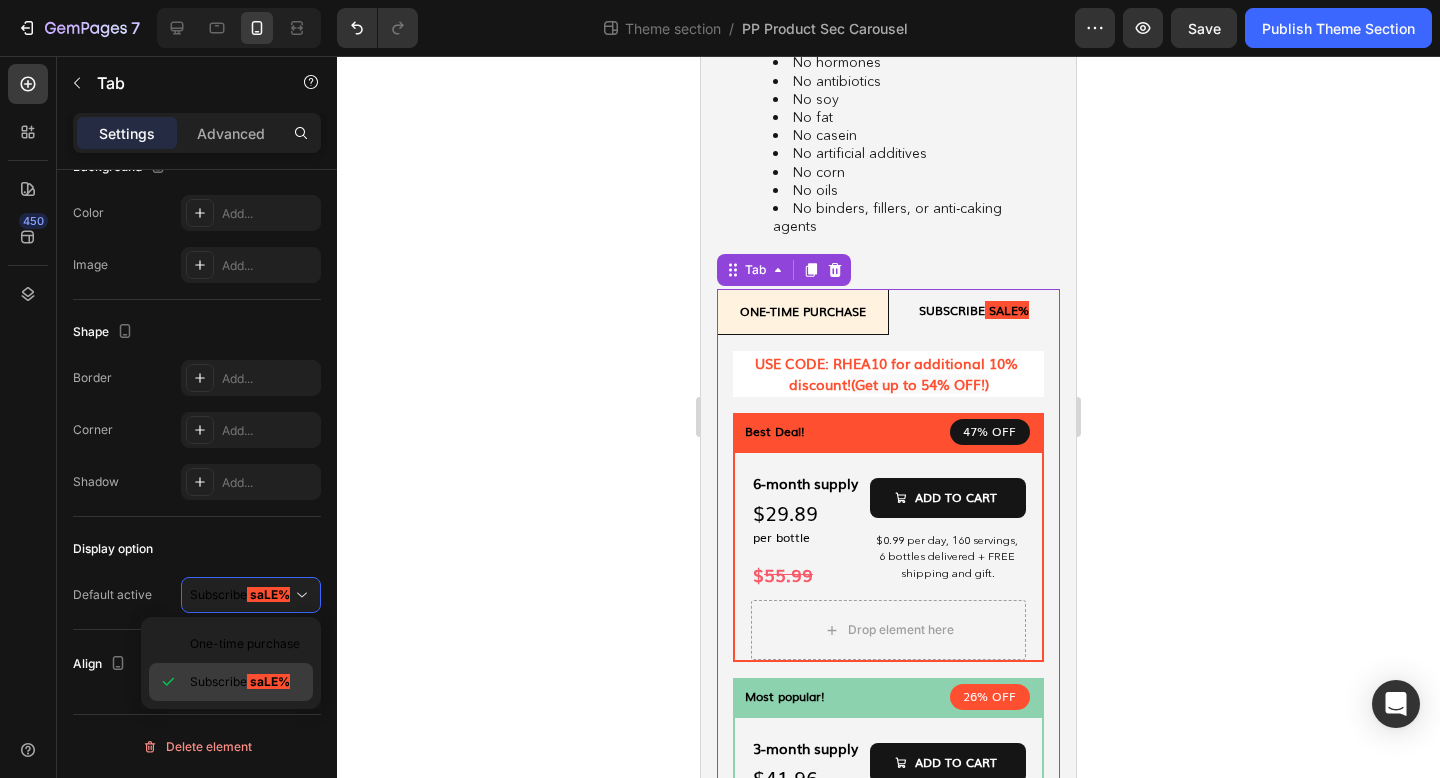 click on "Subscribe    saLE%" at bounding box center (240, 682) 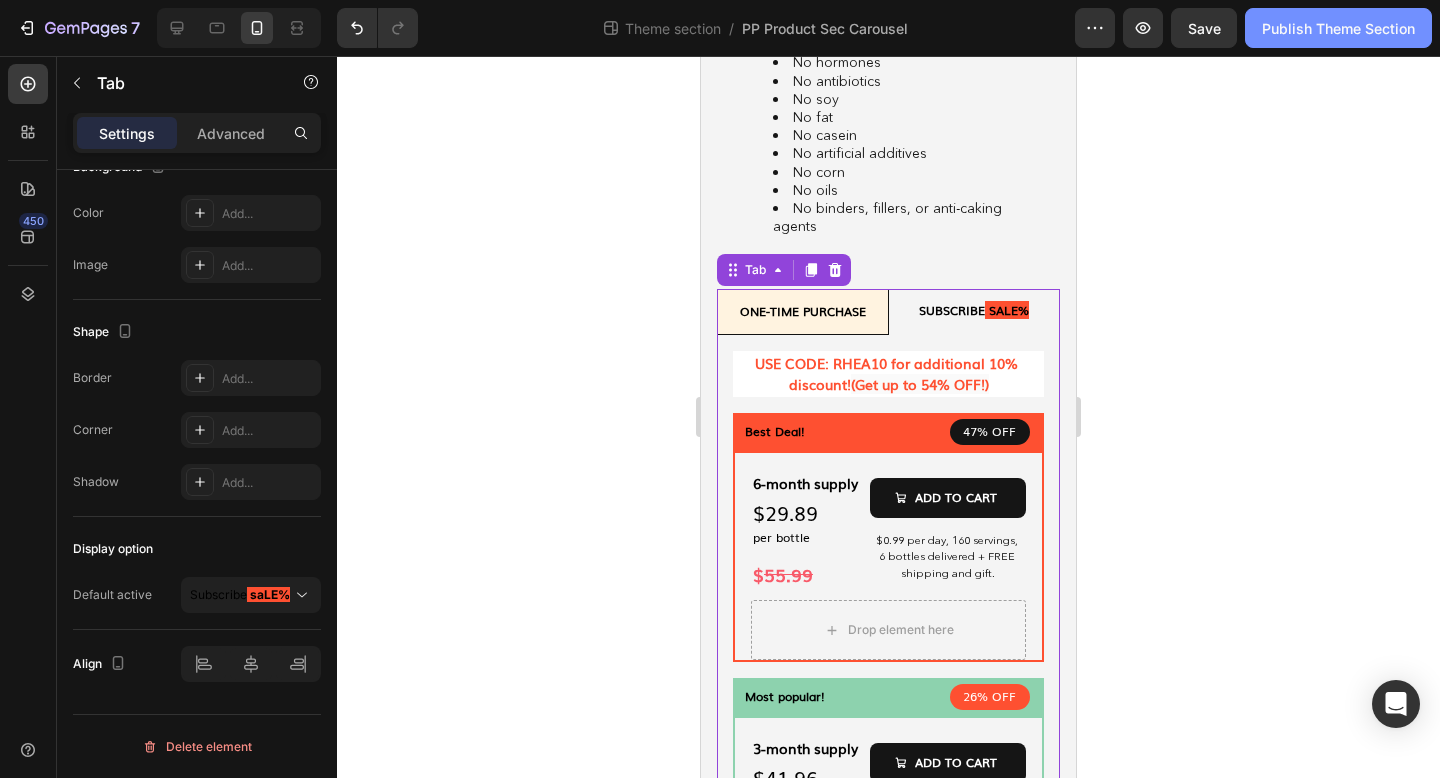 click on "Publish Theme Section" at bounding box center (1338, 28) 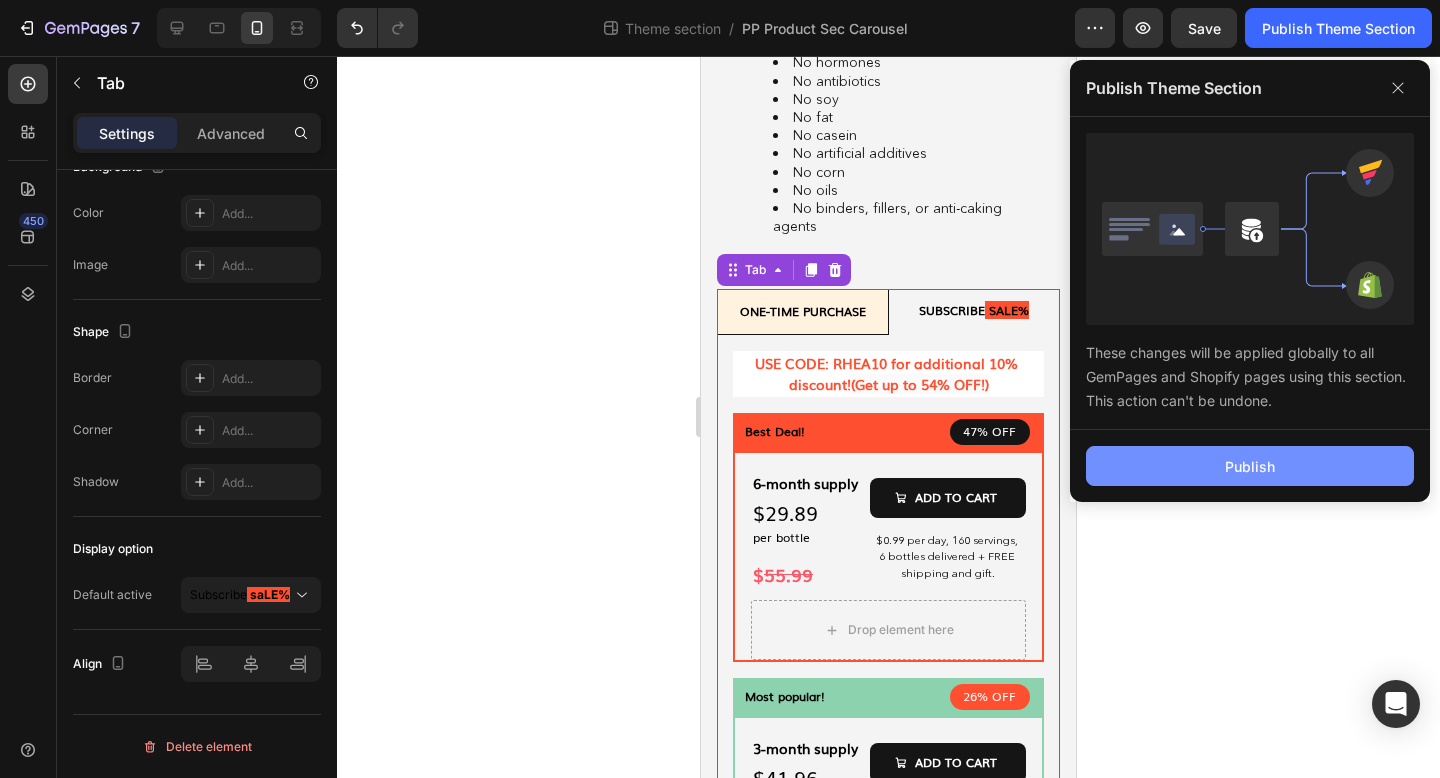 click on "Publish" 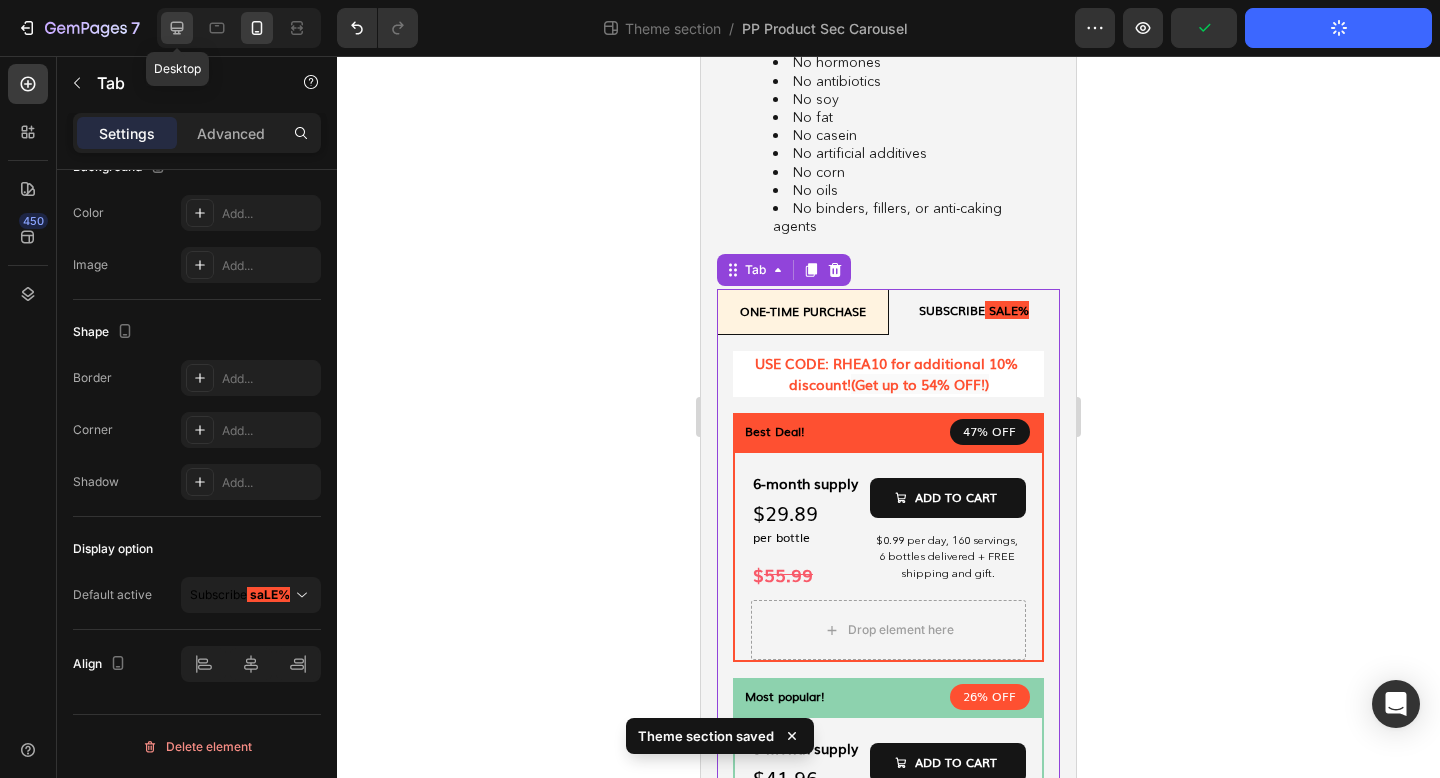 click 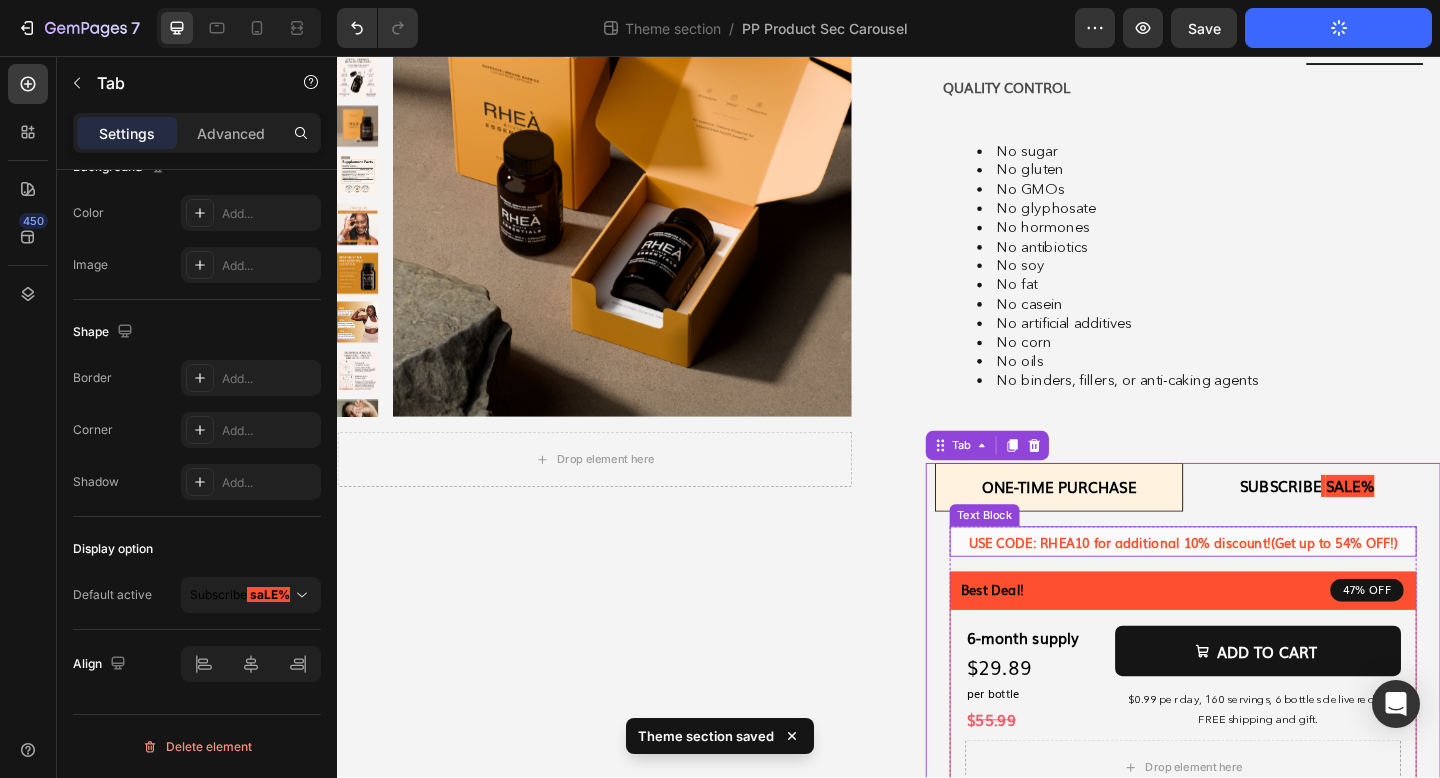 scroll, scrollTop: 0, scrollLeft: 0, axis: both 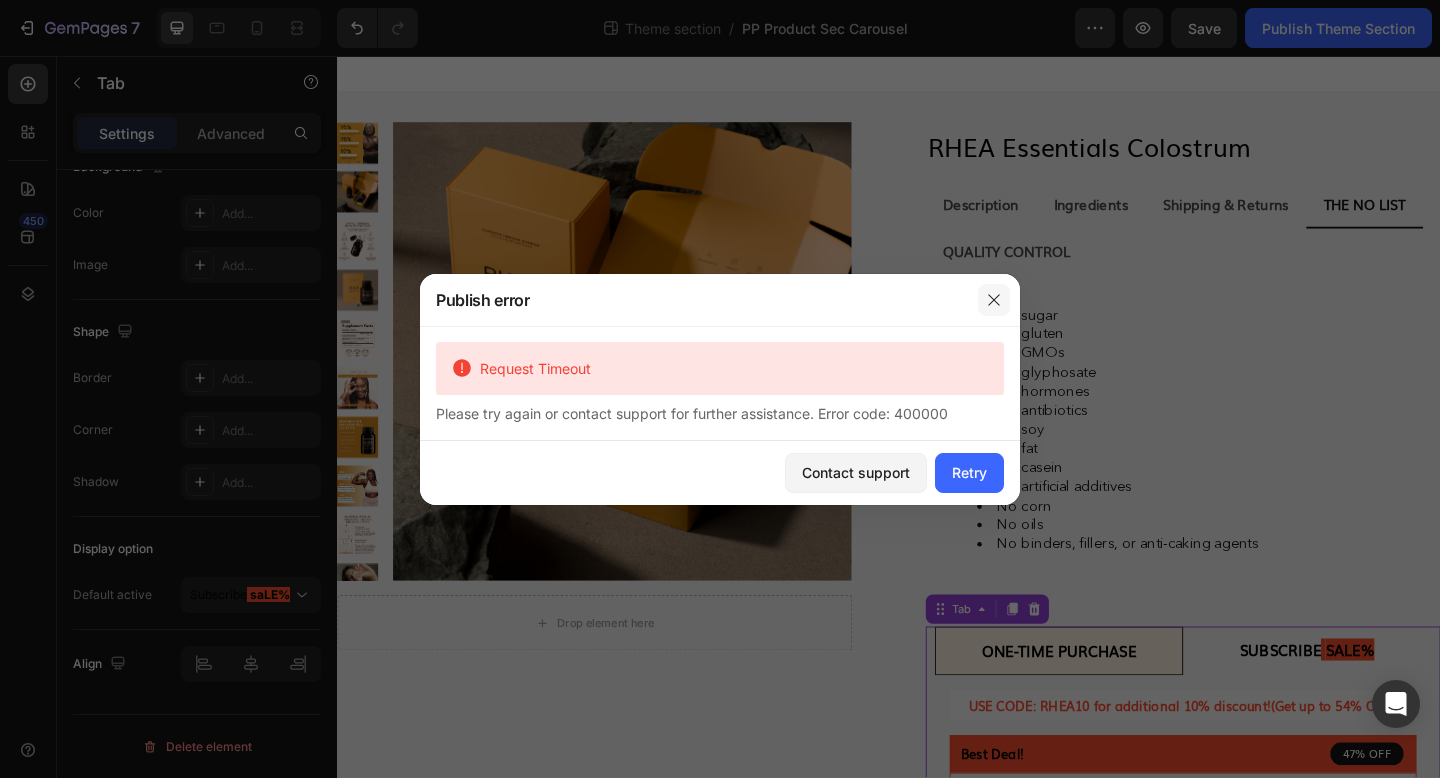 click 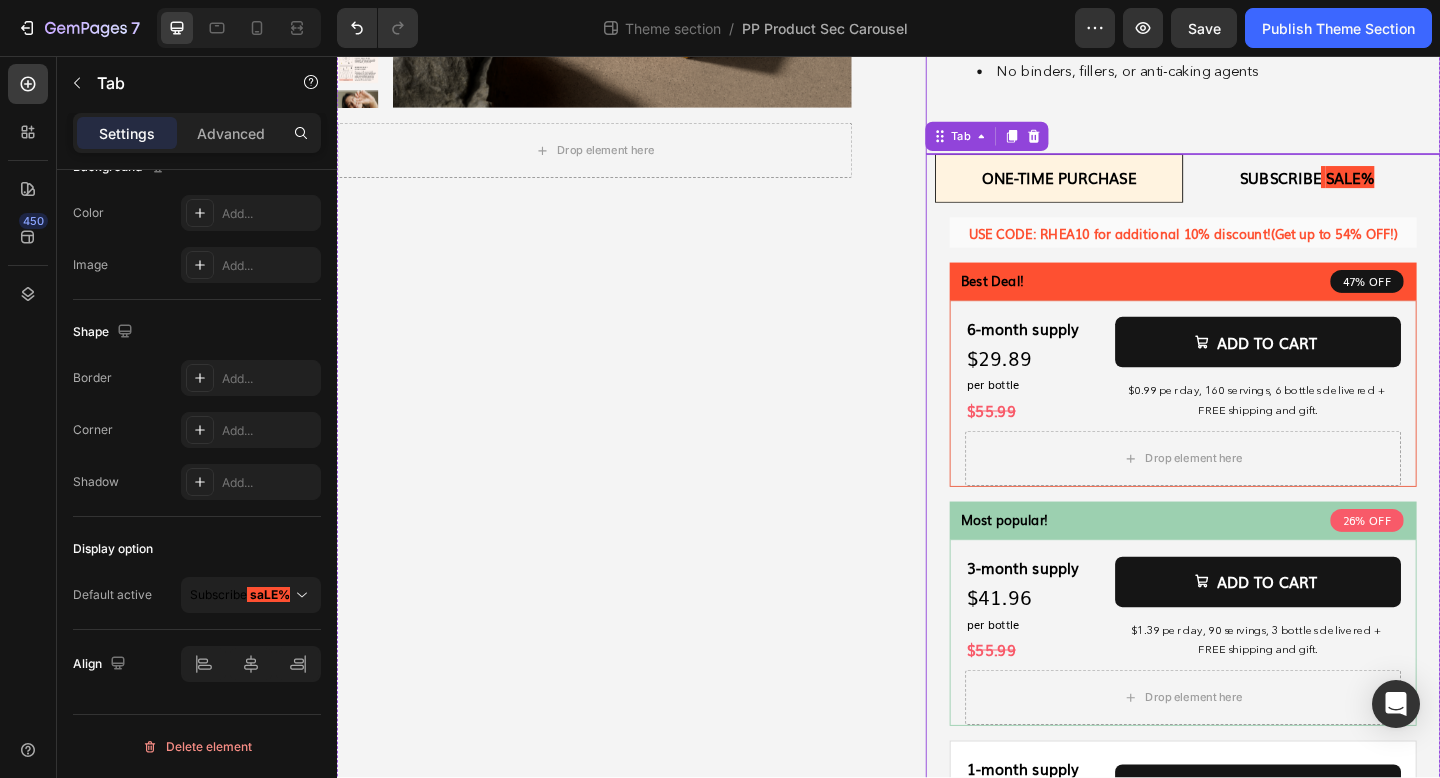 scroll, scrollTop: 393, scrollLeft: 0, axis: vertical 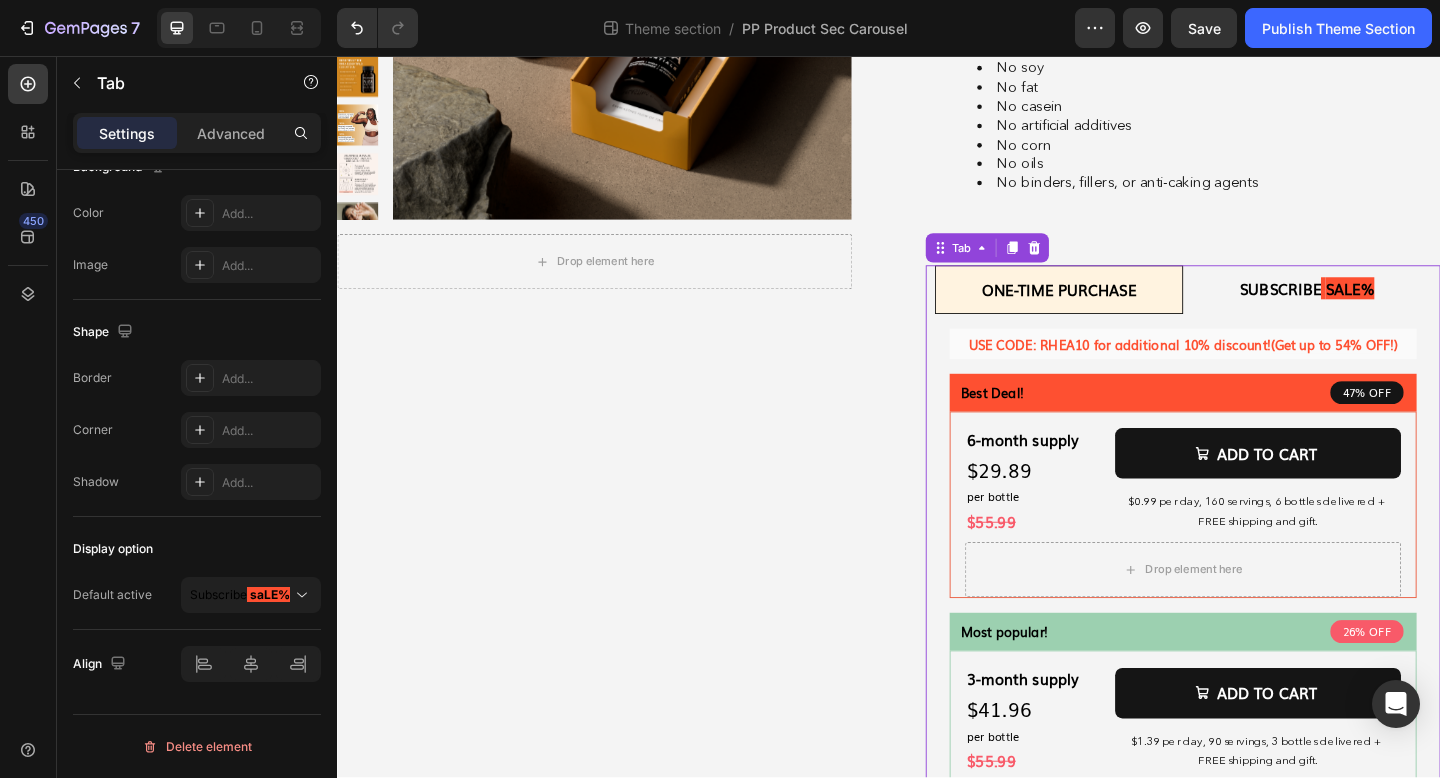 click on "Subscribe    saLE%" at bounding box center (1392, 310) 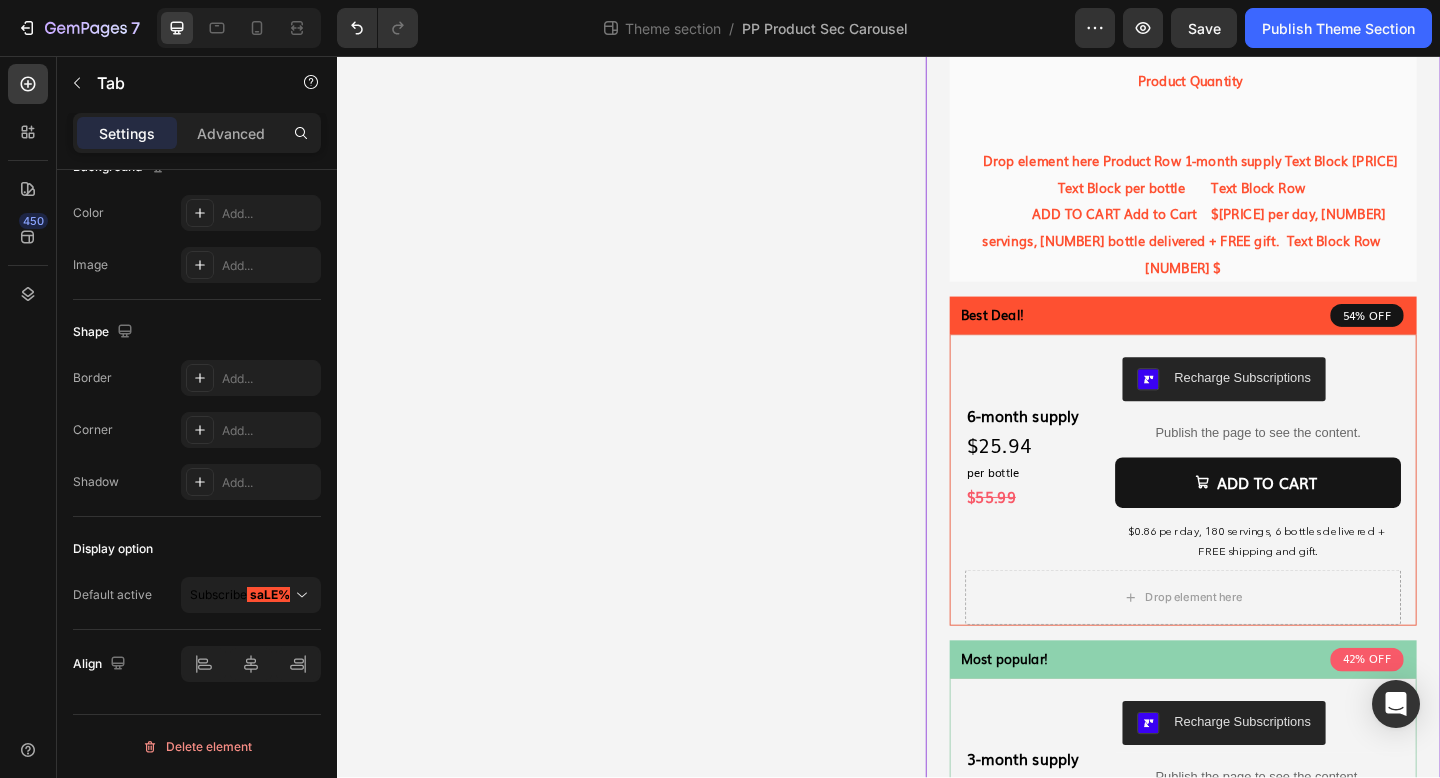 scroll, scrollTop: 1316, scrollLeft: 0, axis: vertical 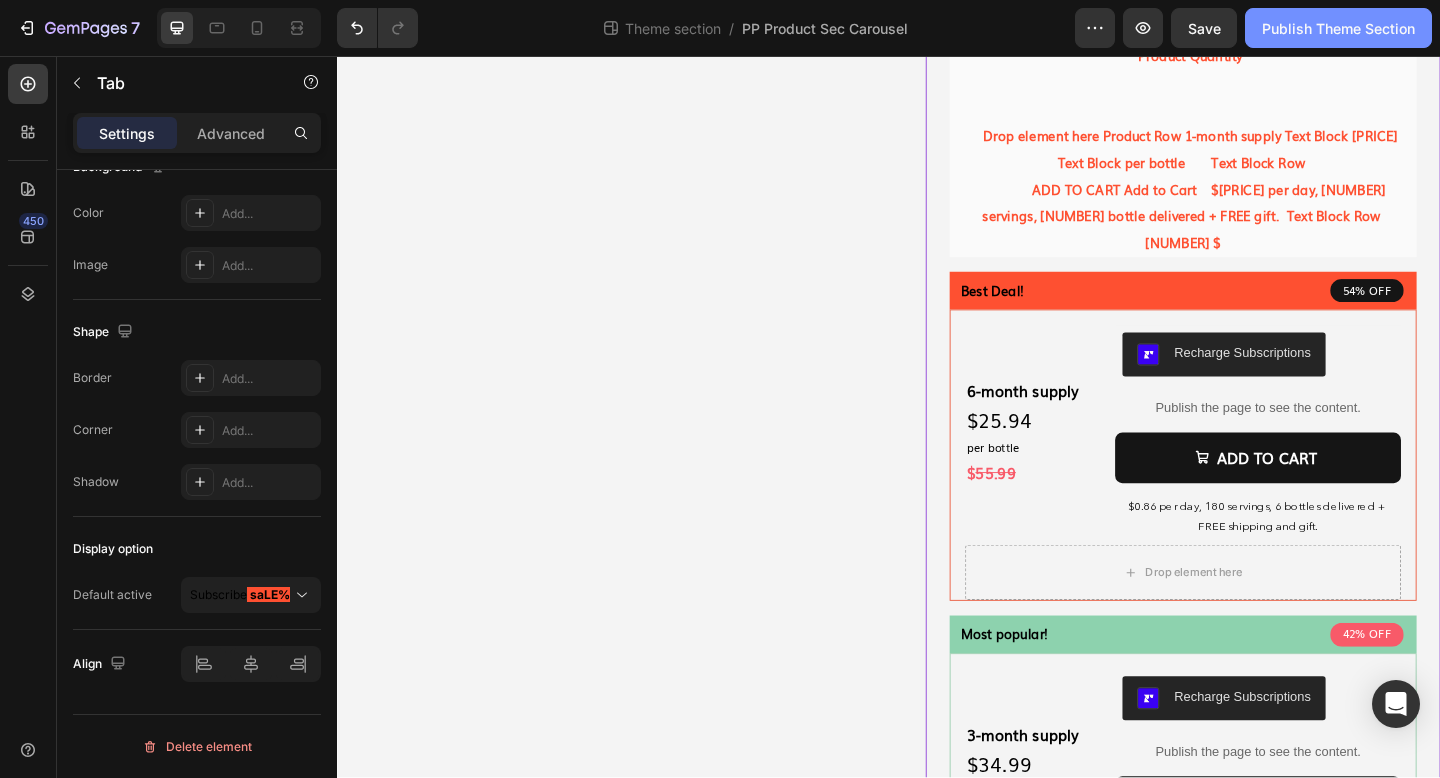 click on "Publish Theme Section" at bounding box center (1338, 28) 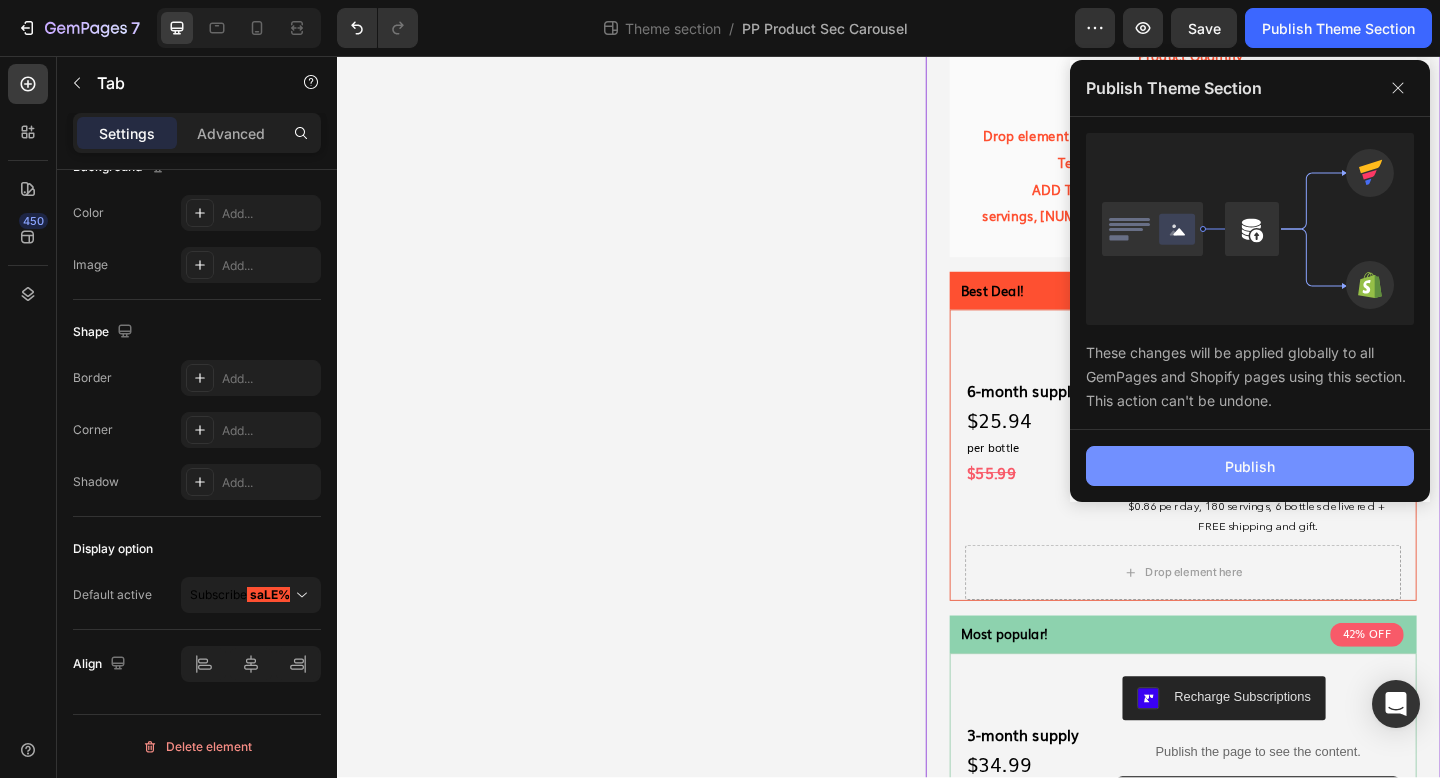 click on "Publish" 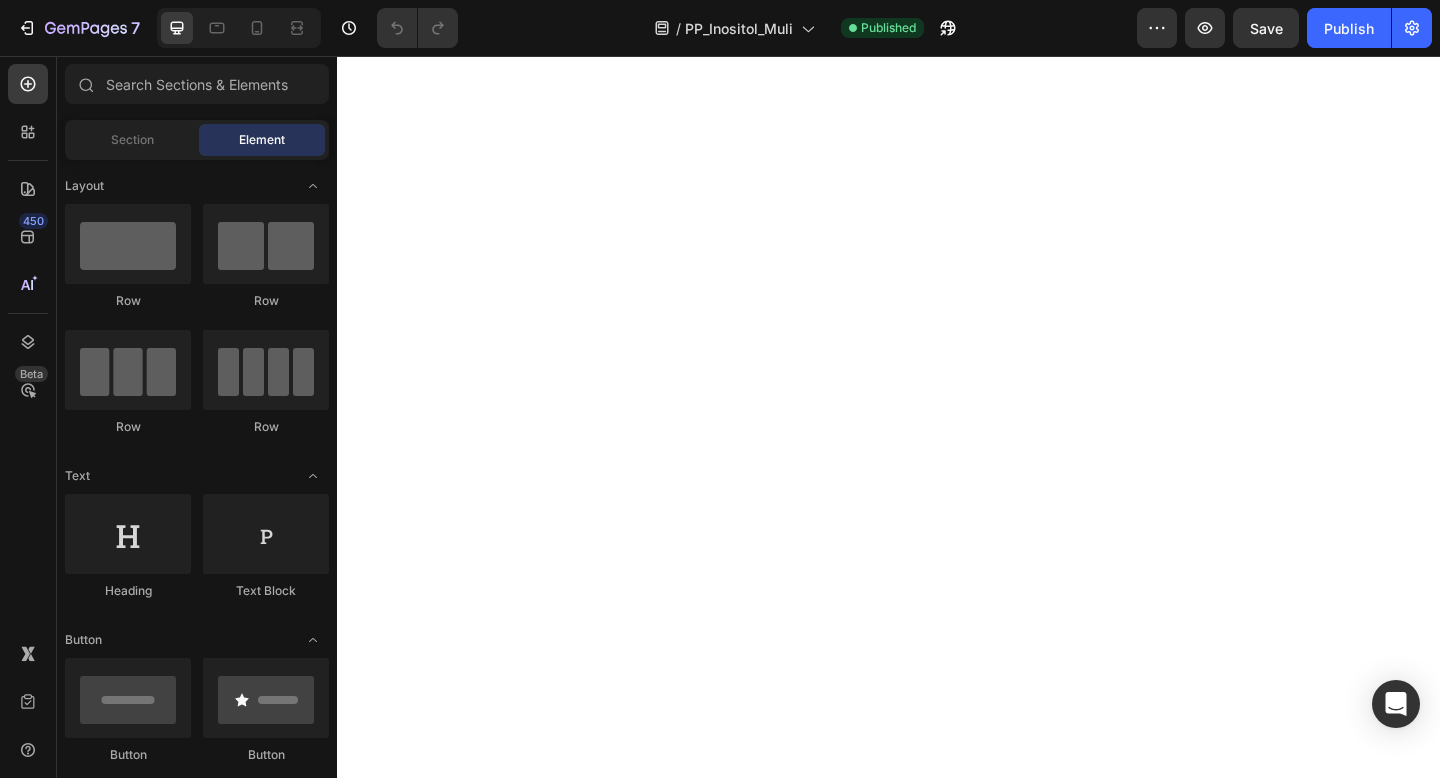scroll, scrollTop: 0, scrollLeft: 0, axis: both 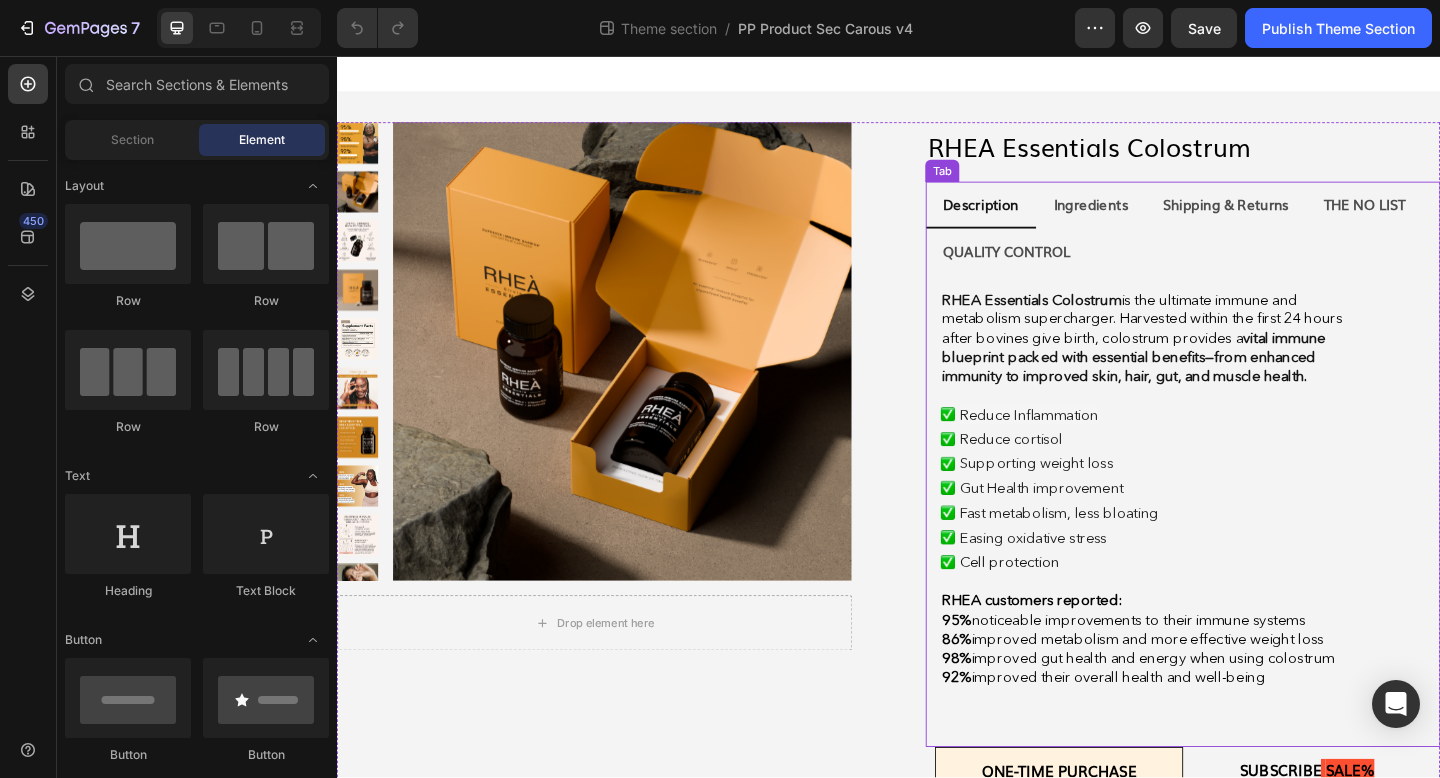 click on "Description" at bounding box center [1037, 218] 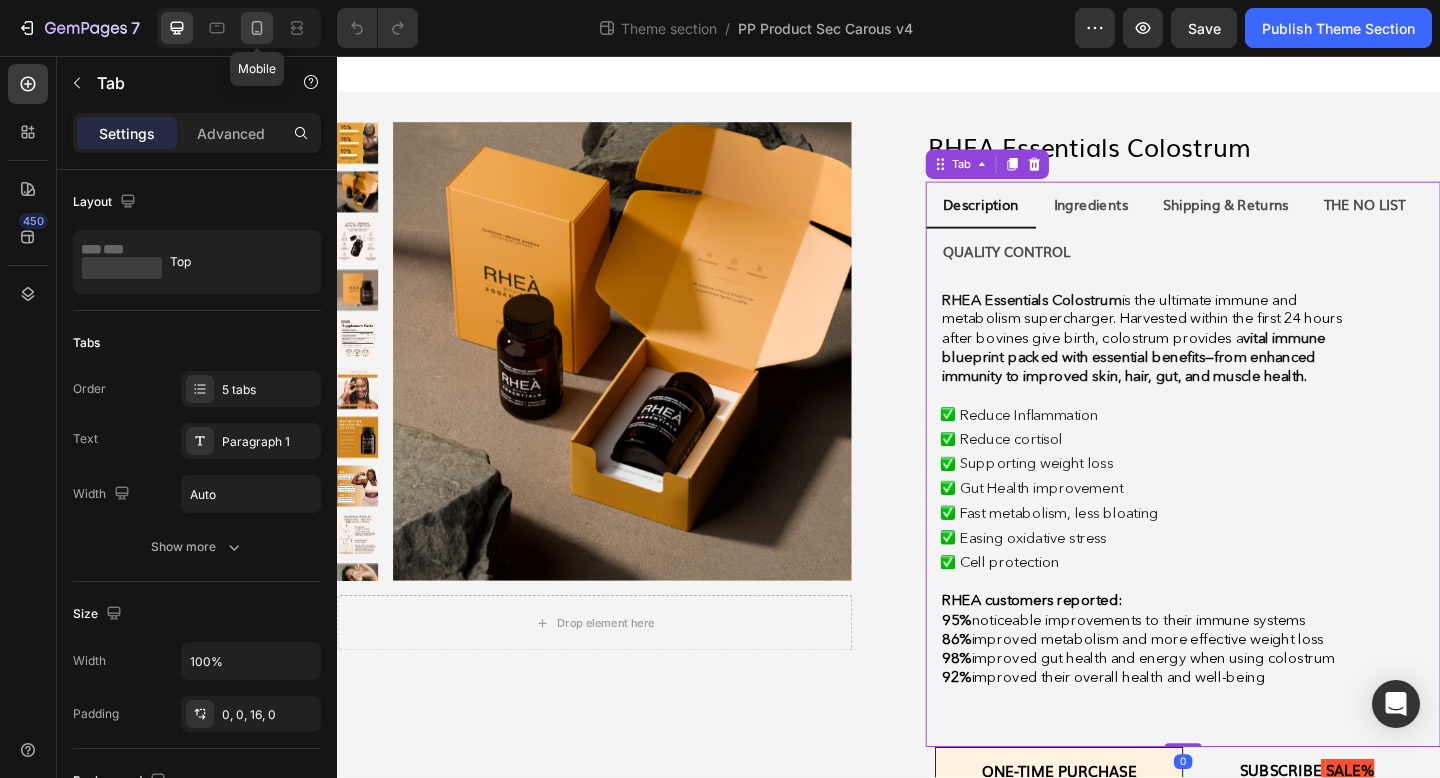click 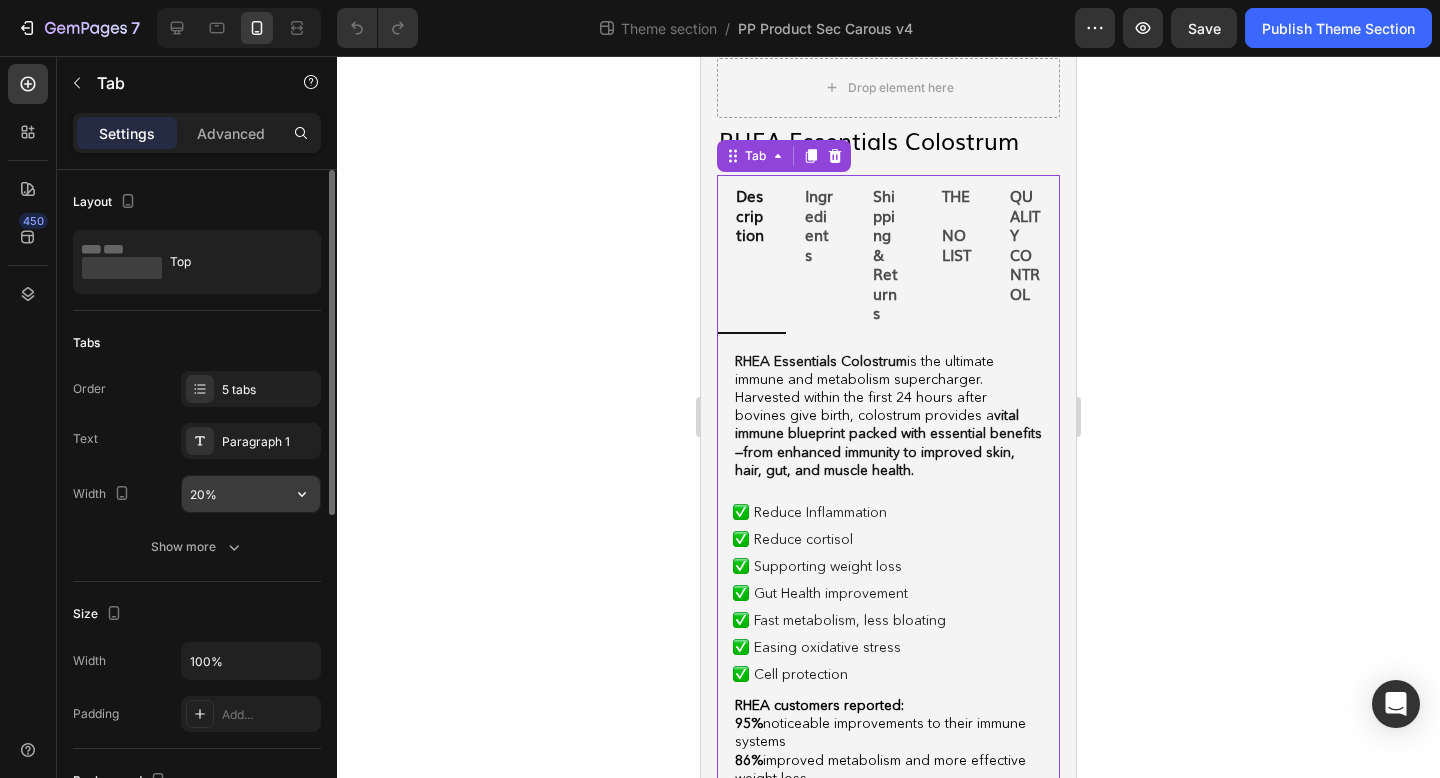scroll, scrollTop: 541, scrollLeft: 0, axis: vertical 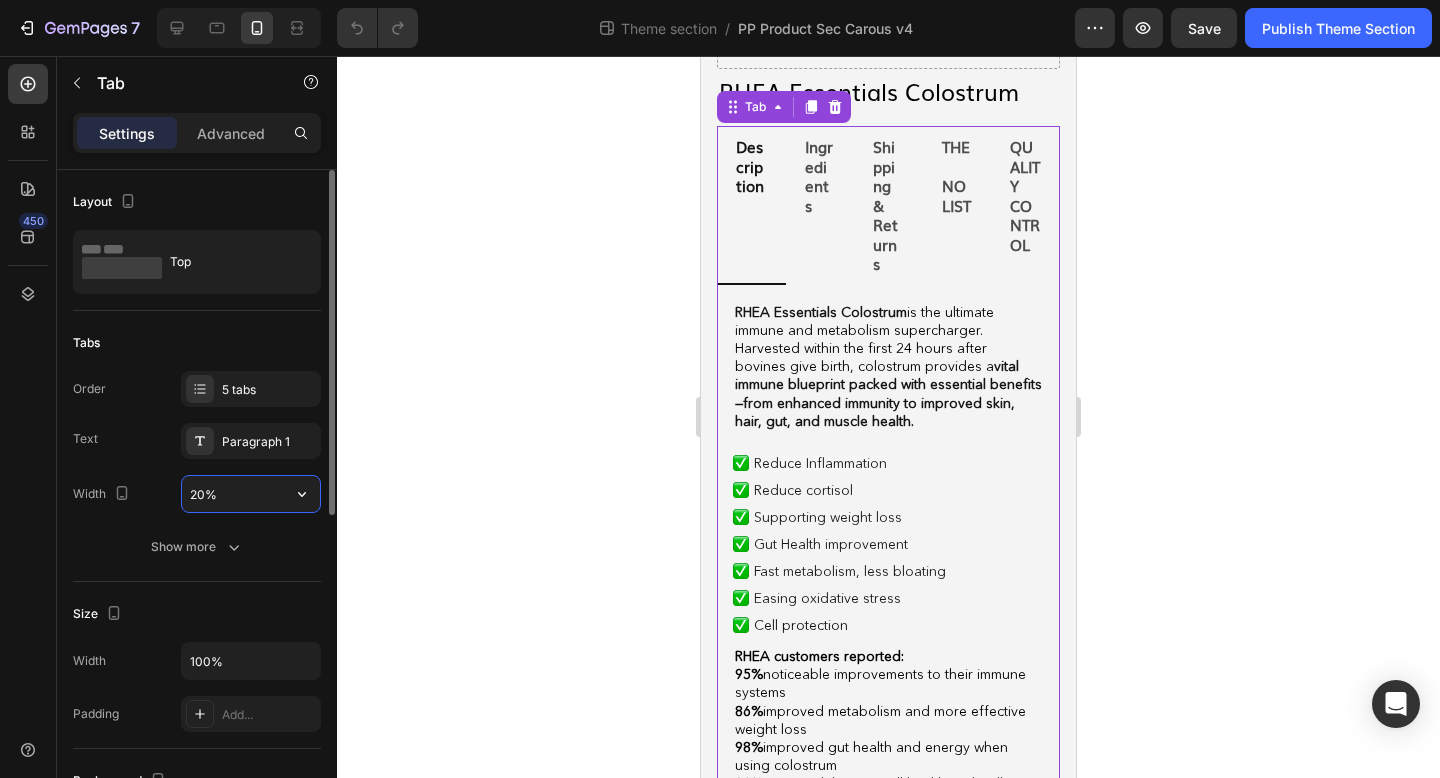 click on "20%" at bounding box center [251, 494] 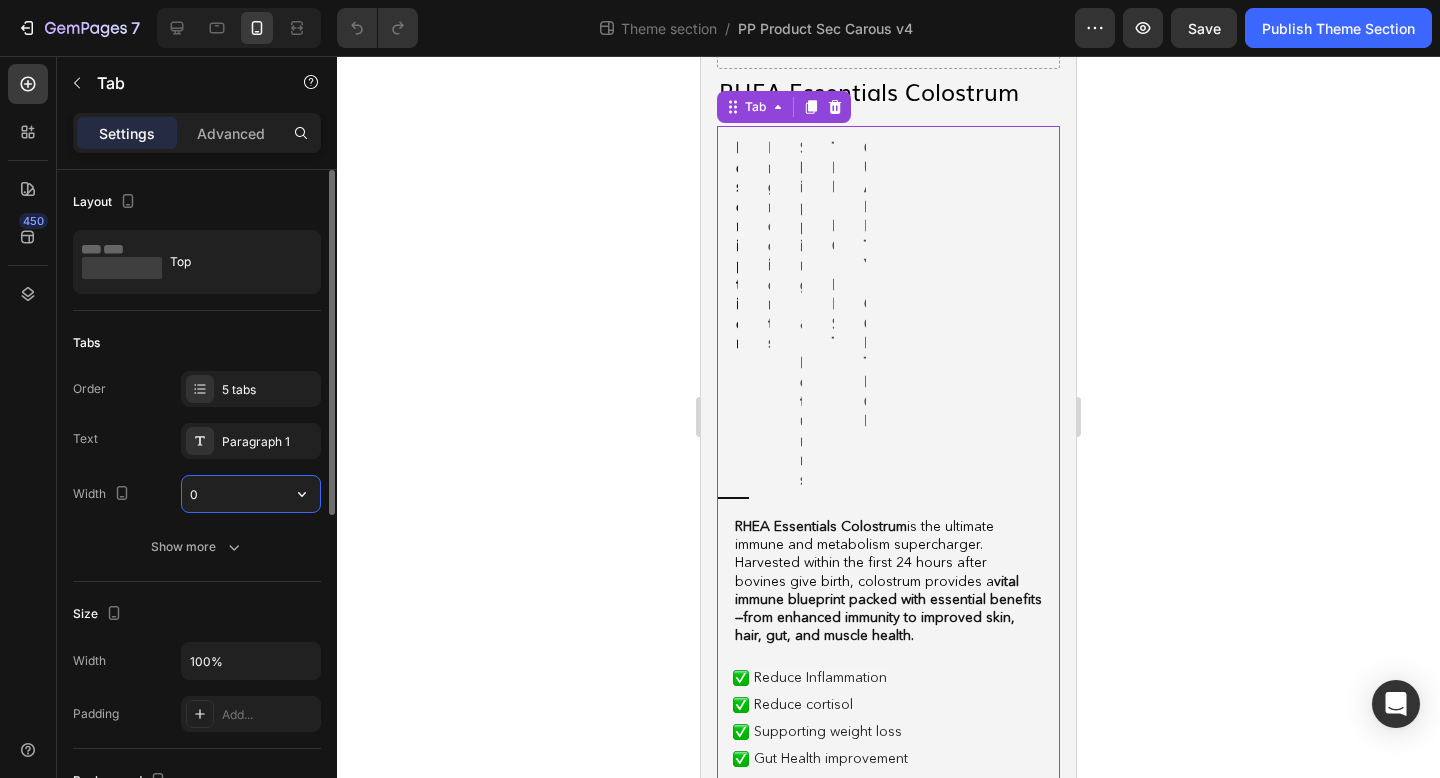 type on "0" 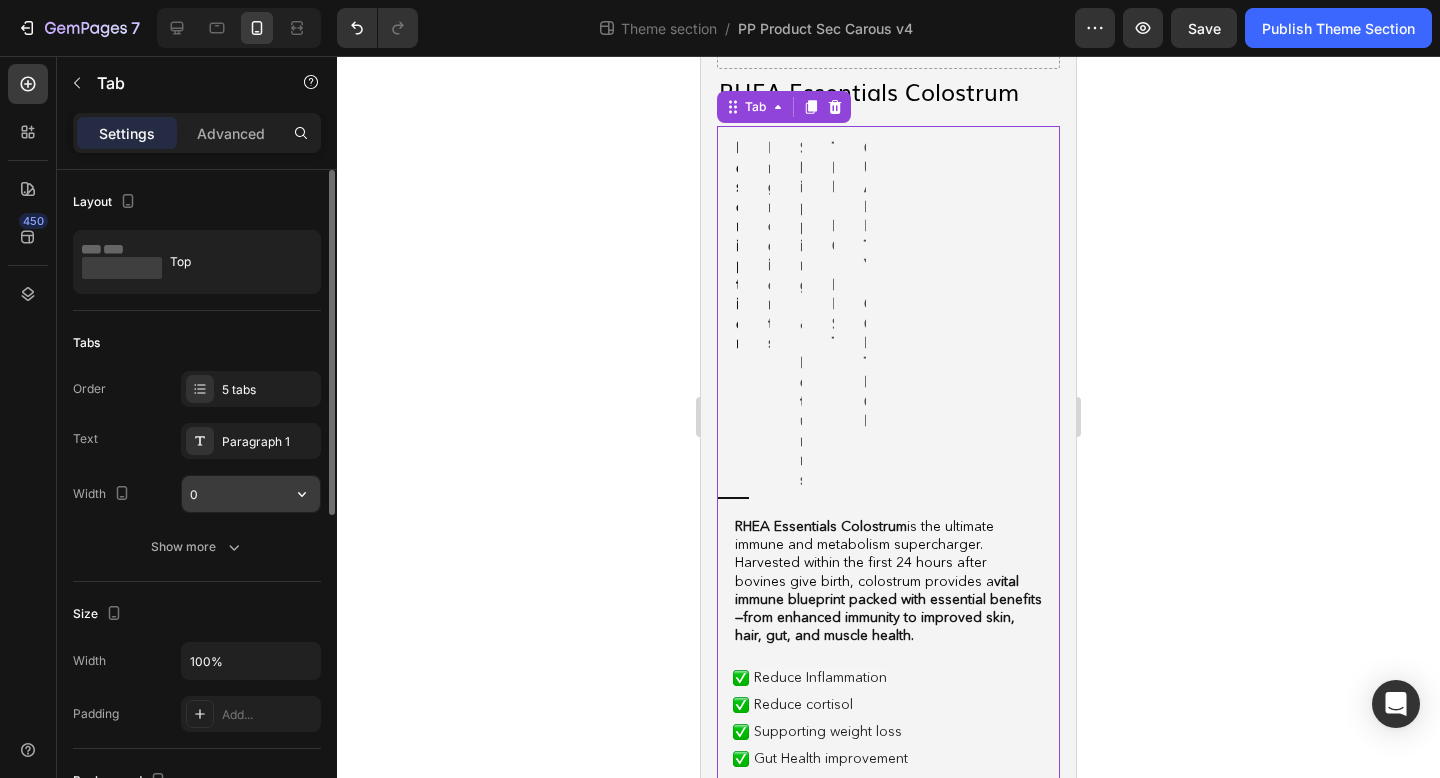 type 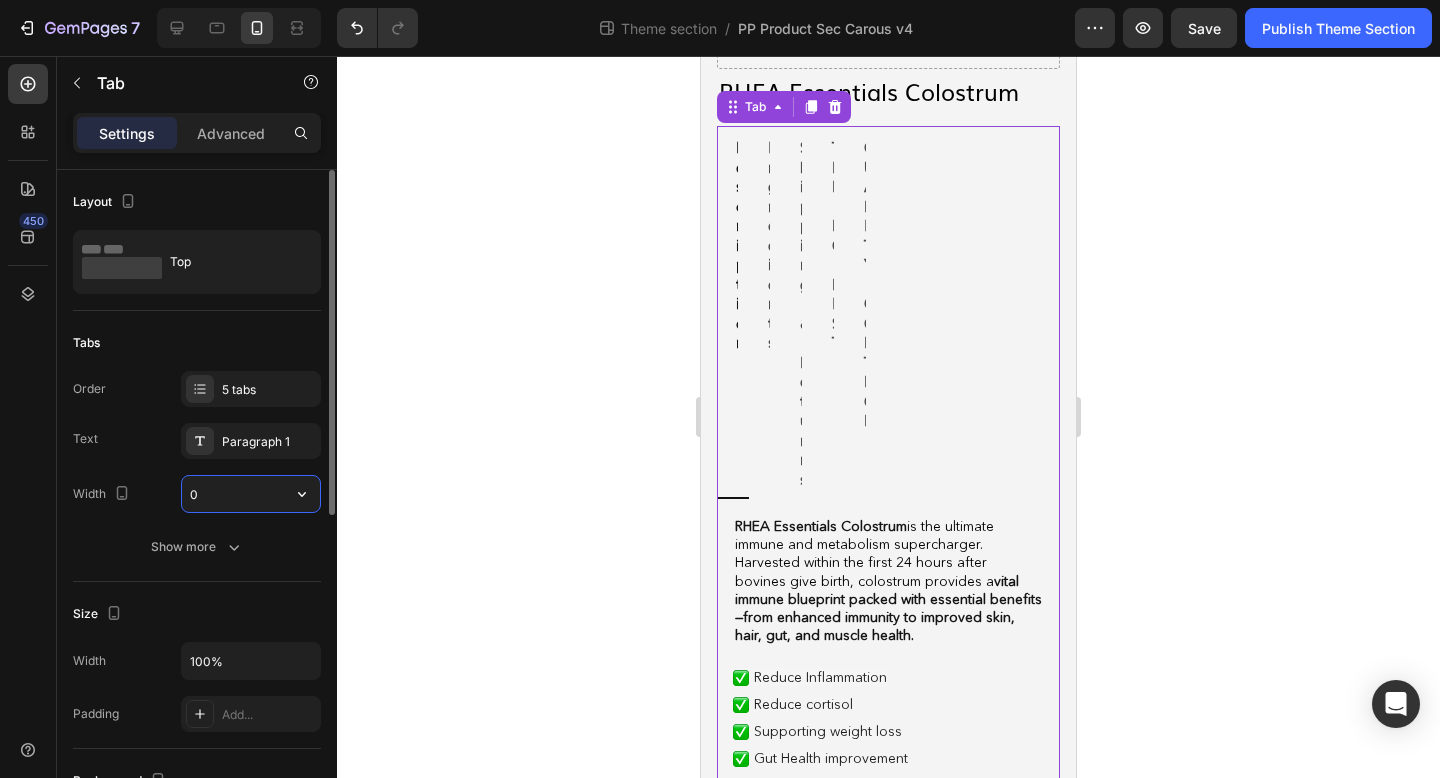 click on "0" at bounding box center (251, 494) 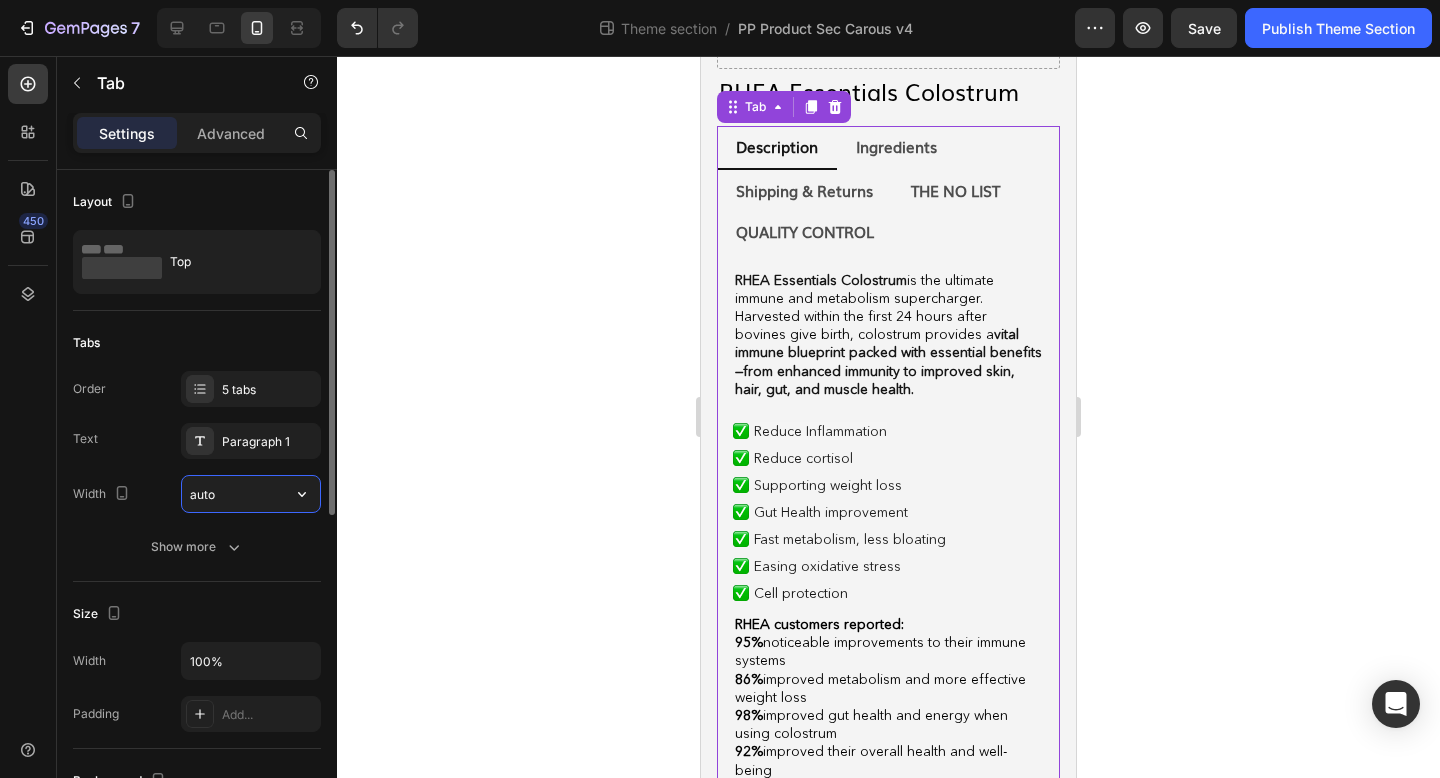 type on "Auto" 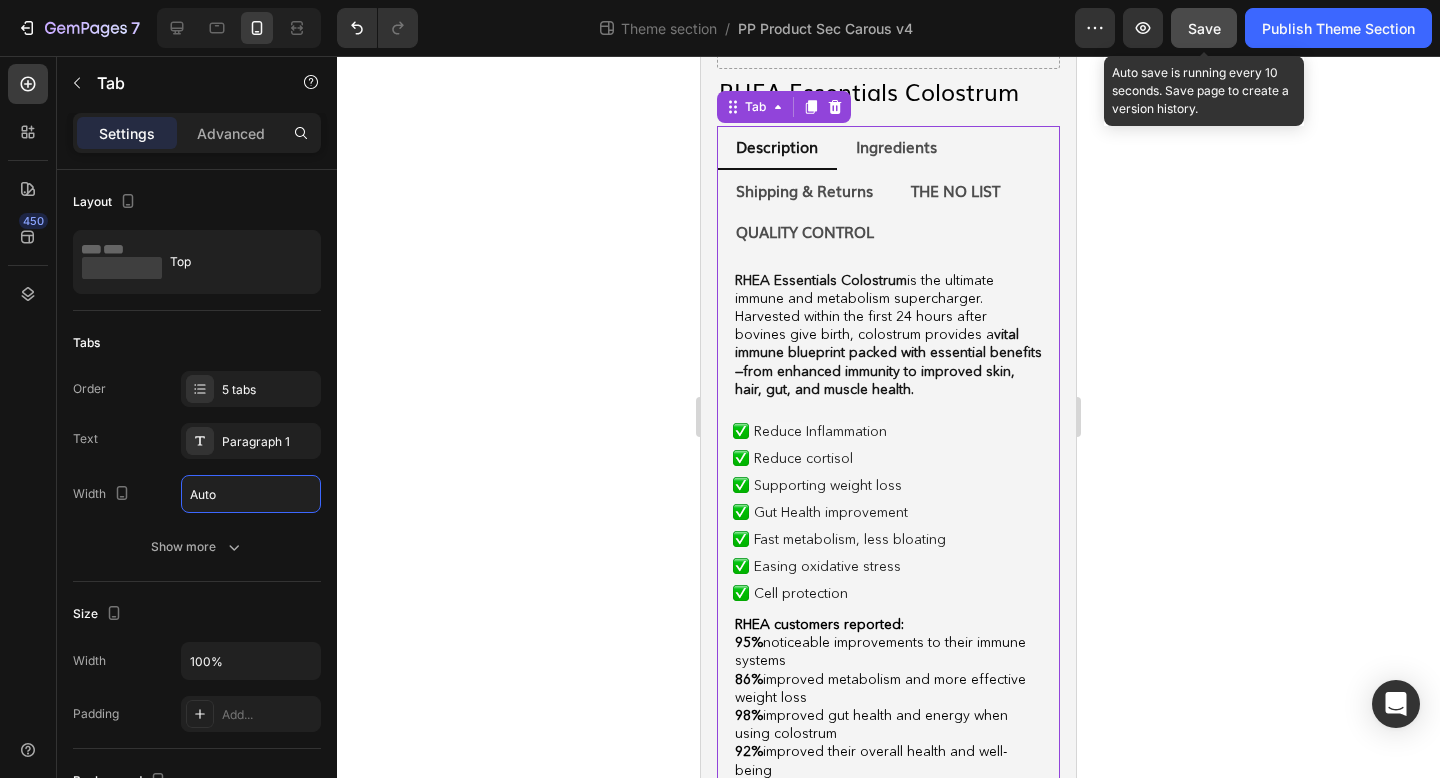 click on "Save" at bounding box center (1204, 28) 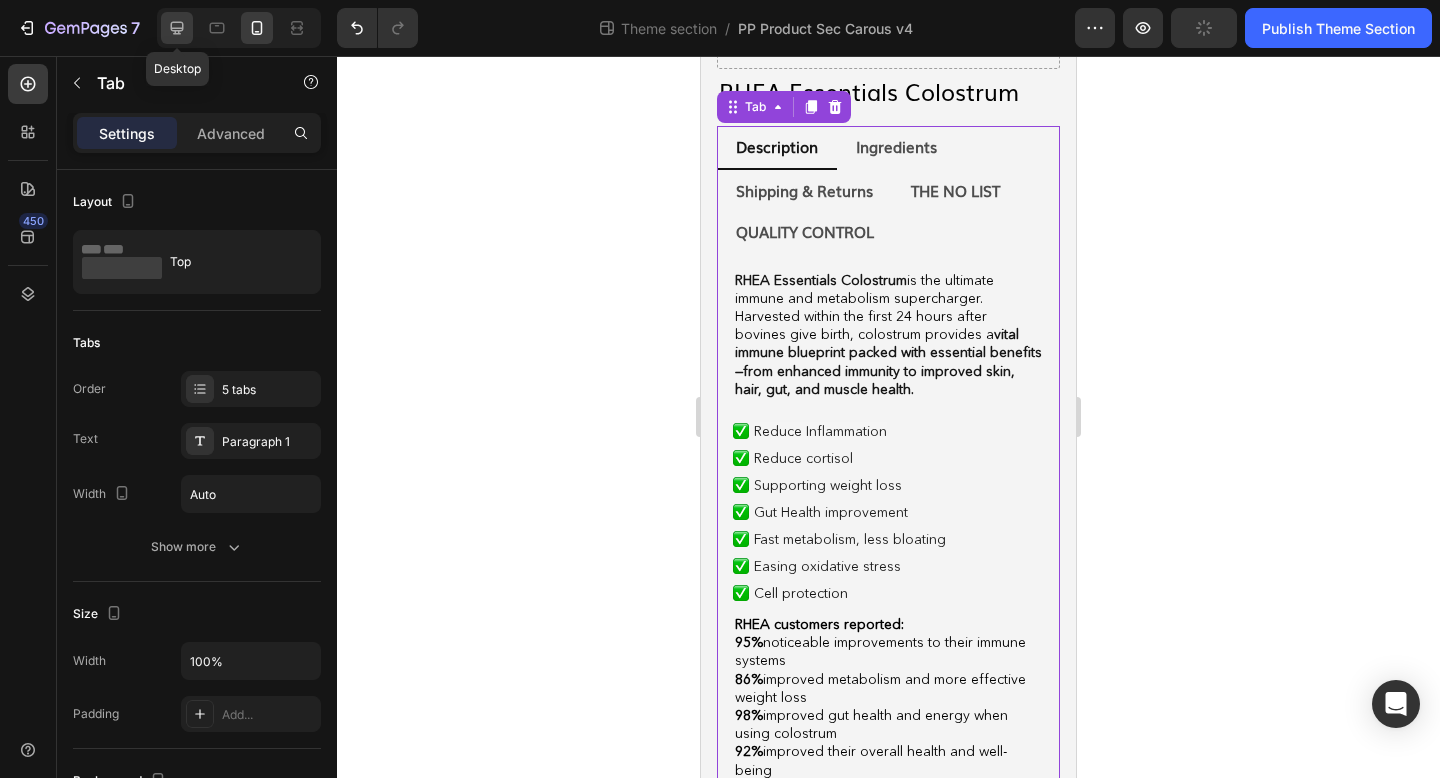click 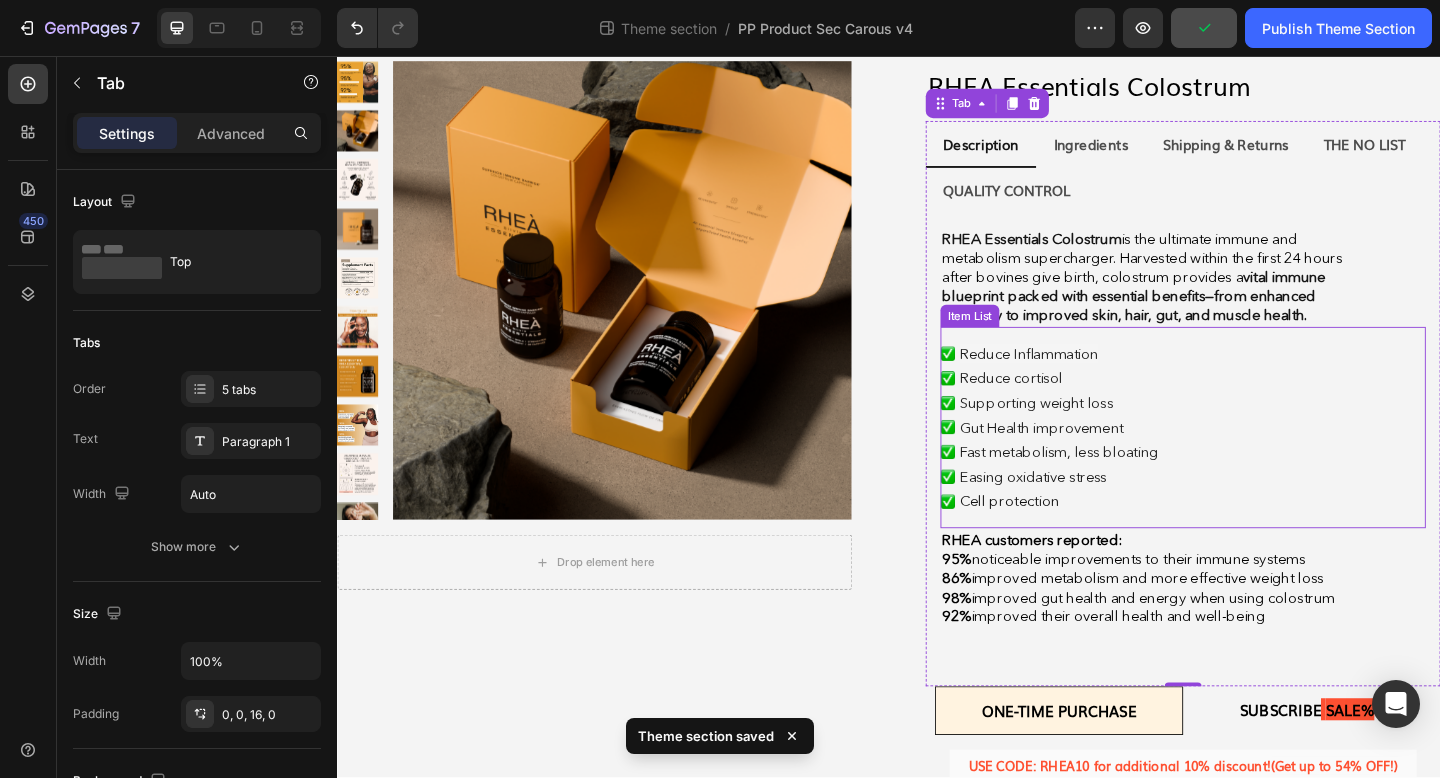 scroll, scrollTop: 294, scrollLeft: 0, axis: vertical 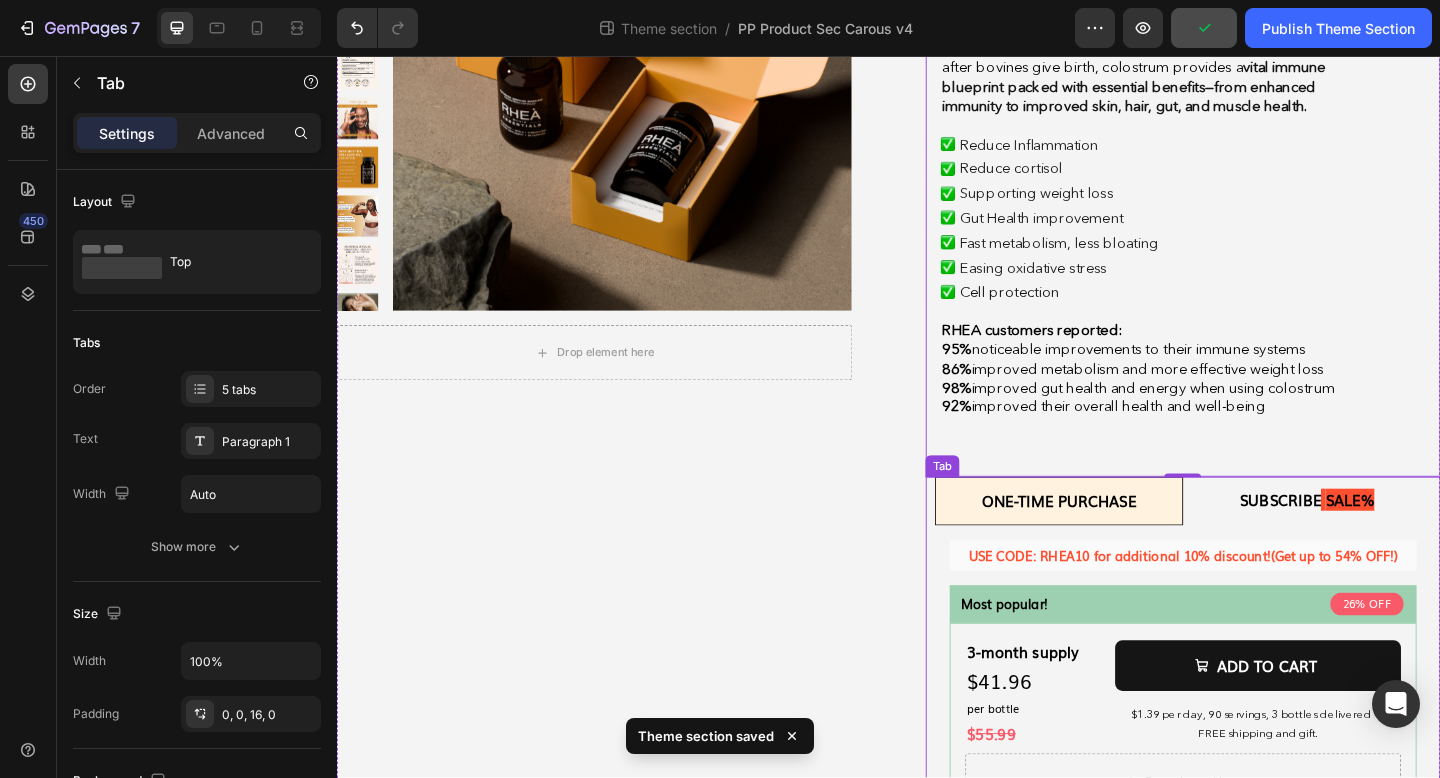 click on "One-time purchase Subscribe    saLE%  USE CODE: [NAME]10 for additional 10% discount!  (Get up to 54% OFF!) Text Block Most popular! Text Block 26% OFF Text Block Row Row 3-month supply Text Block $41.96 Text Block per bottle Text Block Row $ 55.99 Text Block
ADD TO CART Add to Cart    $1.39 per day, 90 servings, 3 bottles delivered + FREE shipping and gift.  Text Block Row
3
Product Quantity
Drop element here Product Row Best Deal! Text Block 47% OFF Text Block Row Row 6-month supply Text Block $29.89 Text Block per bottle Text Block Row $ 55.99 Text Block
ADD TO CART Add to Cart $0.99 per day, 160 servings, 6 bottles delivered + FREE shipping and gift.  Text Block Row
6
Product Quantity
Drop element here Product Row 1-month supply Text Block $55.99 Text Block per bottle       Text Block Row
ADD TO CART Add to Cart Text Block Row
1
Row" at bounding box center [1257, 958] 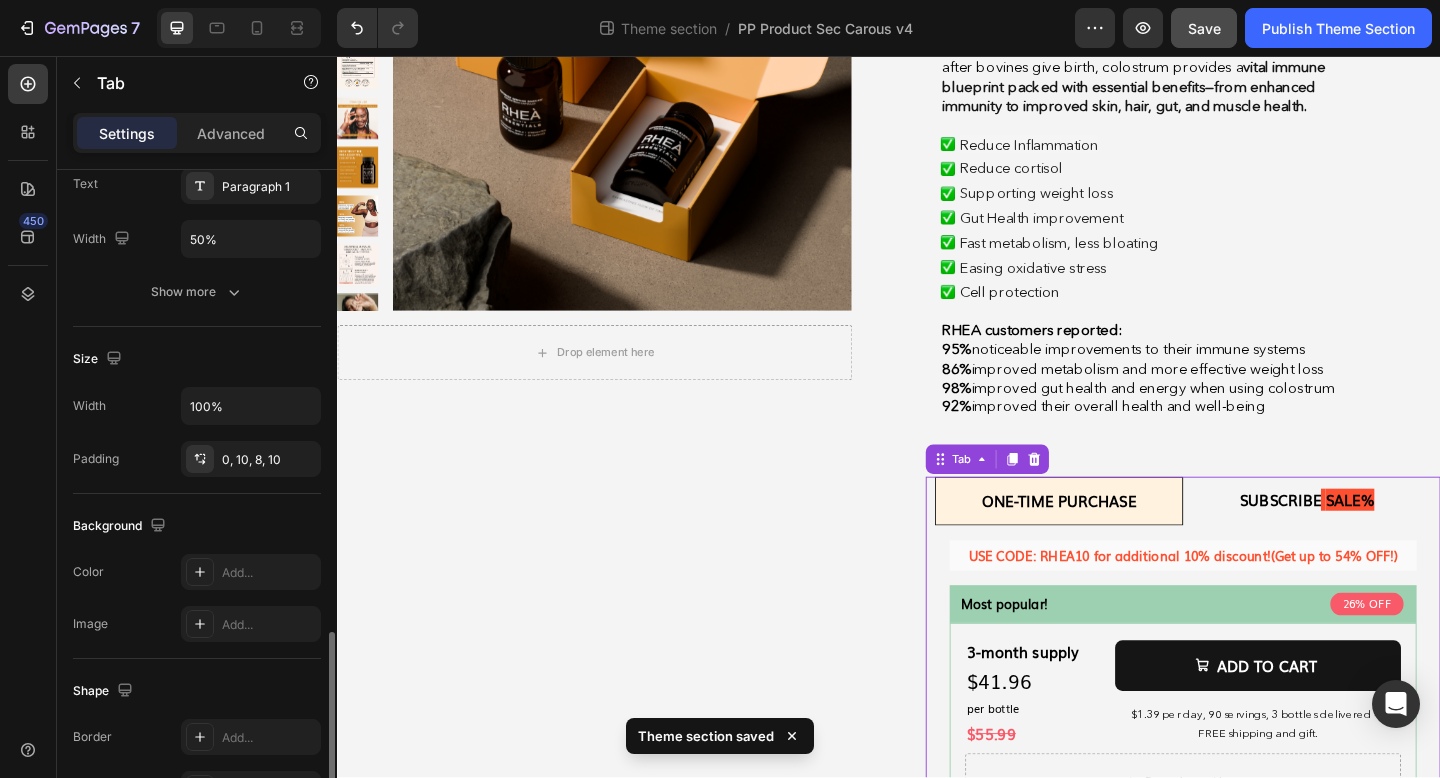scroll, scrollTop: 614, scrollLeft: 0, axis: vertical 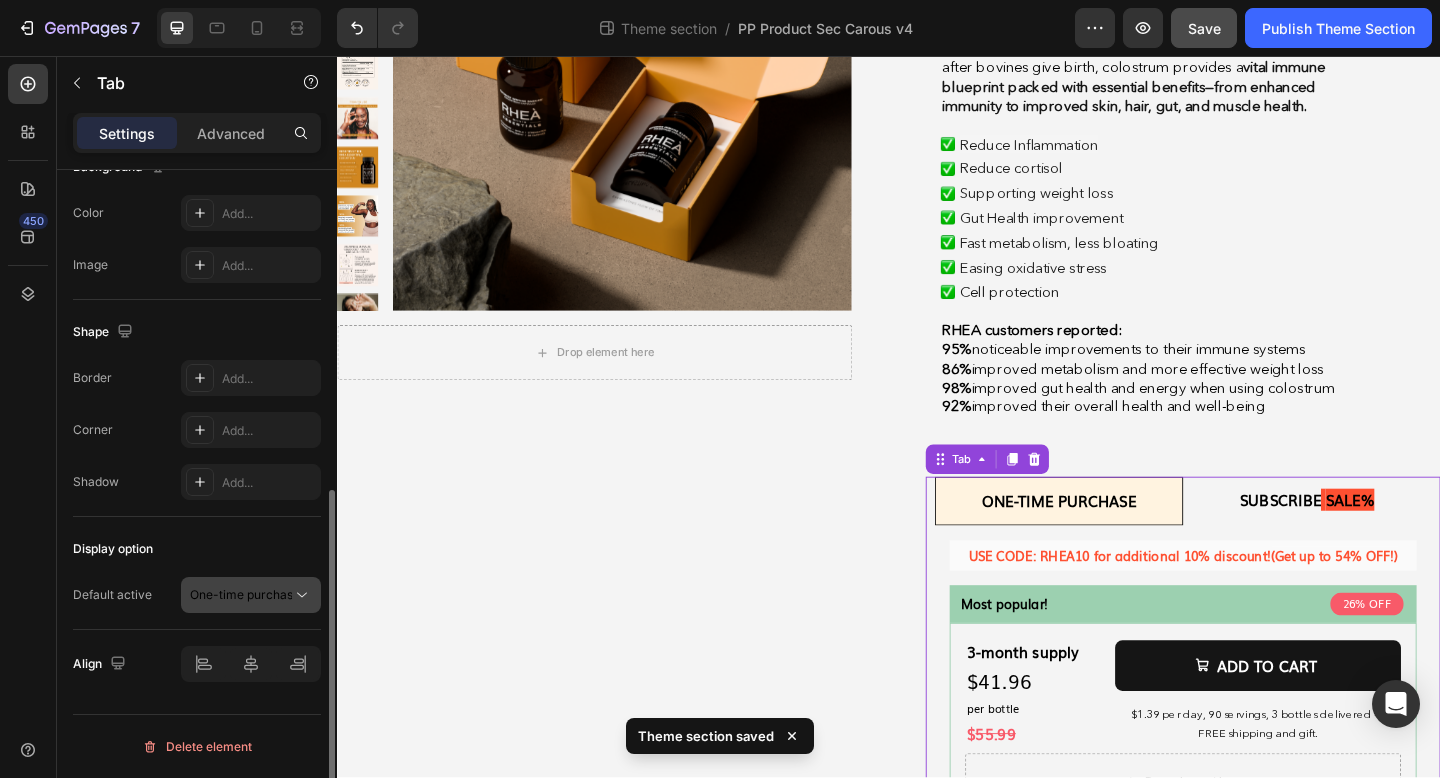 click on "One-time purchase" 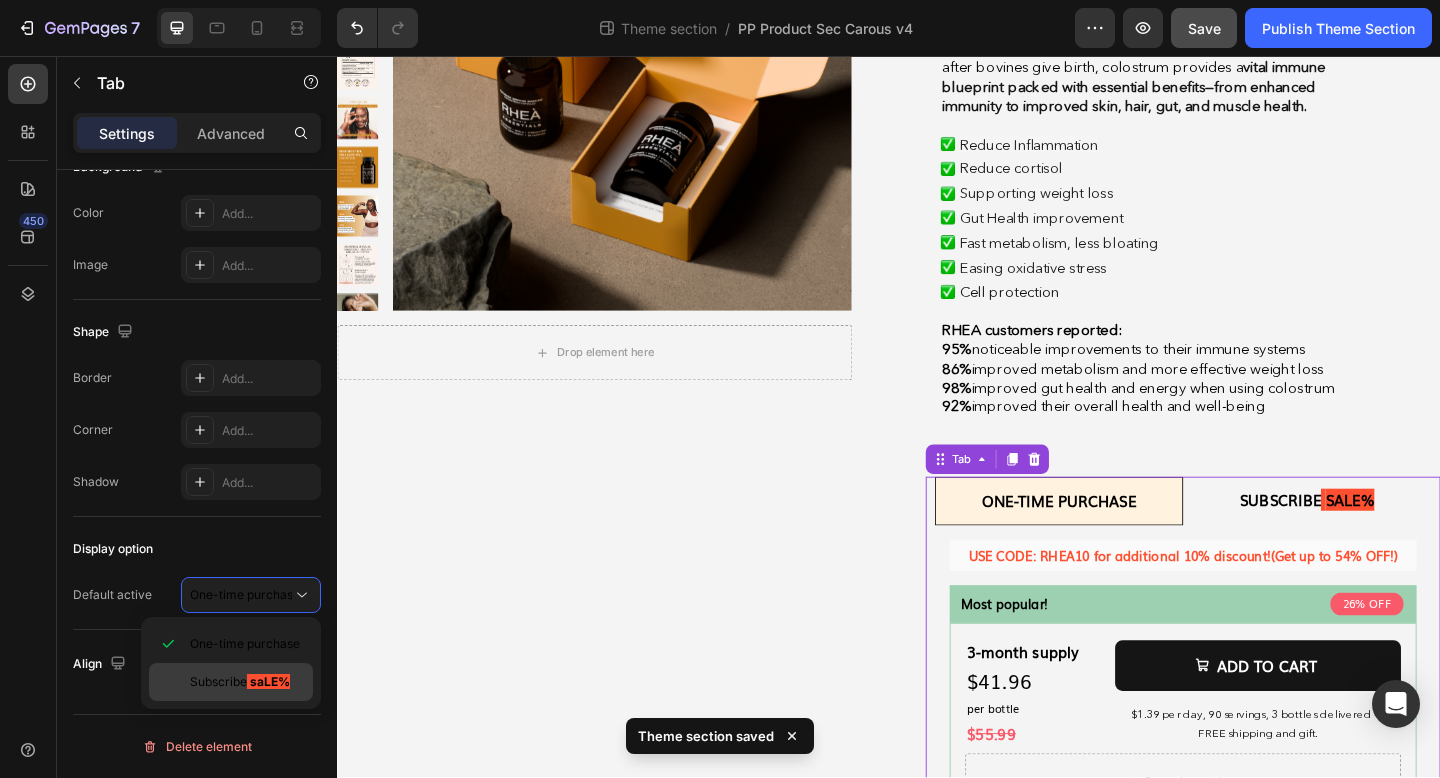 click on "Subscribe" at bounding box center [218, 681] 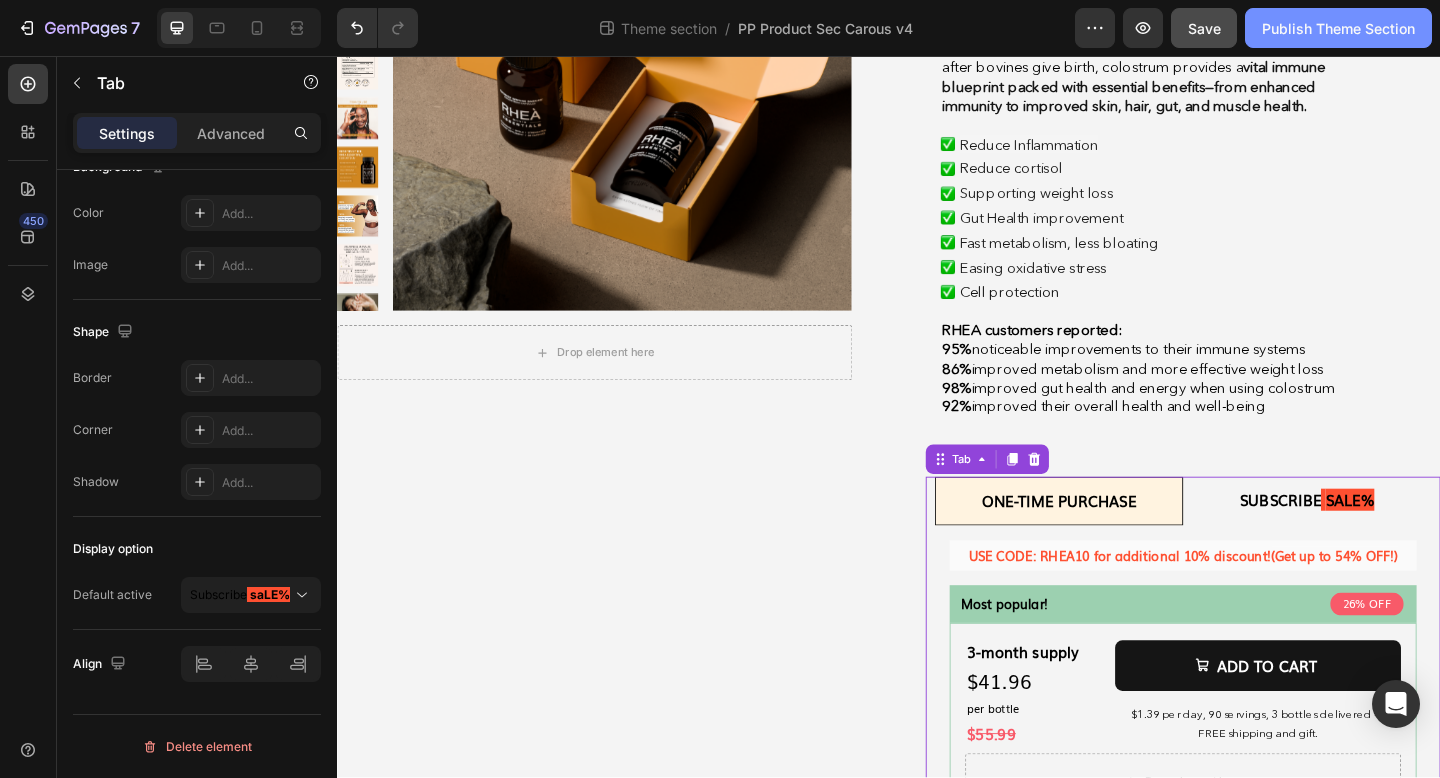 click on "Publish Theme Section" at bounding box center (1338, 28) 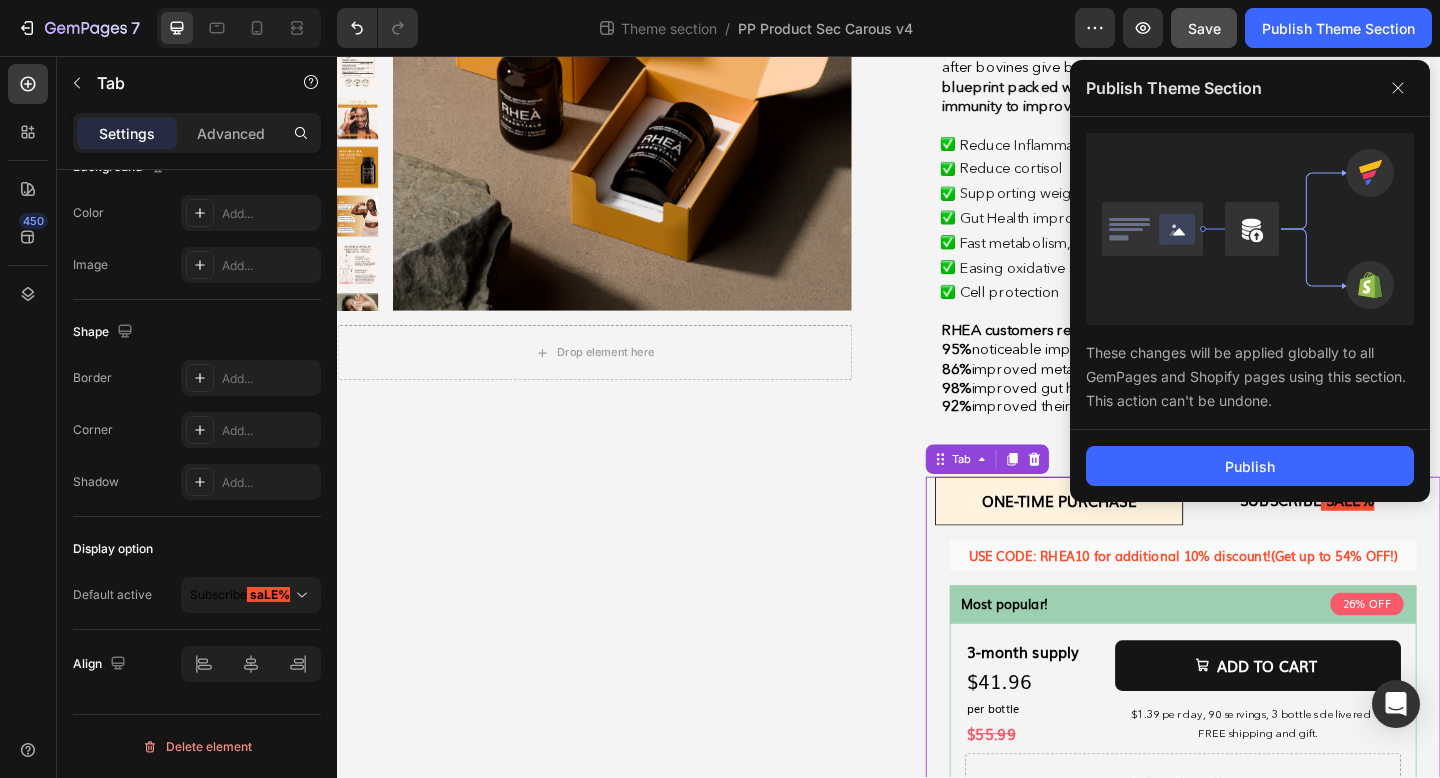 click on "Publish" 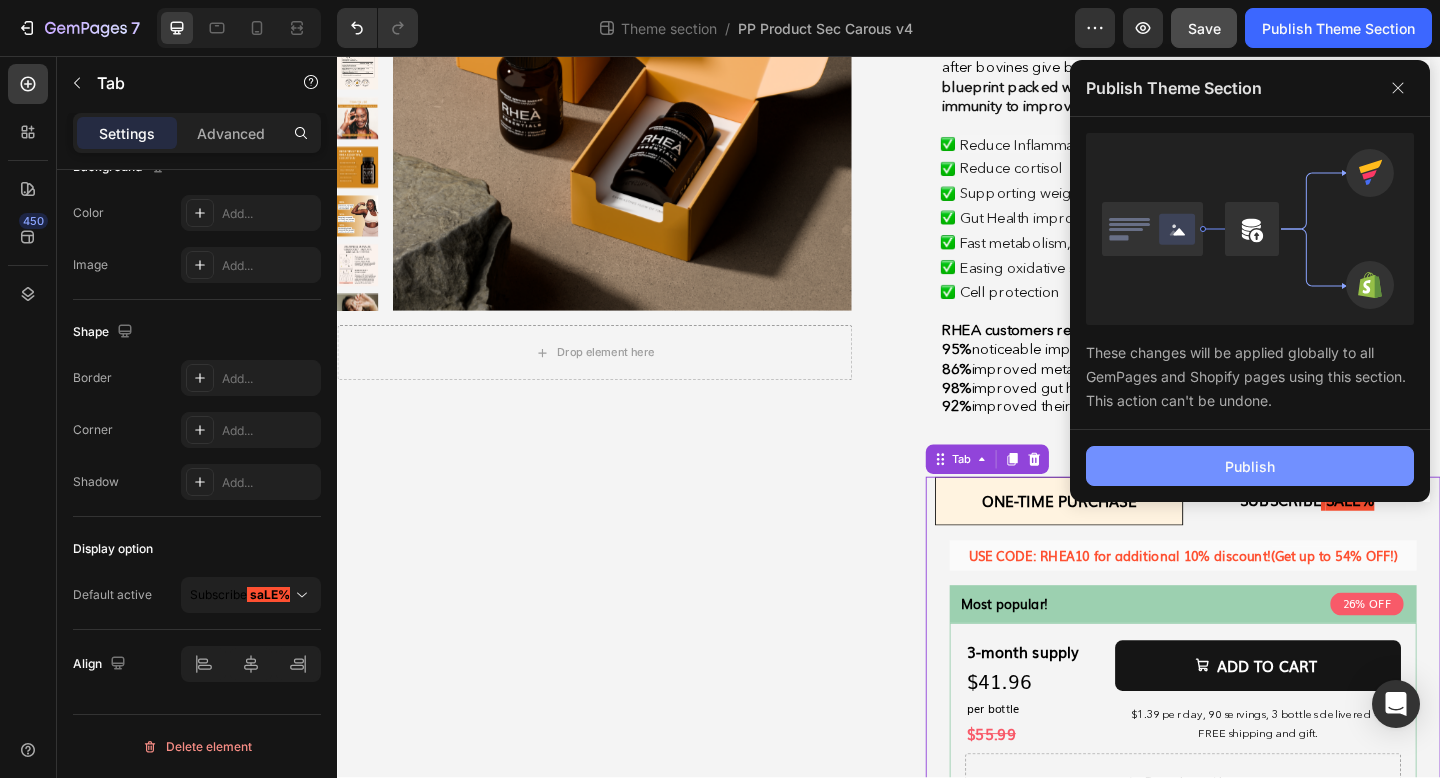 click on "Publish" at bounding box center (1250, 466) 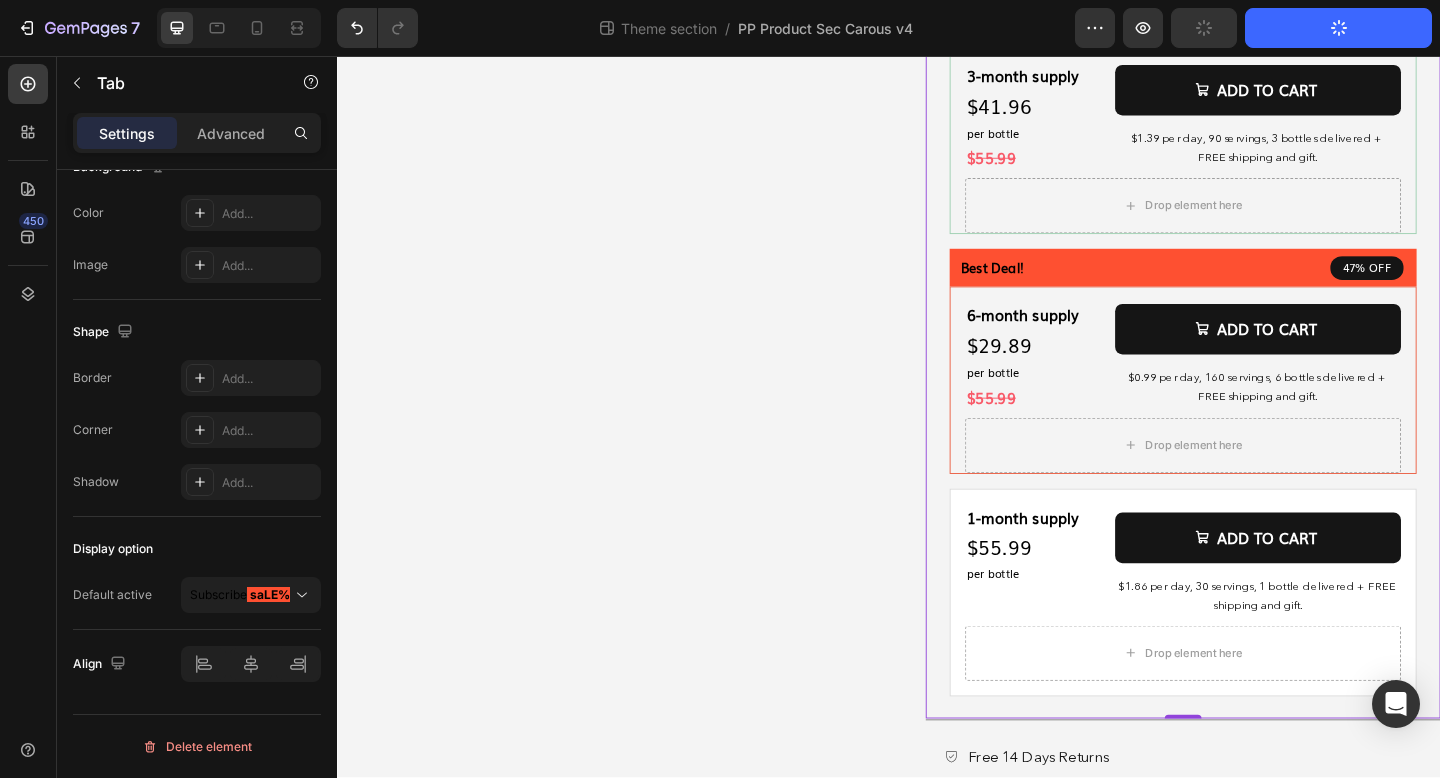 scroll, scrollTop: 1021, scrollLeft: 0, axis: vertical 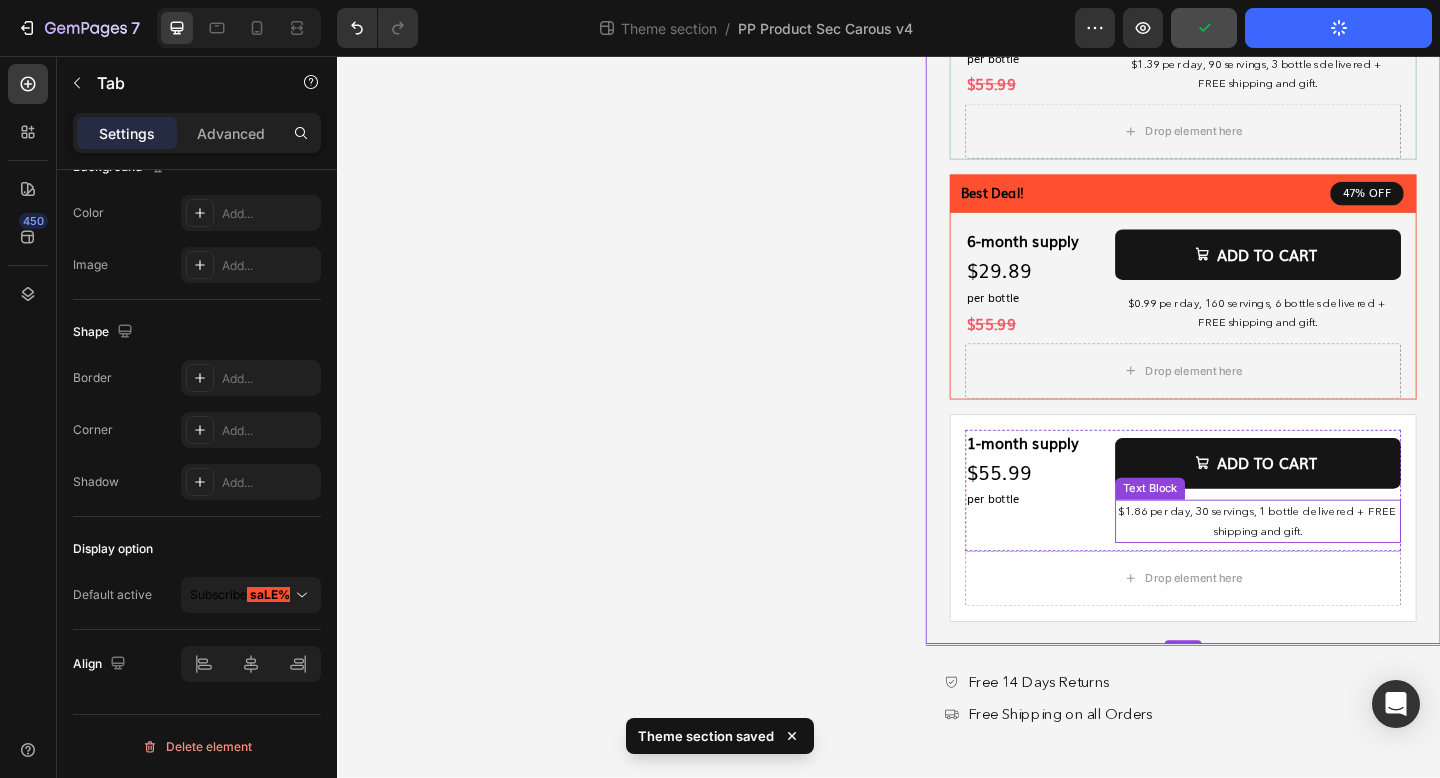 click on "$1.86 per day, 30 servings, 1 bottle delivered + FREE shipping and gift." at bounding box center (1339, 562) 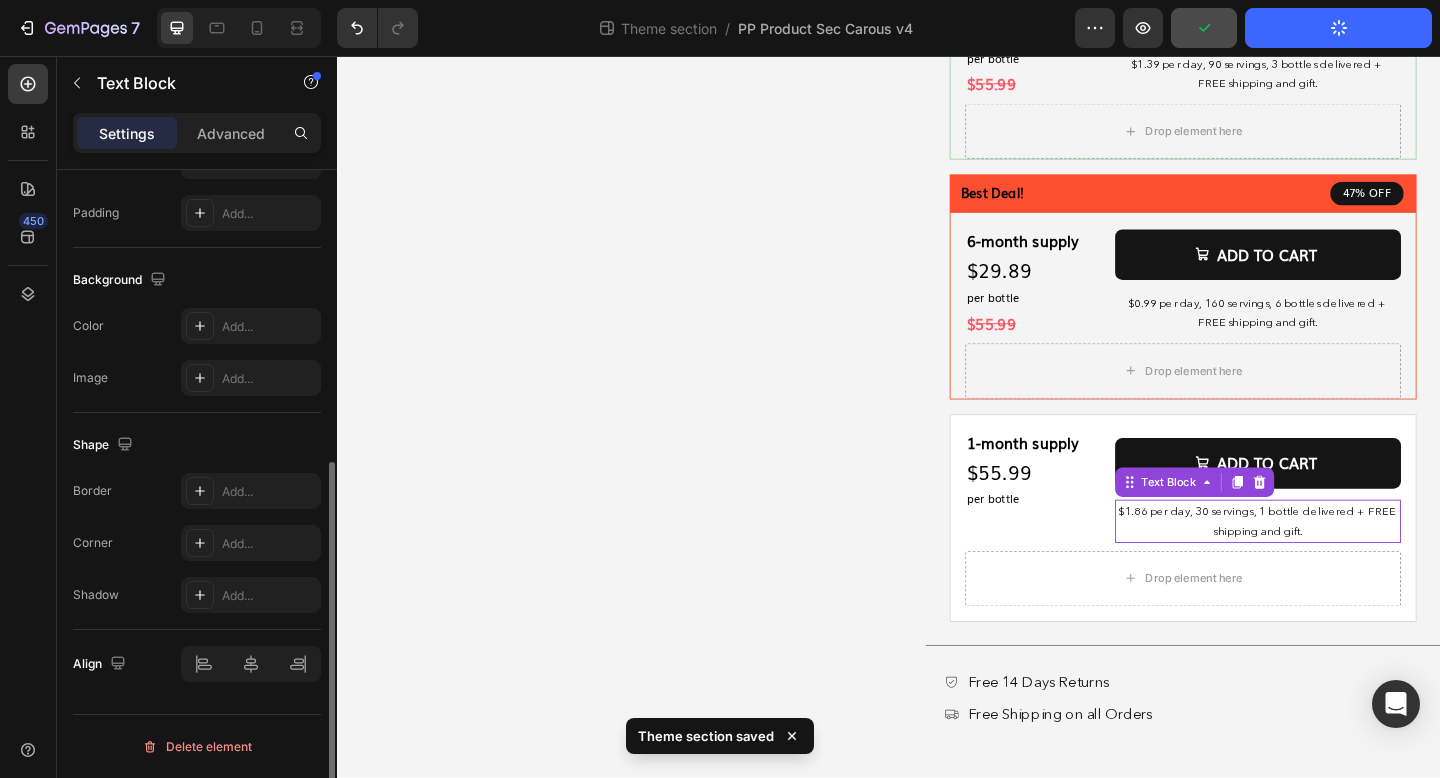 scroll, scrollTop: 0, scrollLeft: 0, axis: both 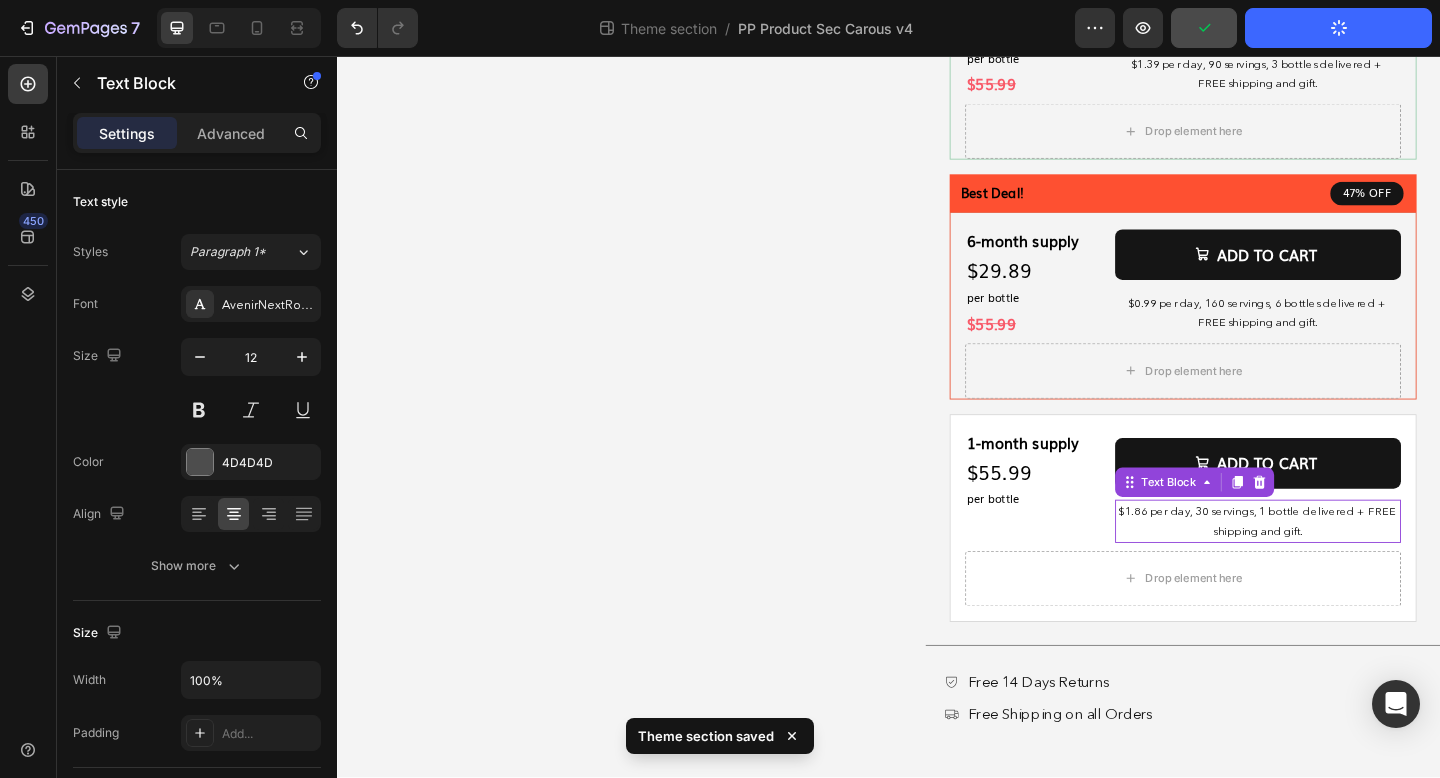 click on "$1.86 per day, 30 servings, 1 bottle delivered + FREE shipping and gift." at bounding box center [1339, 562] 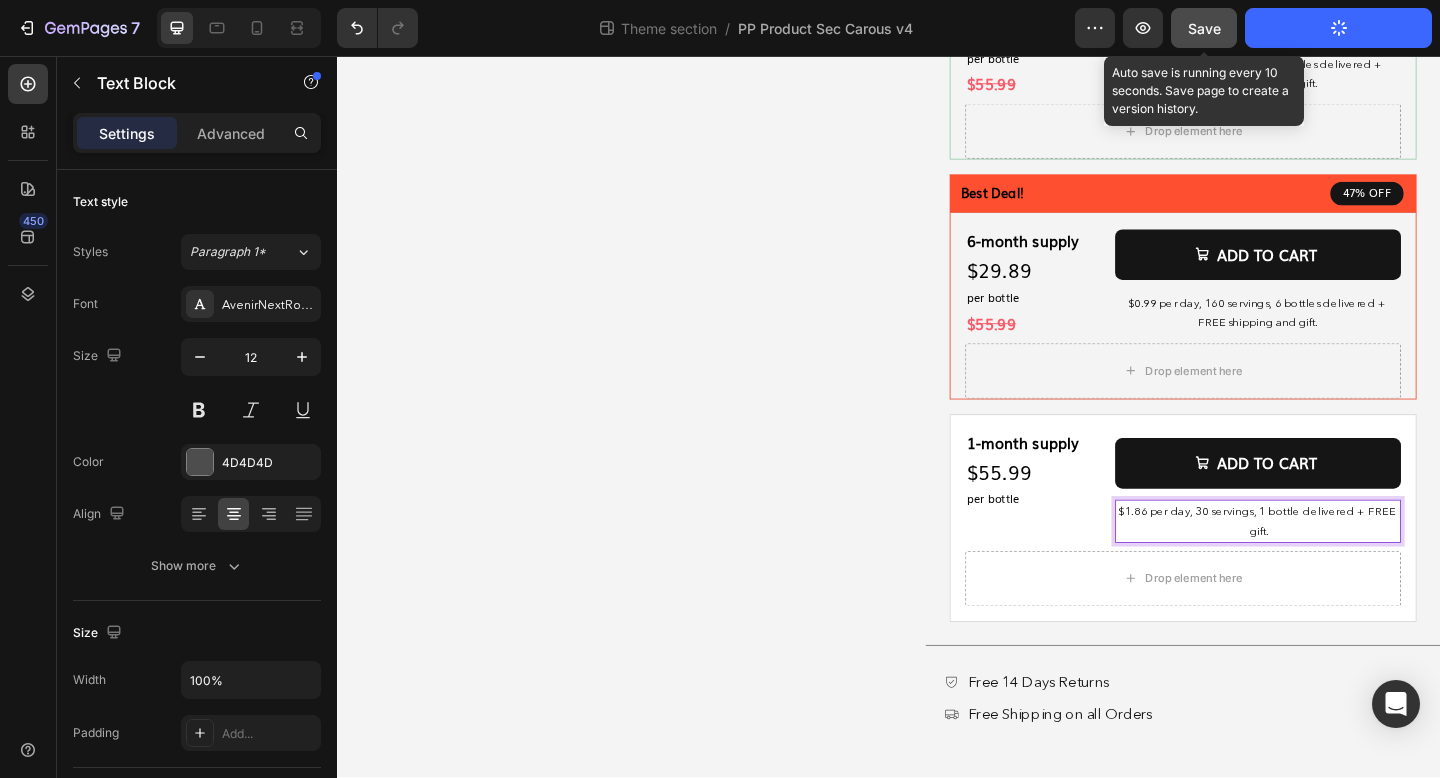 click on "Save" at bounding box center [1204, 28] 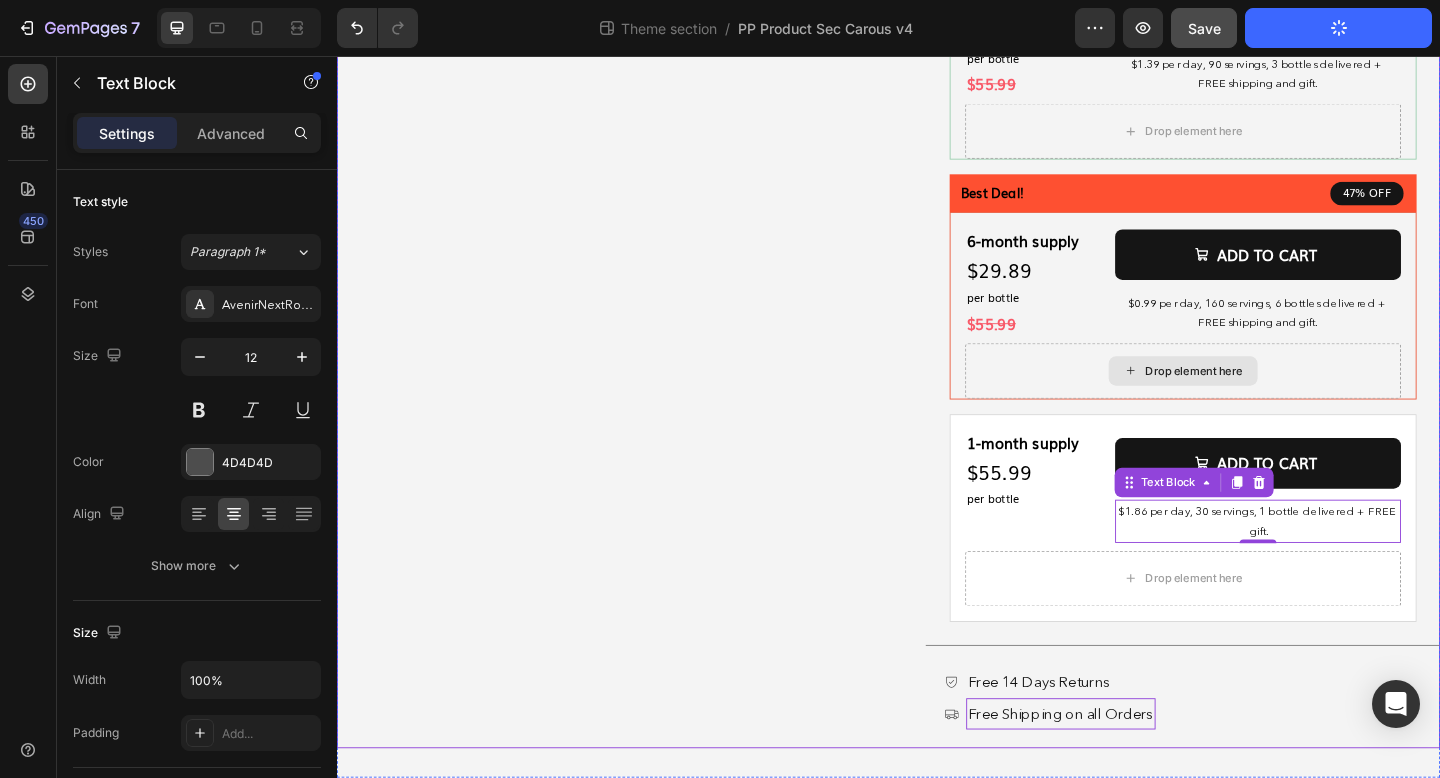 click on "Free Shipping on all Orders" at bounding box center [1124, 772] 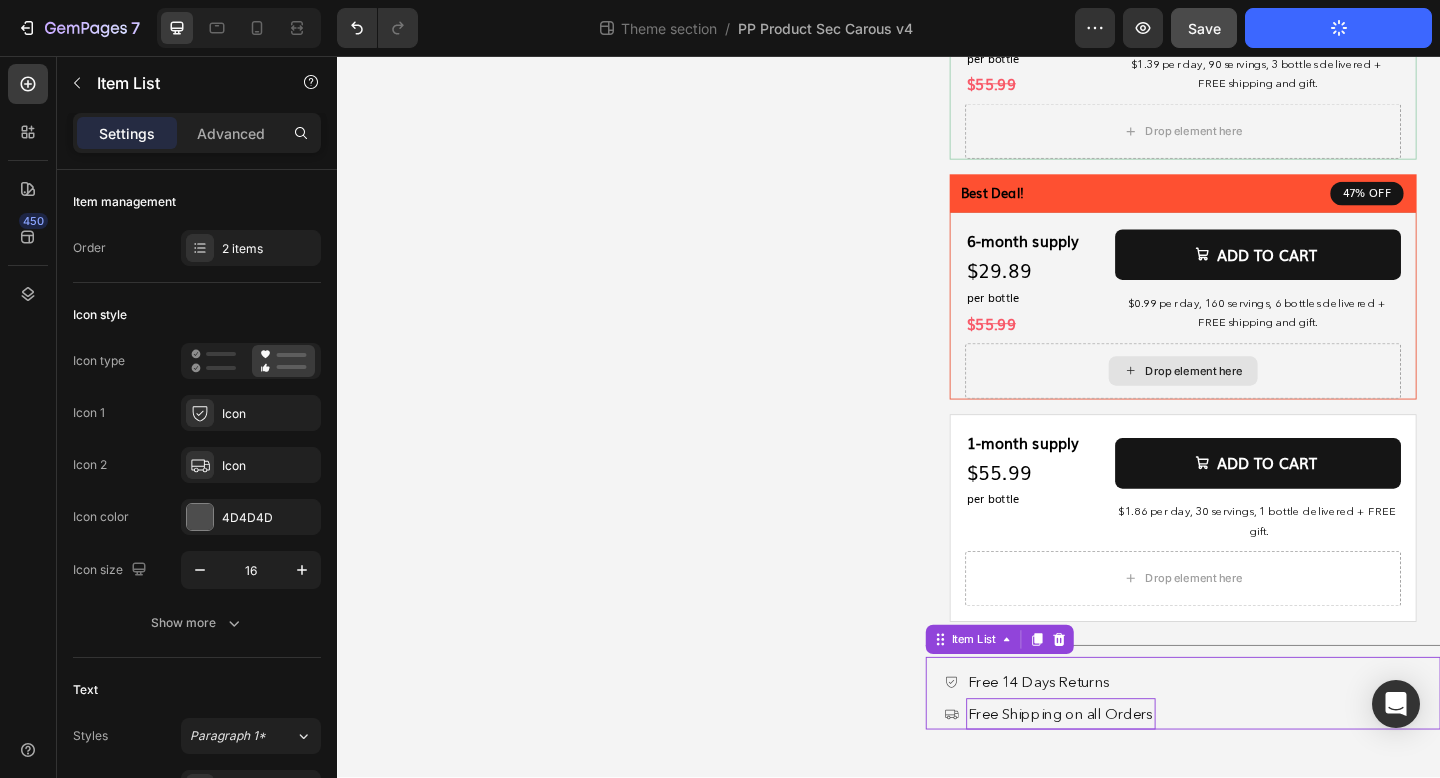 click on "Free Shipping on all Orders" at bounding box center [1124, 772] 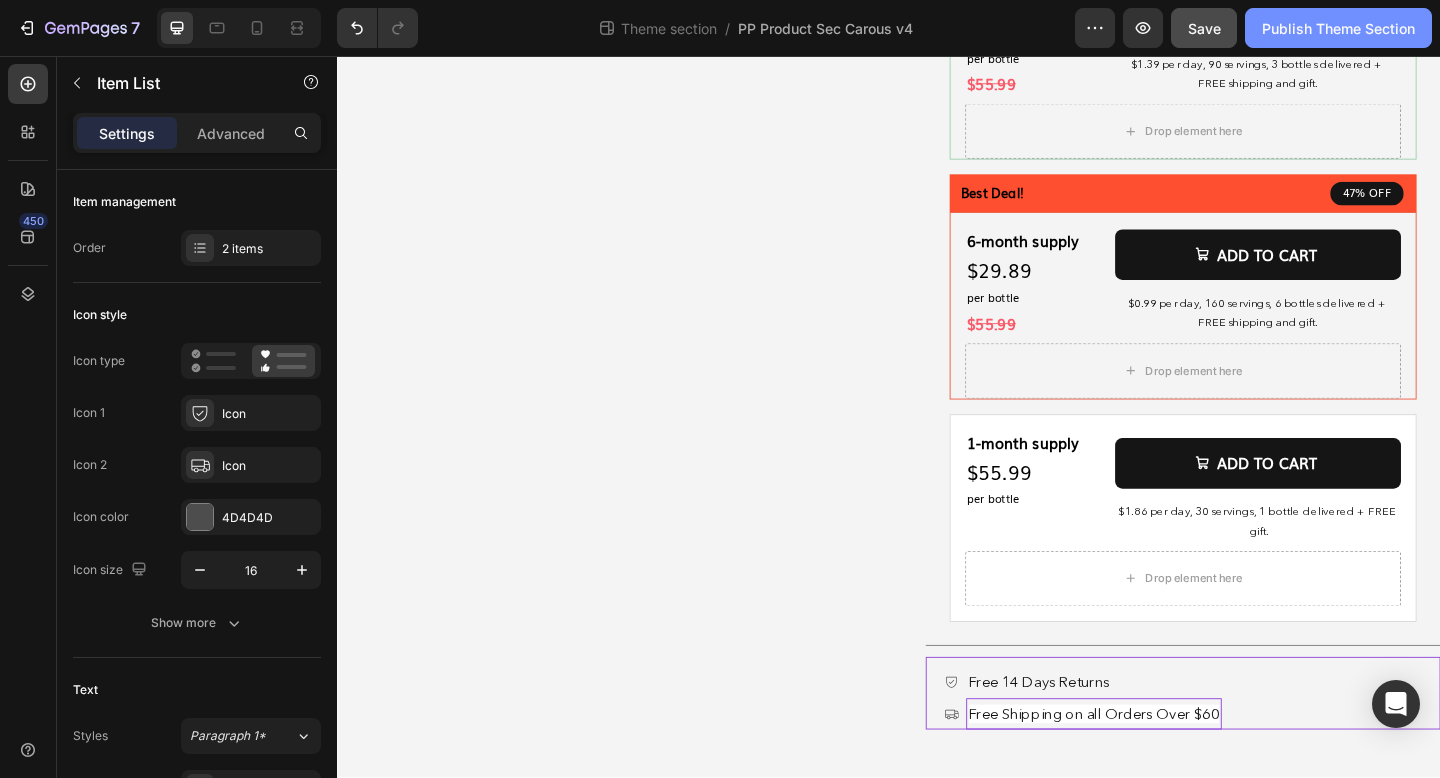click on "Publish Theme Section" at bounding box center (1338, 28) 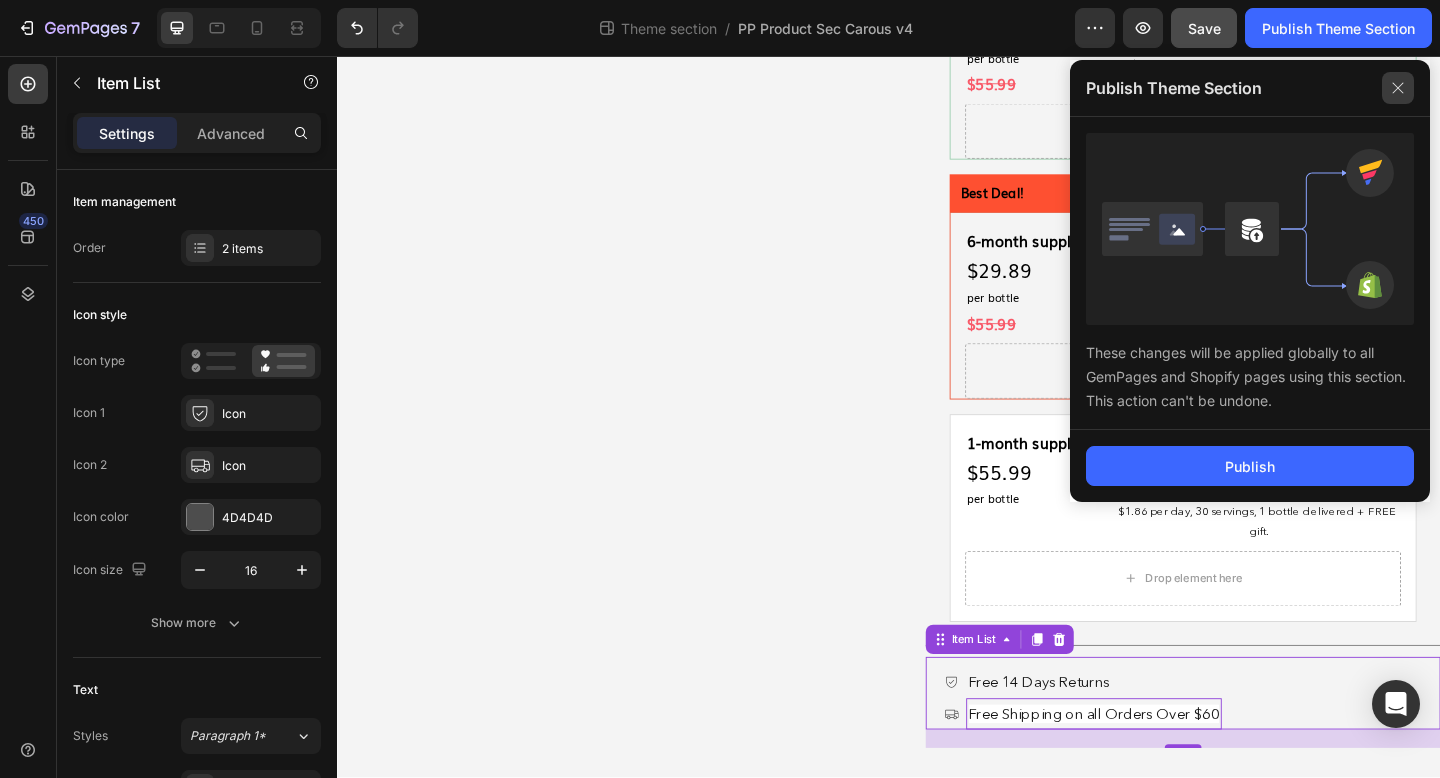 click 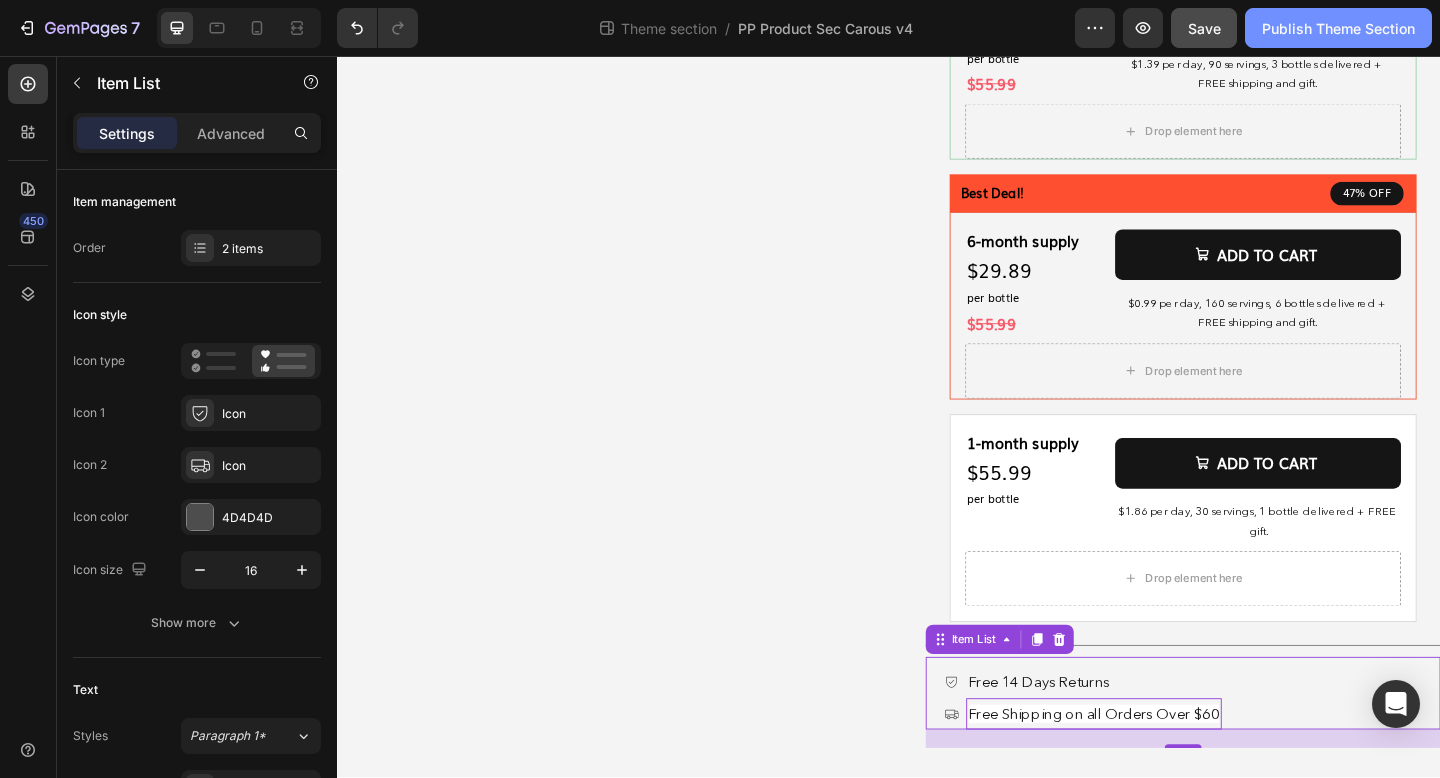 click on "Publish Theme Section" at bounding box center [1338, 28] 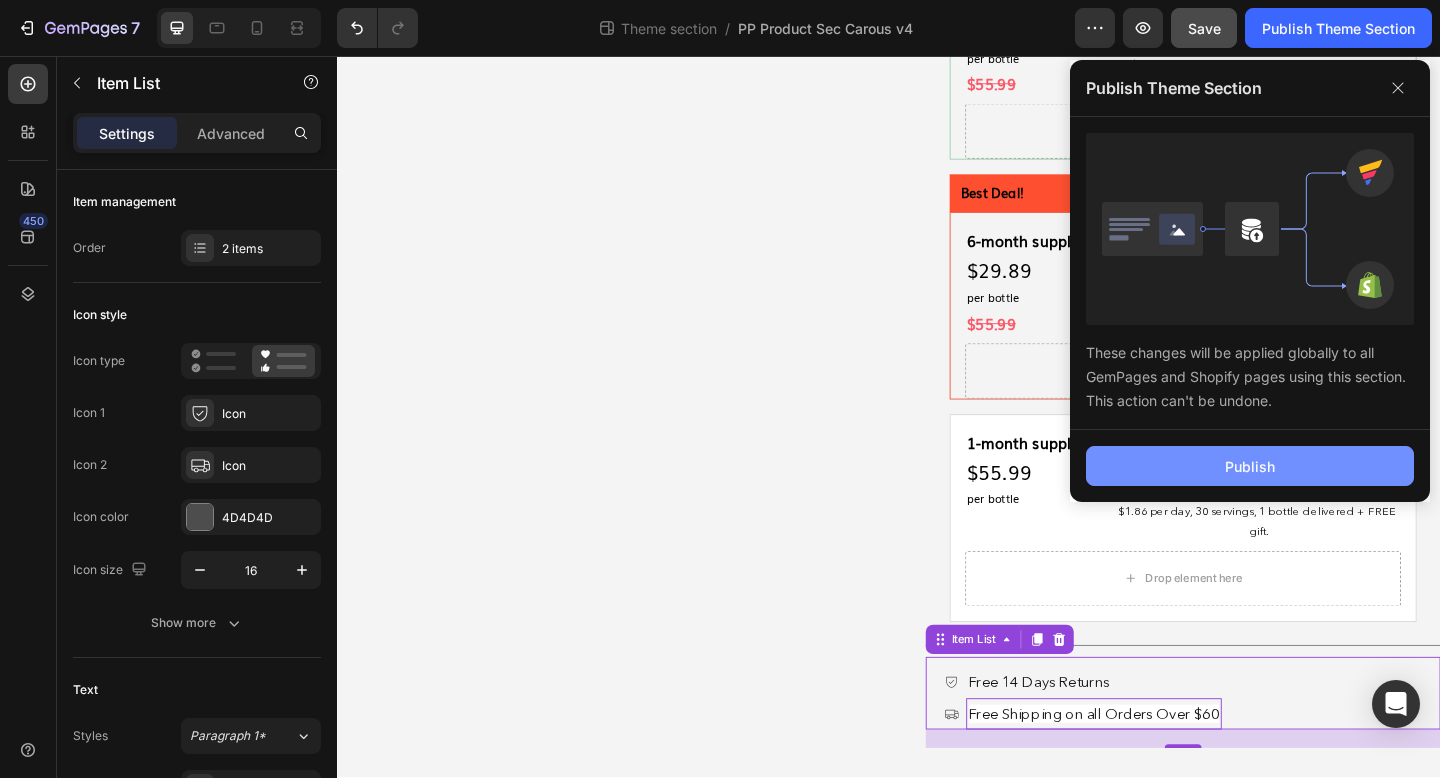 click on "Publish" 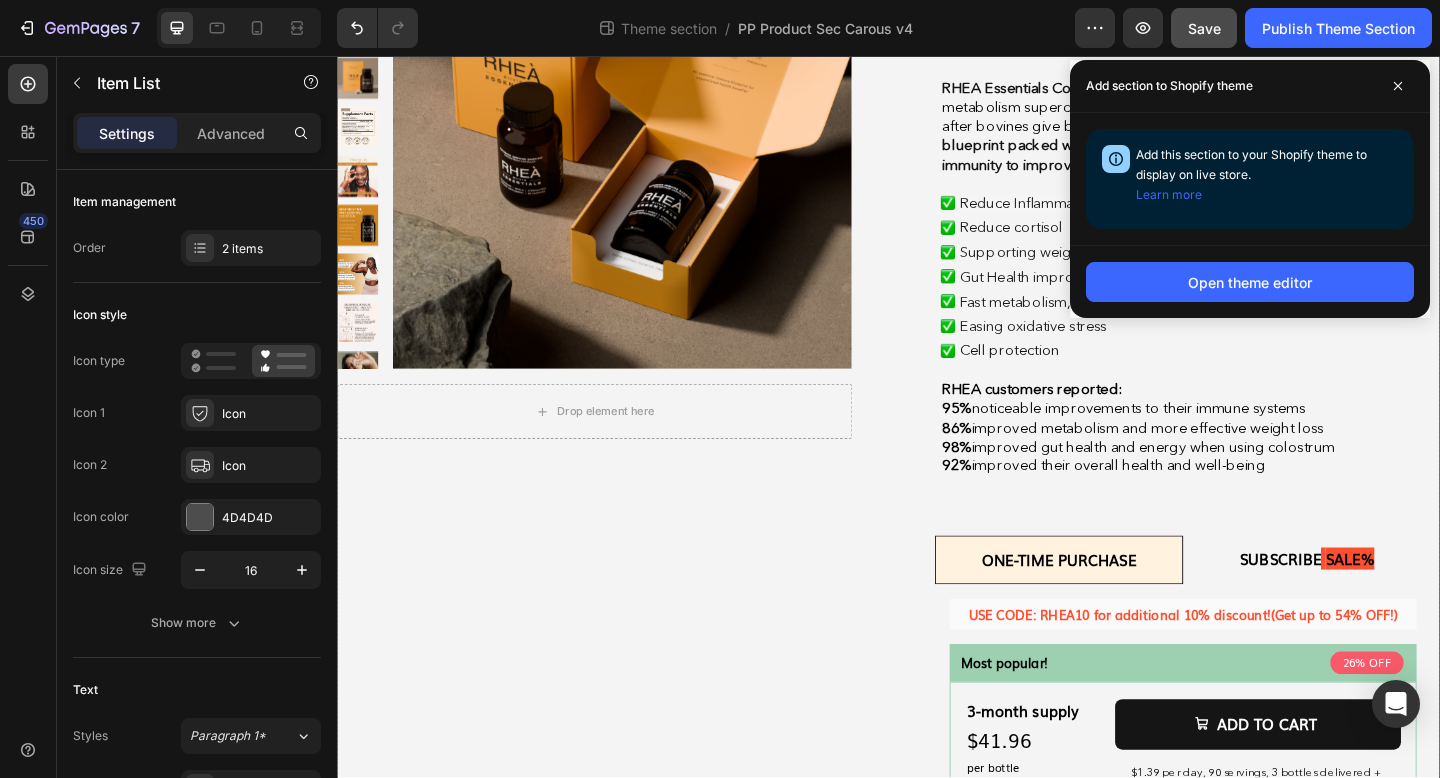 scroll, scrollTop: 225, scrollLeft: 0, axis: vertical 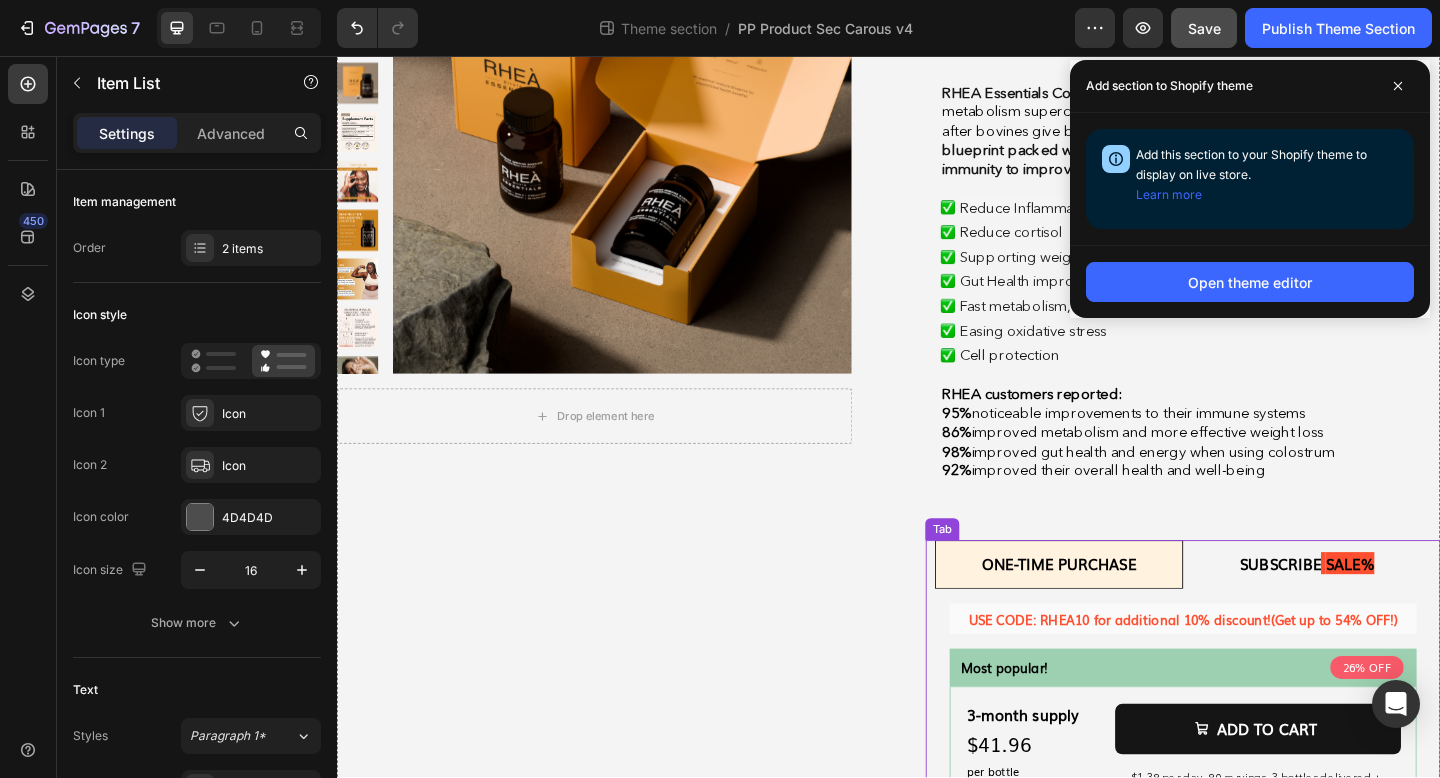click on "USE CODE: [NAME]10 for additional 10% discount!  (Get up to 54% OFF!) Text Block Most popular! Text Block 26% OFF Text Block Row Row 3-month supply Text Block $41.96 Text Block per bottle Text Block Row $ 55.99 Text Block
ADD TO CART Add to Cart    $1.39 per day, 90 servings, 3 bottles delivered + FREE shipping and gift.  Text Block Row
3
Product Quantity
Drop element here Product Row Best Deal! Text Block 47% OFF Text Block Row Row 6-month supply Text Block $29.89 Text Block per bottle Text Block Row $ 55.99 Text Block
ADD TO CART Add to Cart $0.99 per day, 160 servings, 6 bottles delivered + FREE shipping and gift.  Text Block Row
6
Product Quantity
Drop element here Product Row 1-month supply Text Block $55.99 Text Block per bottle       Text Block Row
ADD TO CART Add to Cart    $1.86 per day, 30 servings, 1 bottle delivered + FREE  gift.  Text Block Row 1" at bounding box center [1257, 1050] 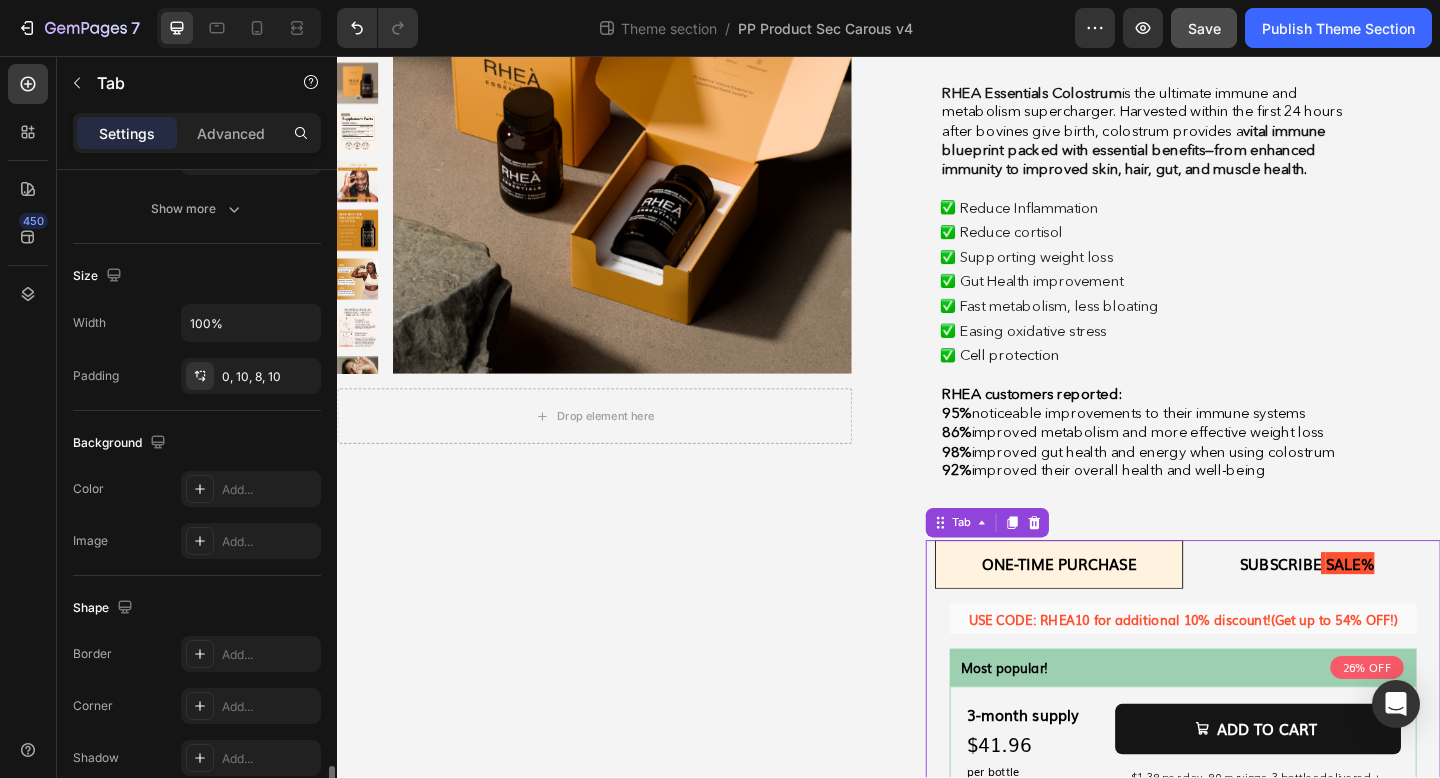 scroll, scrollTop: 614, scrollLeft: 0, axis: vertical 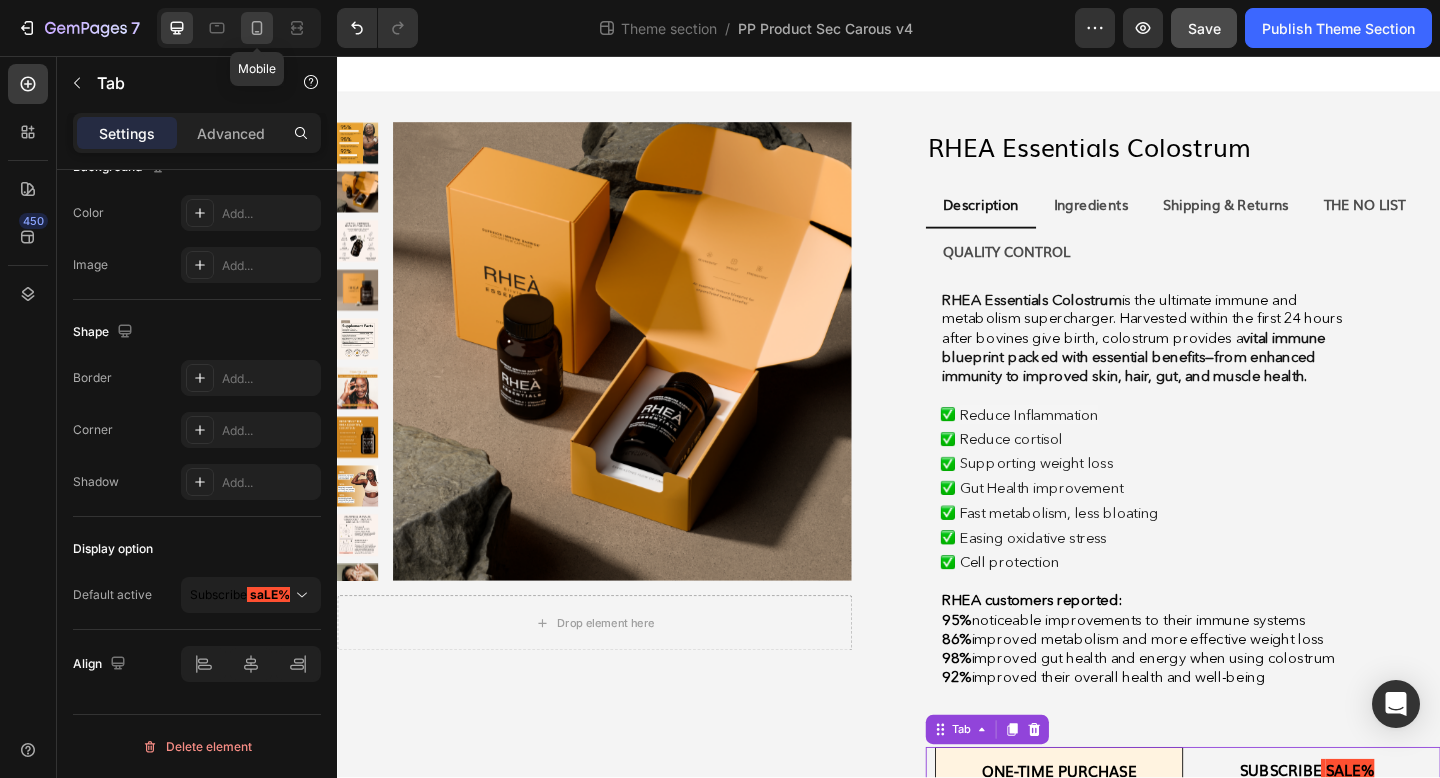 click 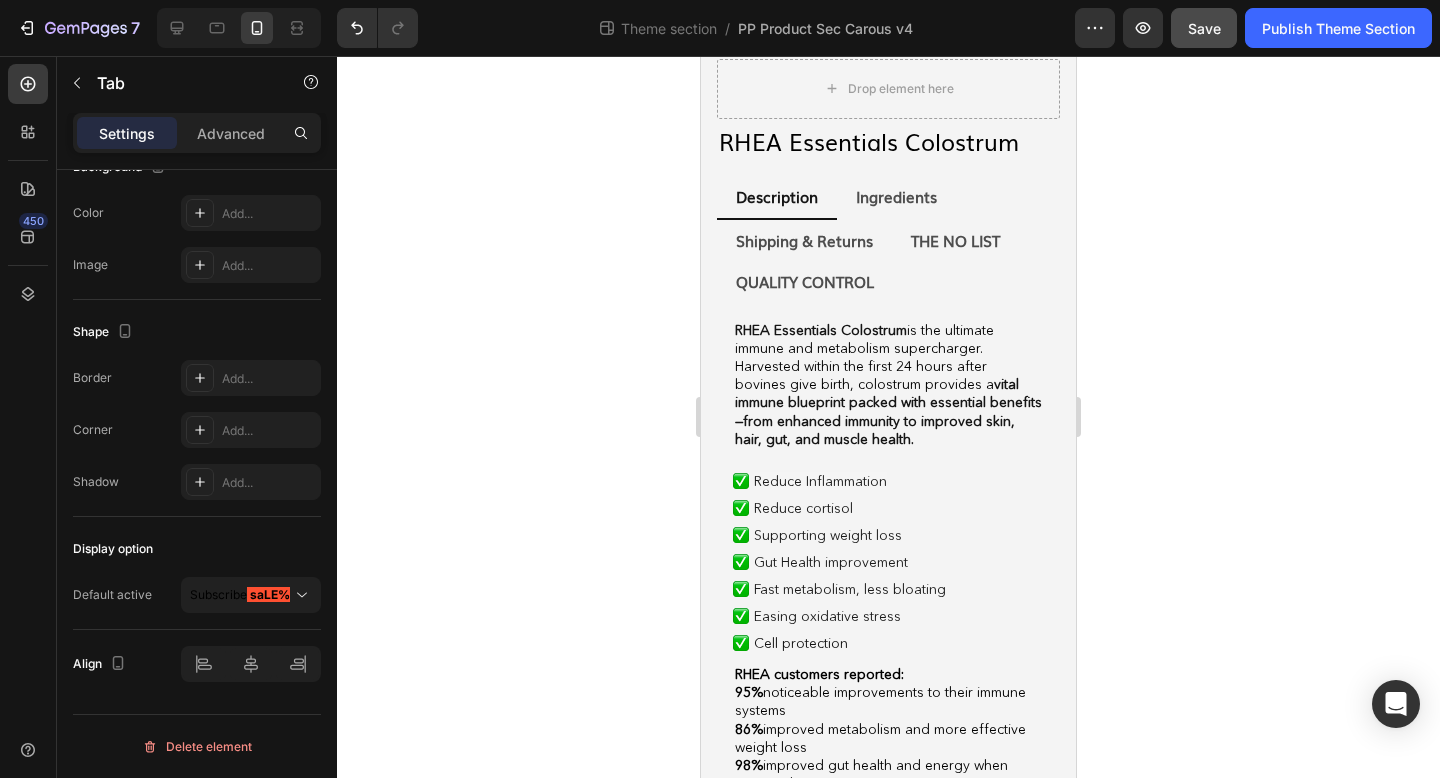scroll, scrollTop: 474, scrollLeft: 0, axis: vertical 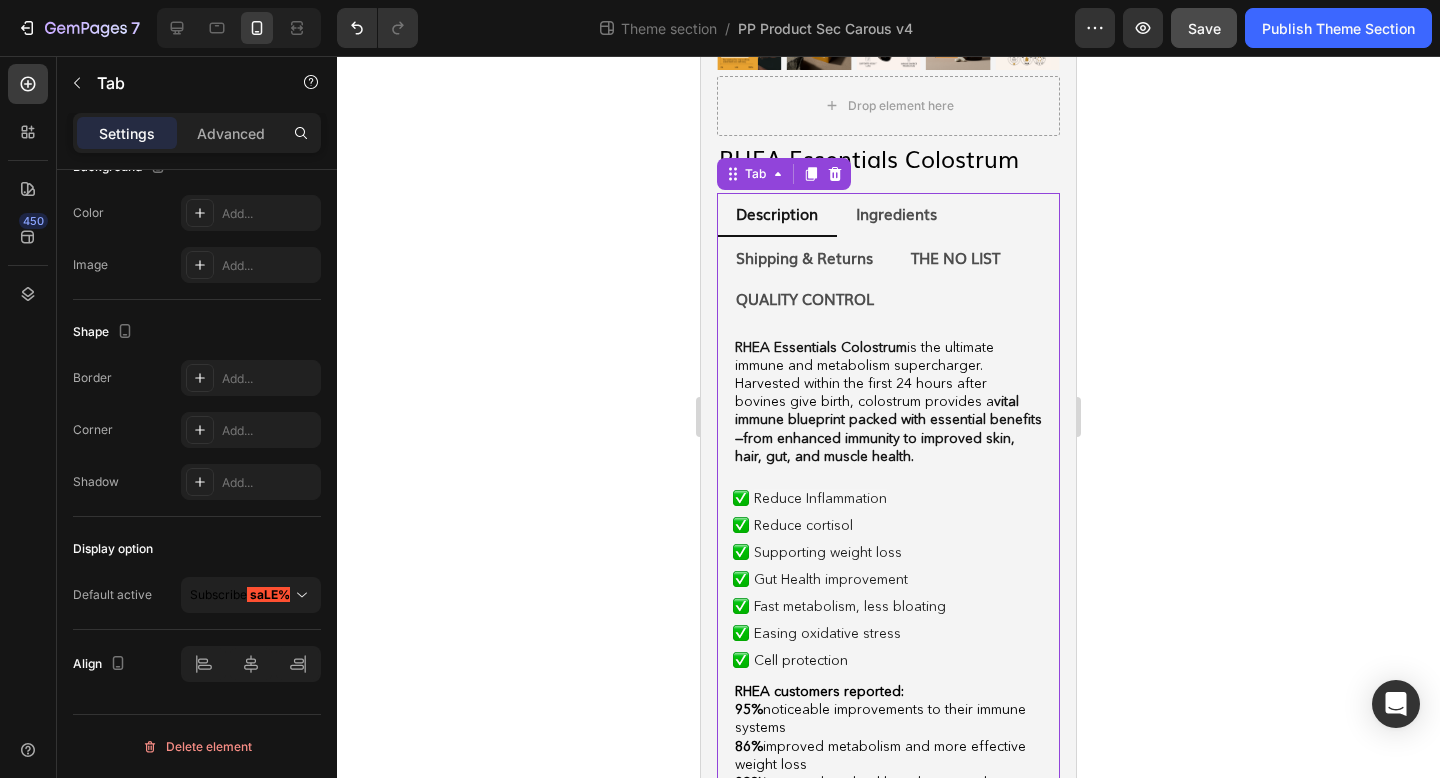 click on "Description Ingredients Shipping & Returns THE NO LIST QUALITY CONTROL" at bounding box center (888, 256) 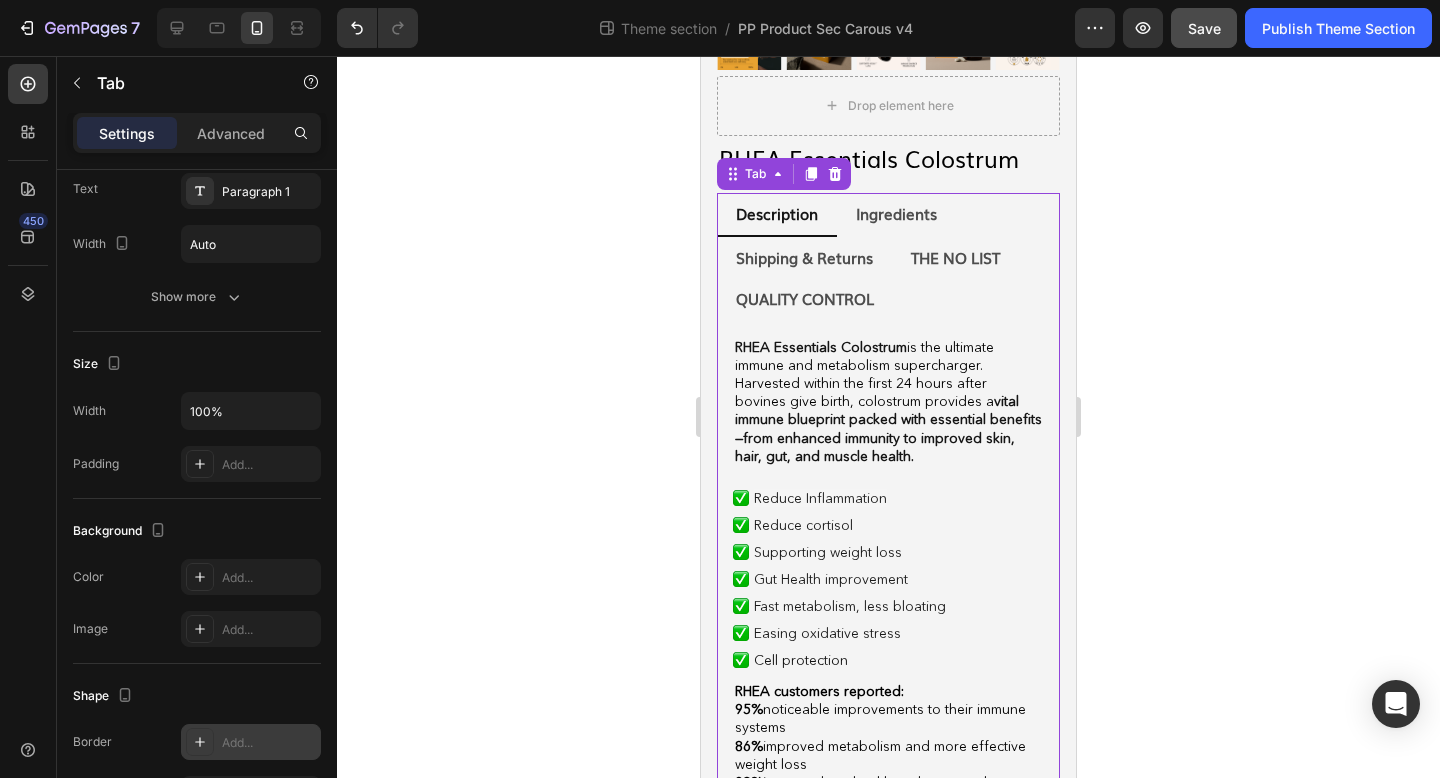 scroll, scrollTop: 614, scrollLeft: 0, axis: vertical 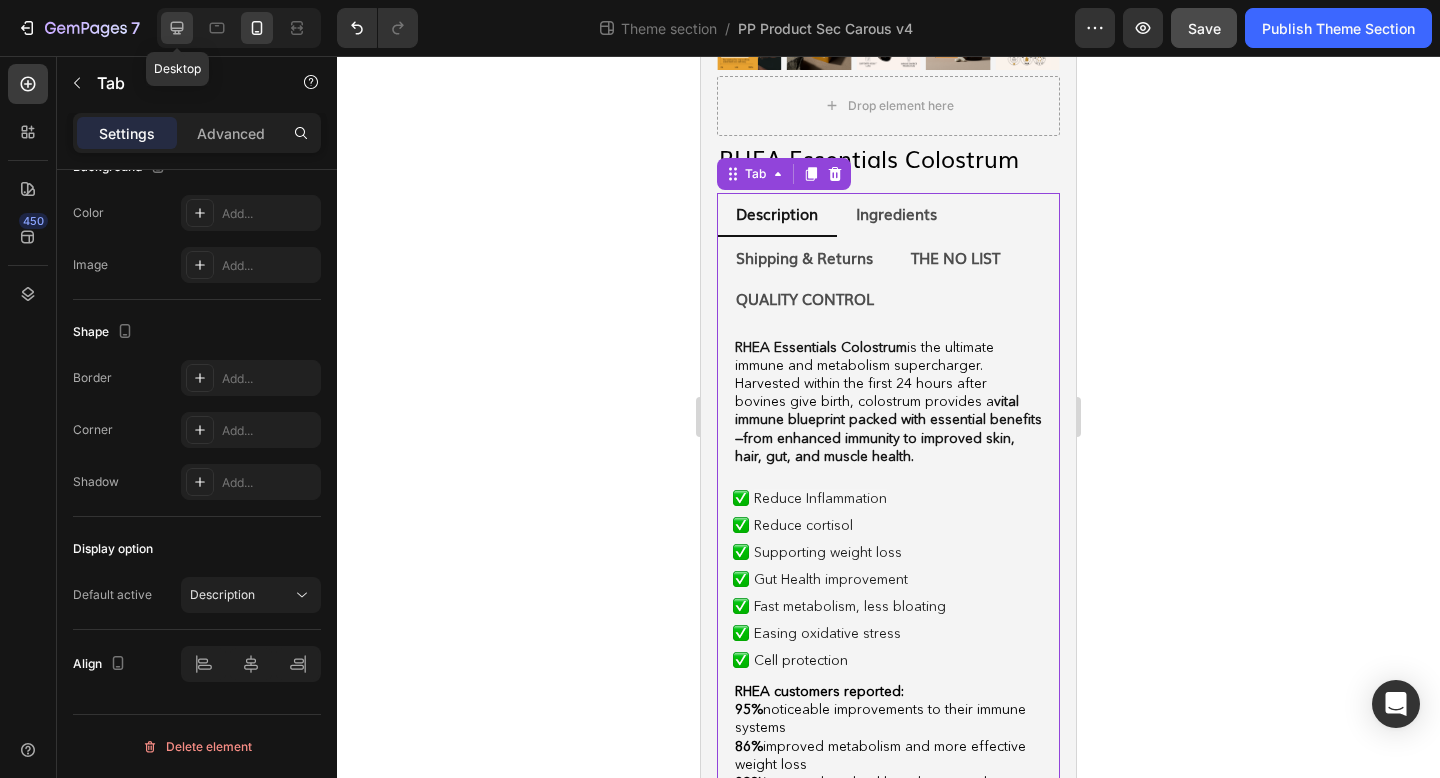 click 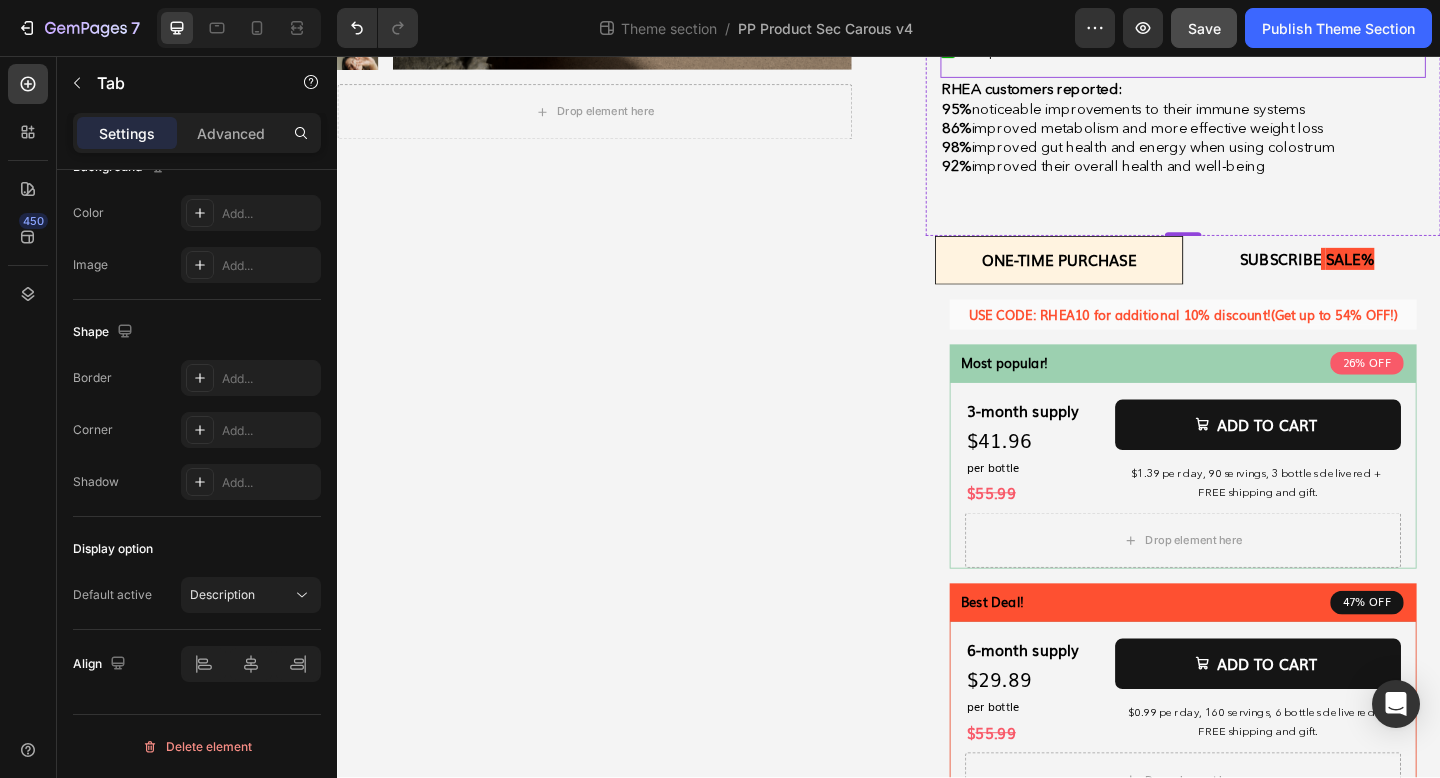 scroll, scrollTop: 663, scrollLeft: 0, axis: vertical 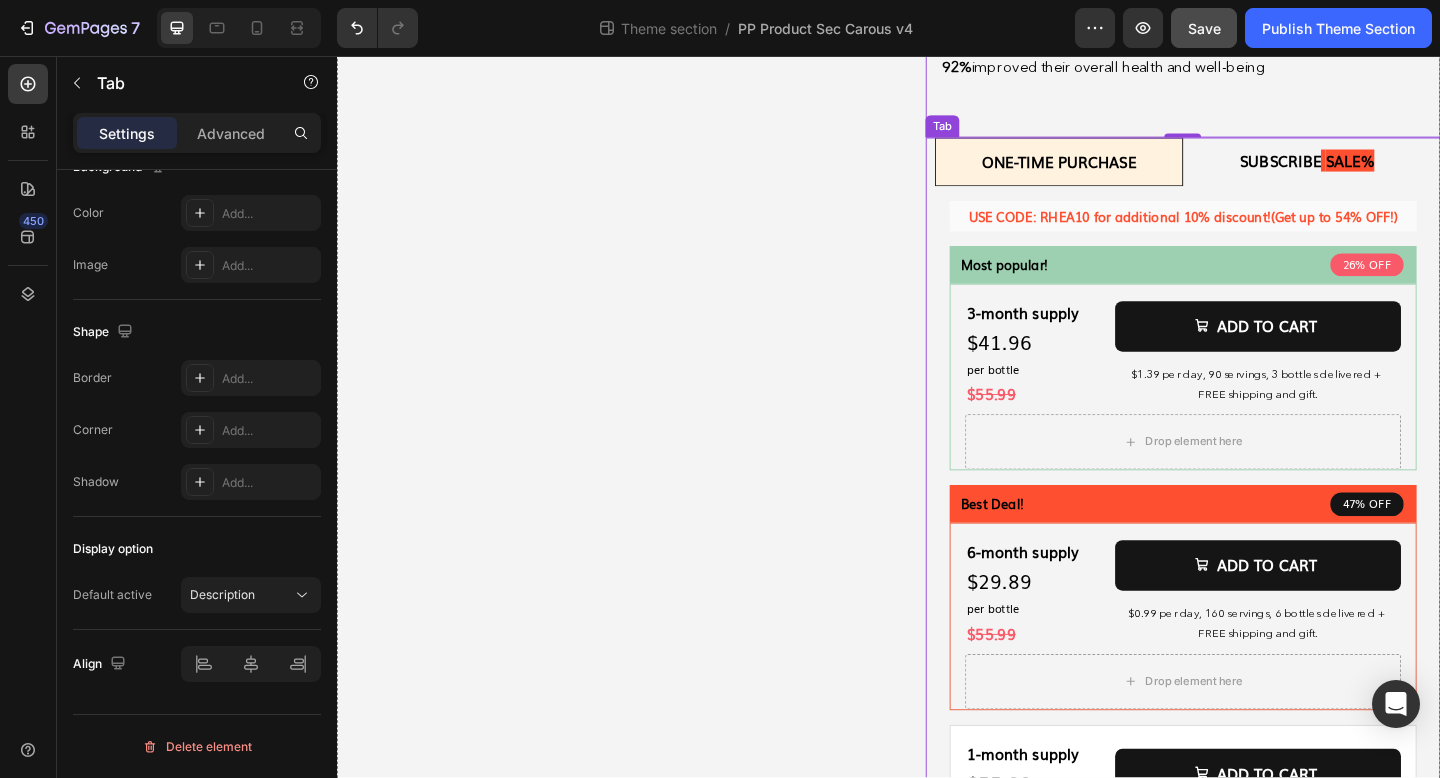 click on "One-time purchase Subscribe    saLE%  USE CODE: [NAME]10 for additional 10% discount!  (Get up to 54% OFF!) Text Block Most popular! Text Block 26% OFF Text Block Row Row 3-month supply Text Block $41.96 Text Block per bottle Text Block Row $ 55.99 Text Block
ADD TO CART Add to Cart    $1.39 per day, 90 servings, 3 bottles delivered + FREE shipping and gift.  Text Block Row
3
Product Quantity
Drop element here Product Row Best Deal! Text Block 47% OFF Text Block Row Row 6-month supply Text Block $29.89 Text Block per bottle Text Block Row $ 55.99 Text Block
ADD TO CART Add to Cart $0.99 per day, 160 servings, 6 bottles delivered + FREE shipping and gift.  Text Block Row
6
Product Quantity
Drop element here Product Row 1-month supply Text Block $55.99 Text Block per bottle       Text Block Row
ADD TO CART Add to Cart Text Block Row
1
Row" at bounding box center (1257, 589) 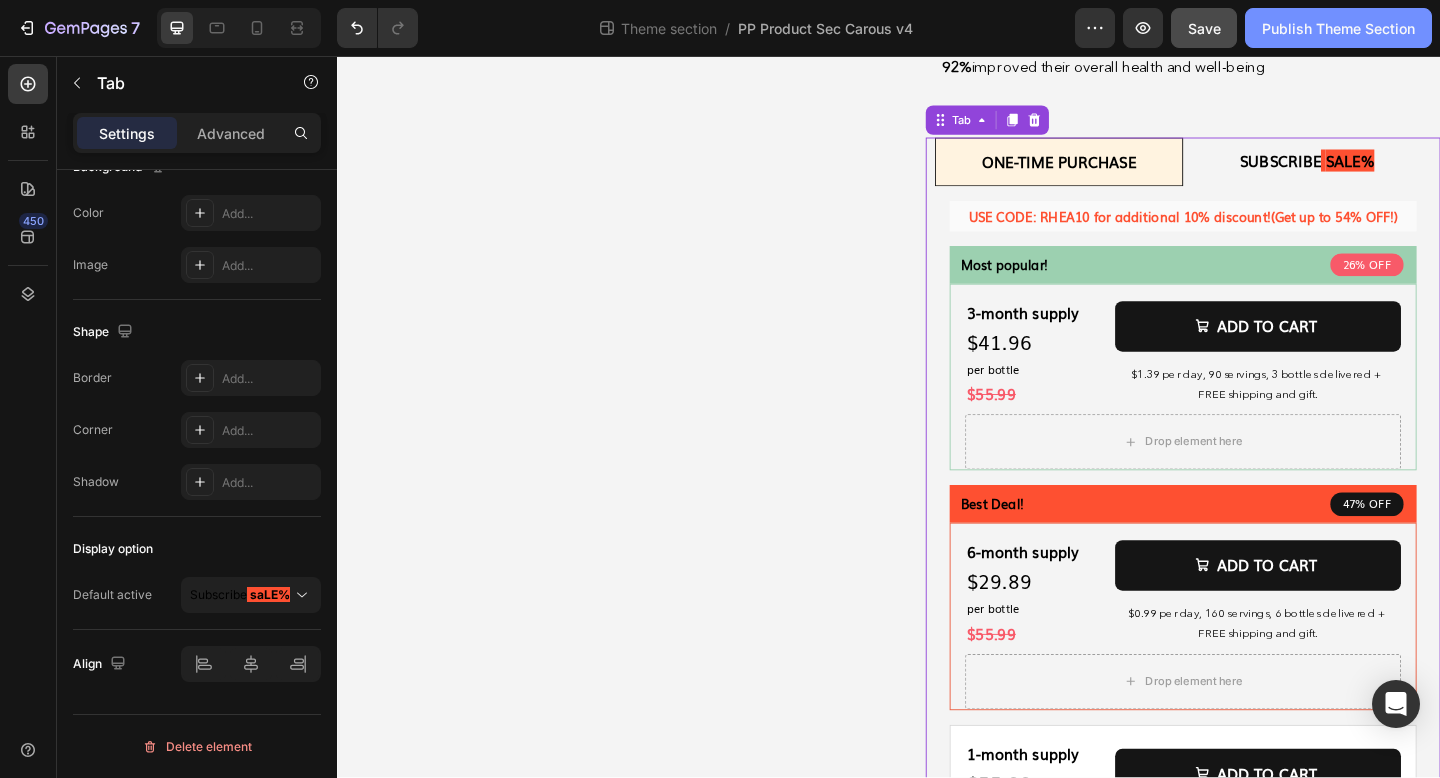 click on "Publish Theme Section" 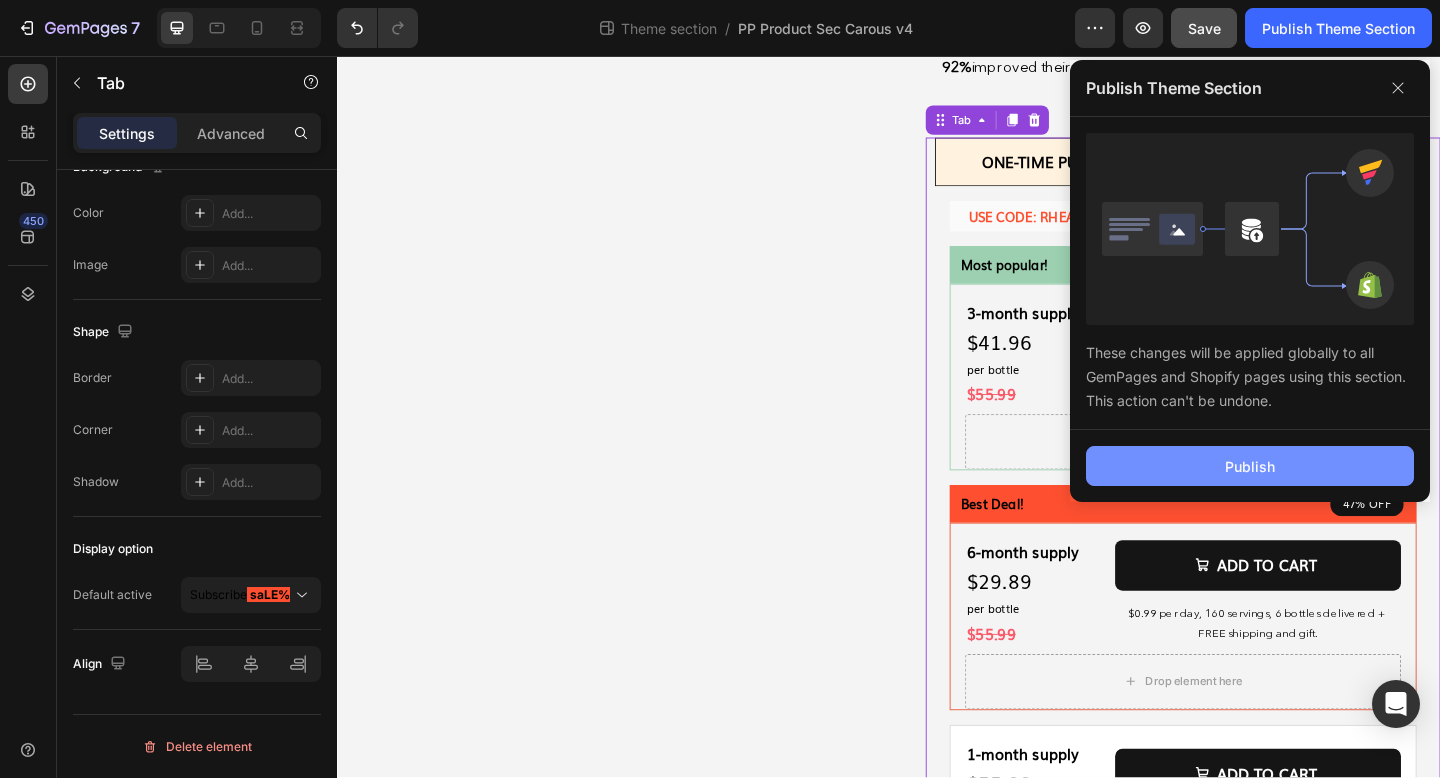 click on "Publish" 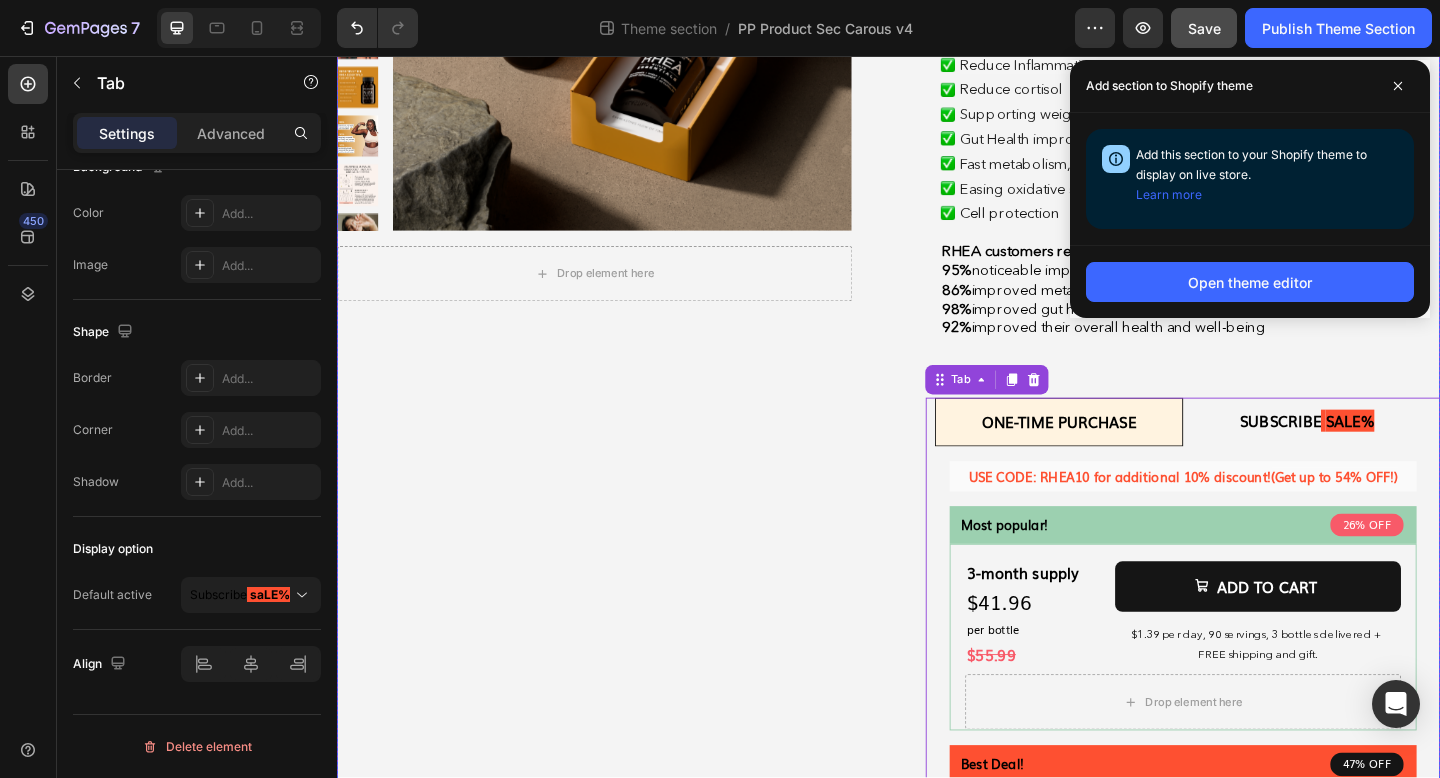 scroll, scrollTop: 0, scrollLeft: 0, axis: both 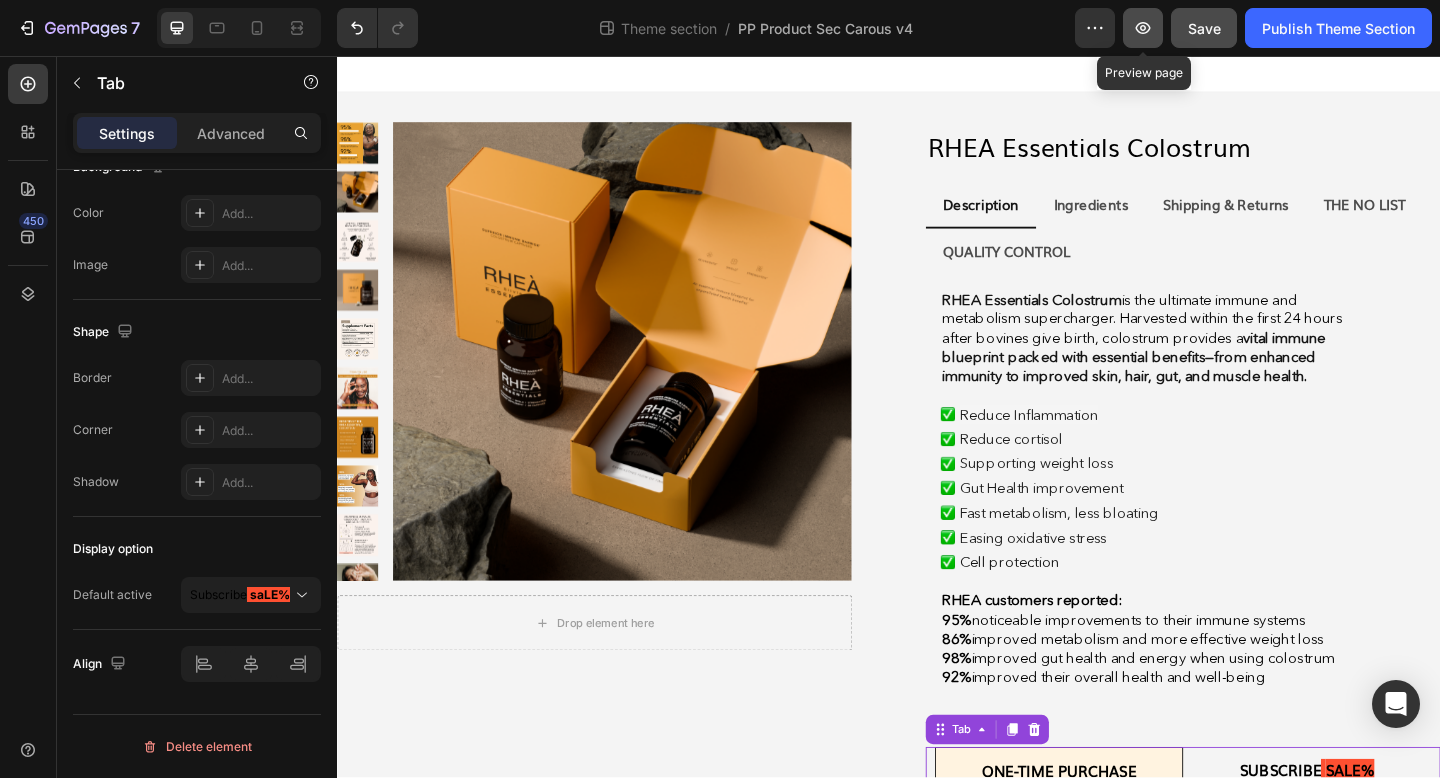 click 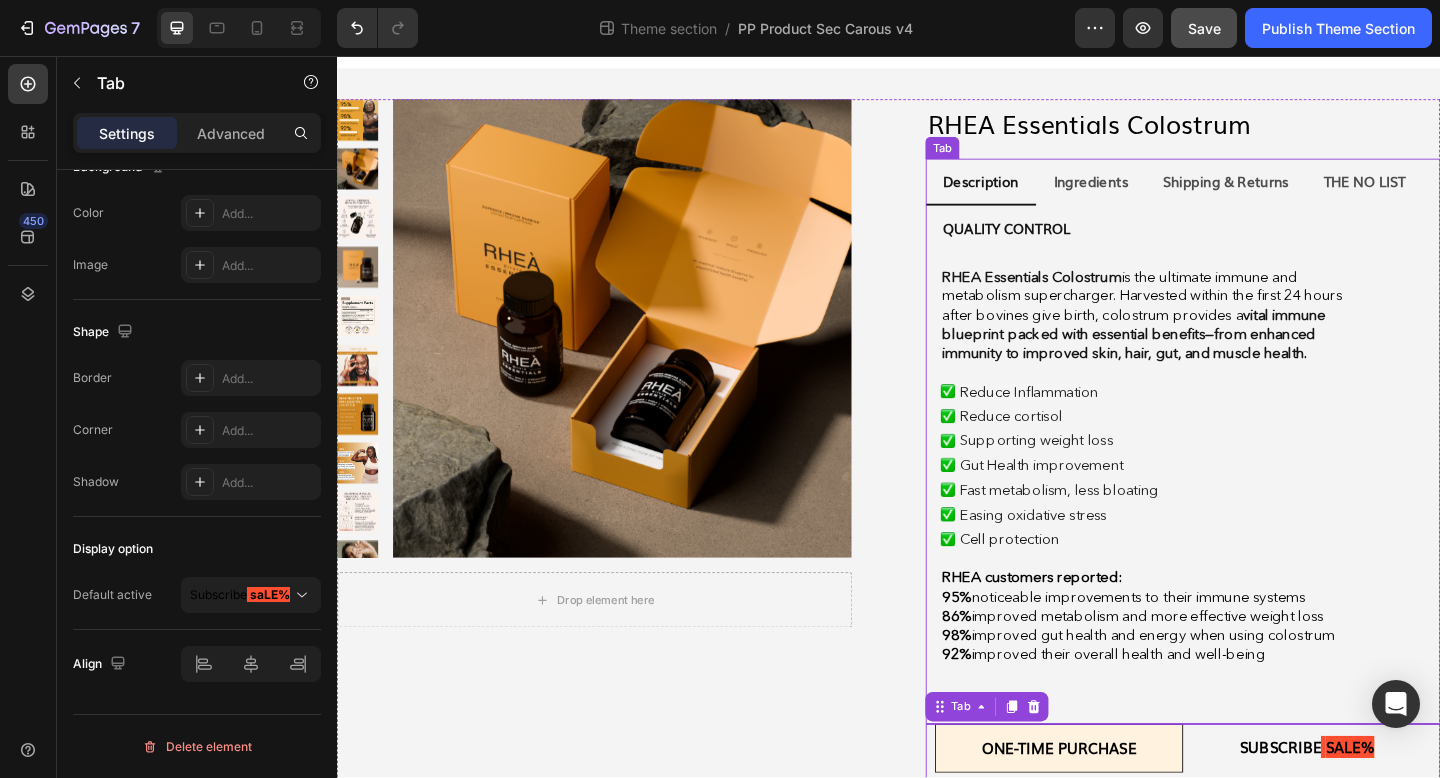 scroll, scrollTop: 0, scrollLeft: 0, axis: both 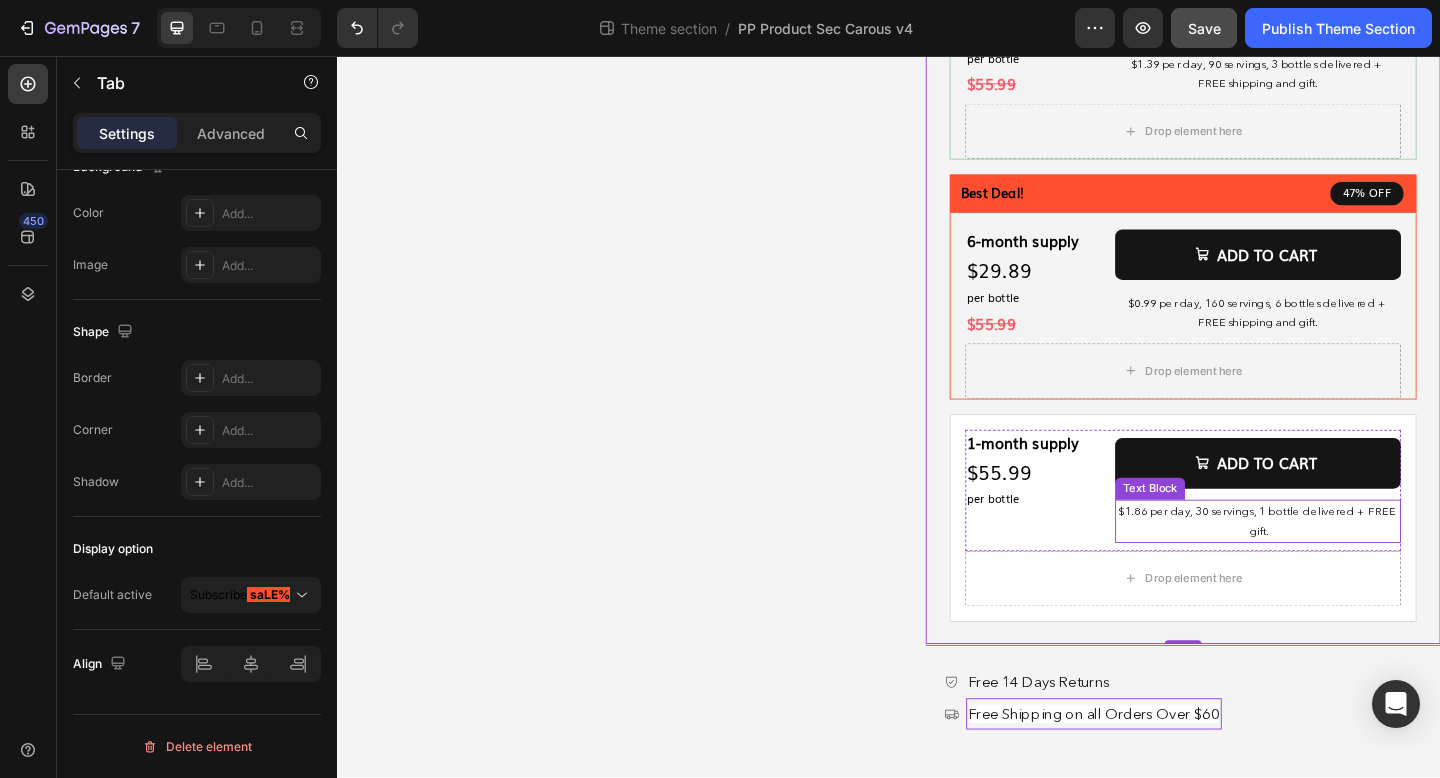 click on "$1.86 per day, 30 servings, 1 bottle delivered + FREE  gift." at bounding box center (1339, 562) 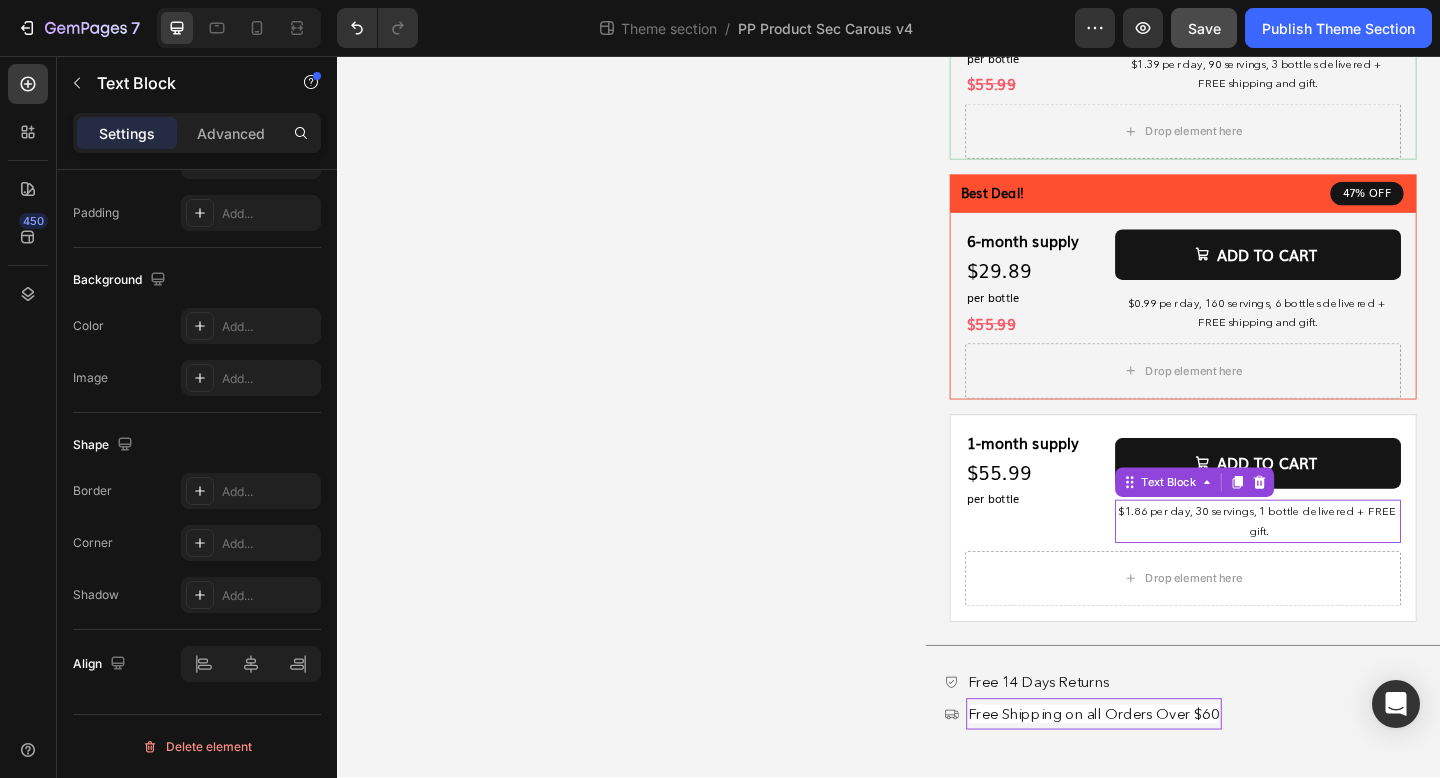 scroll, scrollTop: 0, scrollLeft: 0, axis: both 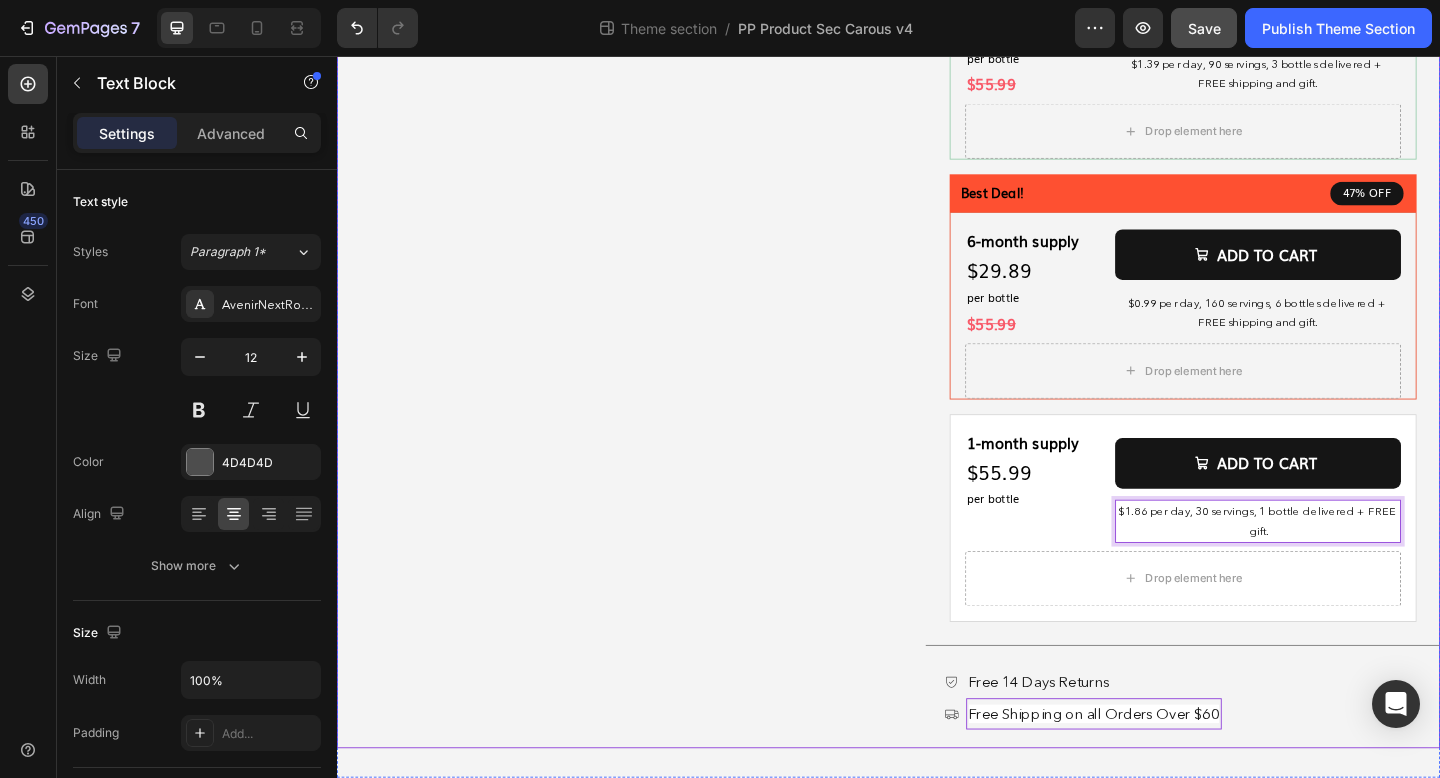 click on "Product Images
Drop element here Product [BRAND] [PRODUCT] Colostrum Text Block Description Ingredients Shipping & Returns THE NO LIST QUALITY CONTROL [BRAND] Essentials Colostrum  is the ultimate immune and metabolism supercharger. Harvested within the first 24 hours after bovines give birth, colostrum provides a  vital immune blueprint packed with essential benefits—from enhanced immunity to improved skin, hair, gut, and muscle health. Text Block
Reduce Inflammation
Reduce cortisol
Supporting weight loss
Gut Health improvement
Fast metabolism, less bloating
Easing oxidative stress
Cell protection Item List [BRAND] customers reported:  95%   noticeable   improvements to their immune systems 86%   improved metabolism and more effective weight loss 98%   improved gut health and energy when using colostrum 92%   improved their overall health and well-being Text Block Ingredients per serving:   Contains: Milk How to use:  Text Block   Text Block No sugar" at bounding box center [937, -32] 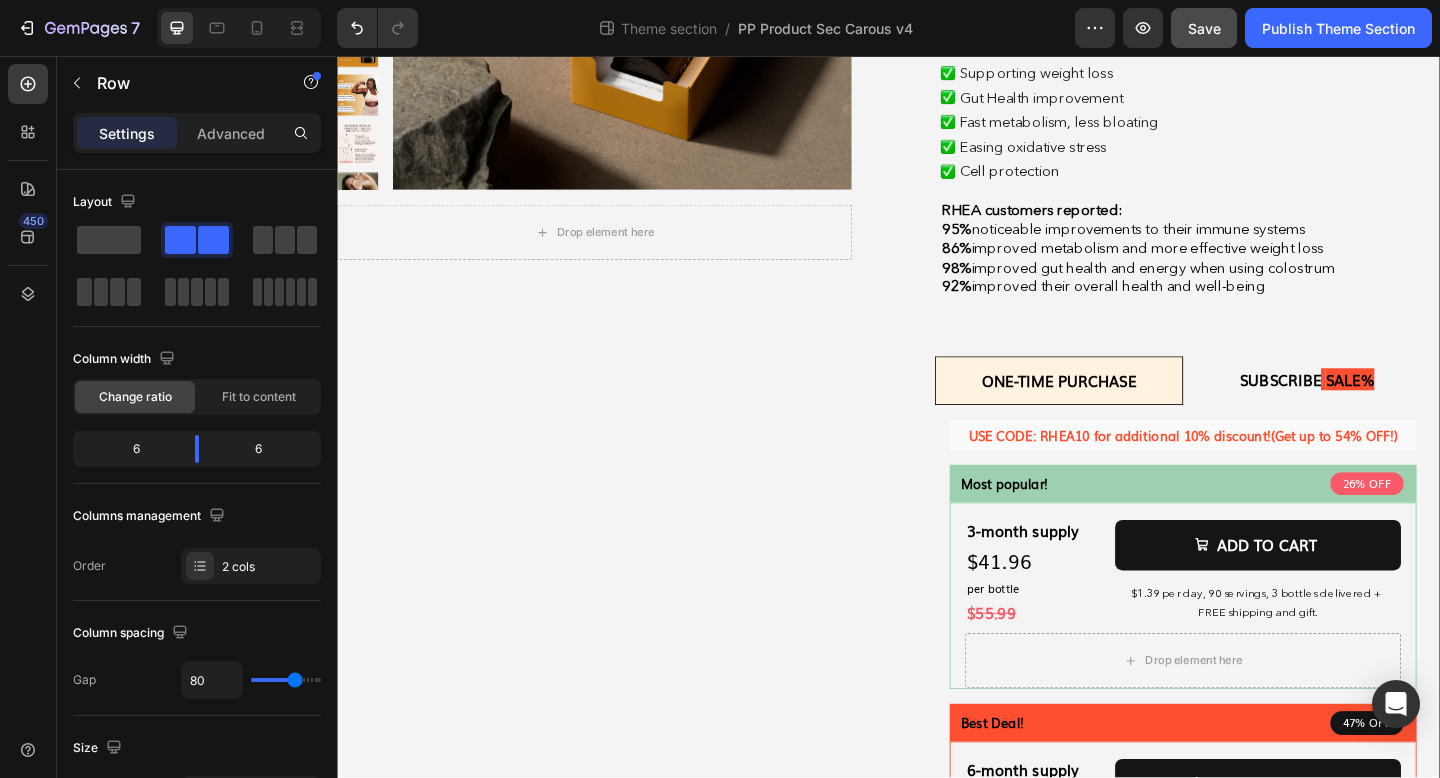 scroll, scrollTop: 618, scrollLeft: 0, axis: vertical 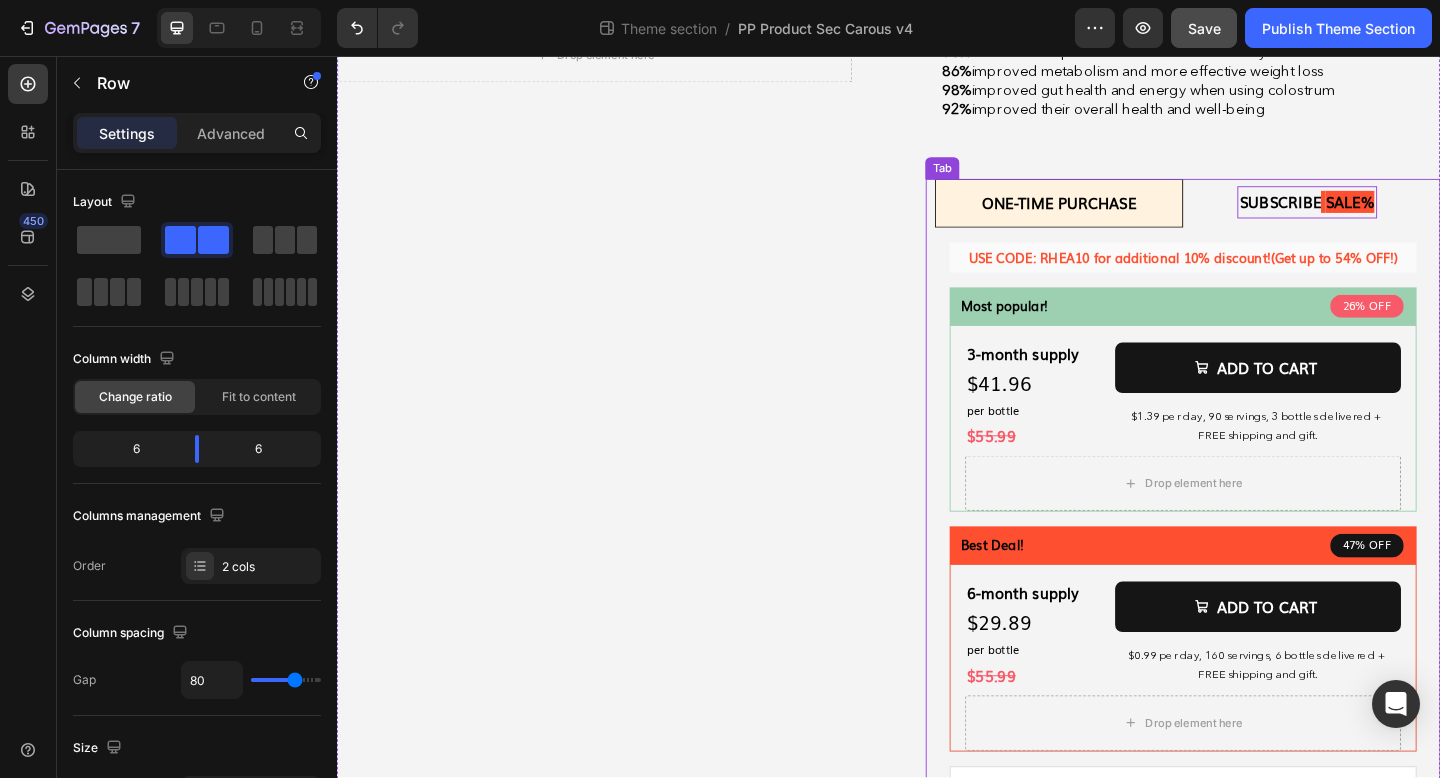 click on "Subscribe    saLE%" at bounding box center (1392, 215) 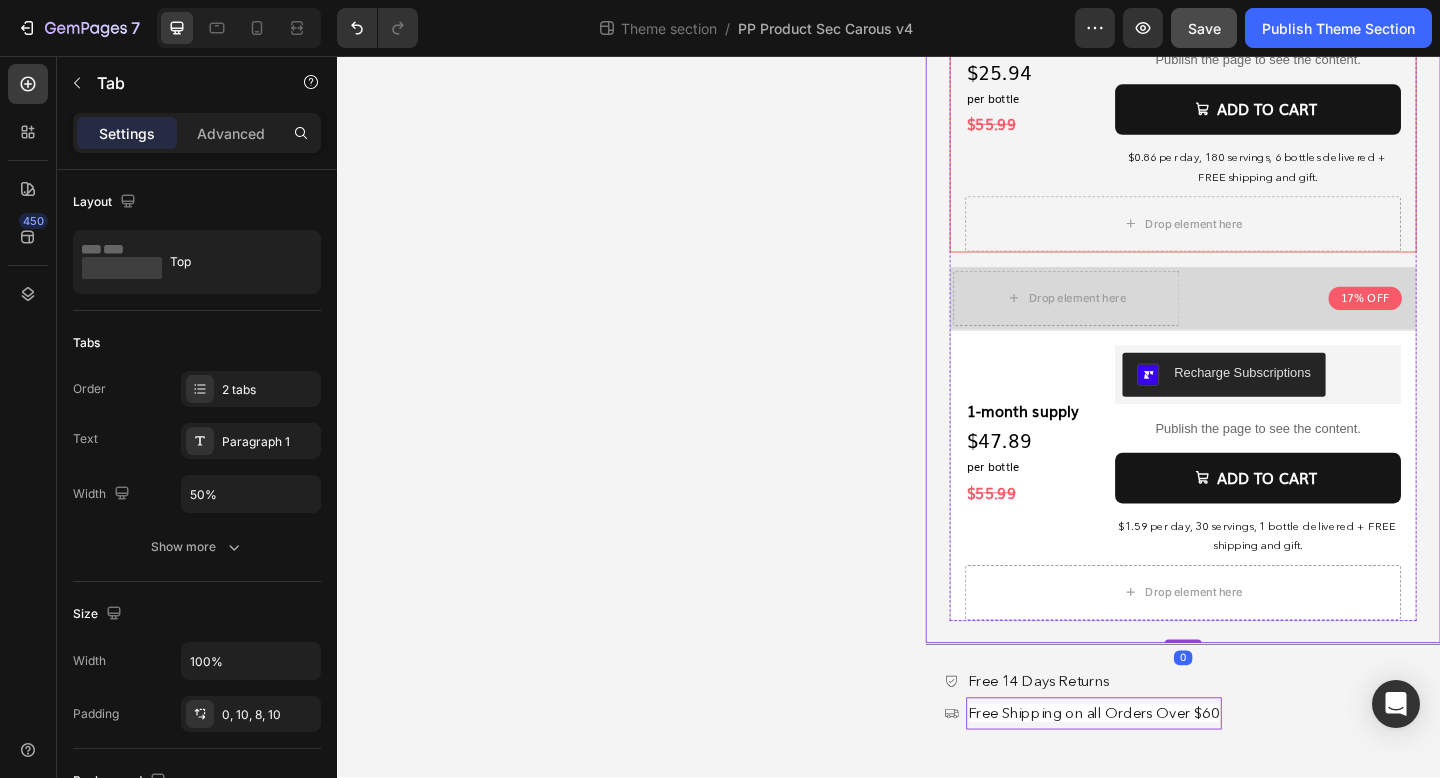 scroll, scrollTop: 1499, scrollLeft: 0, axis: vertical 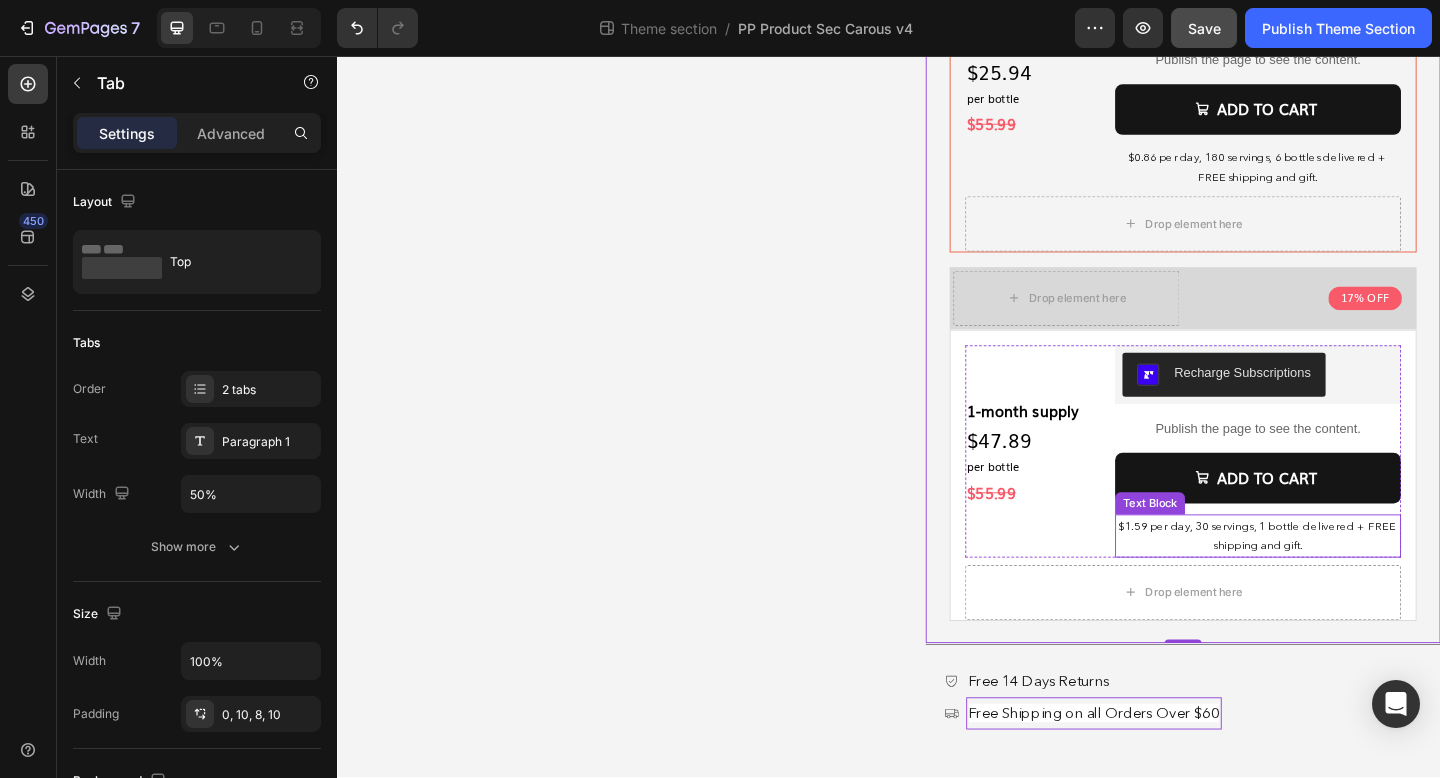 click on "$1.59 per day, 30 servings, 1 bottle delivered + FREE shipping and gift." at bounding box center (1339, 578) 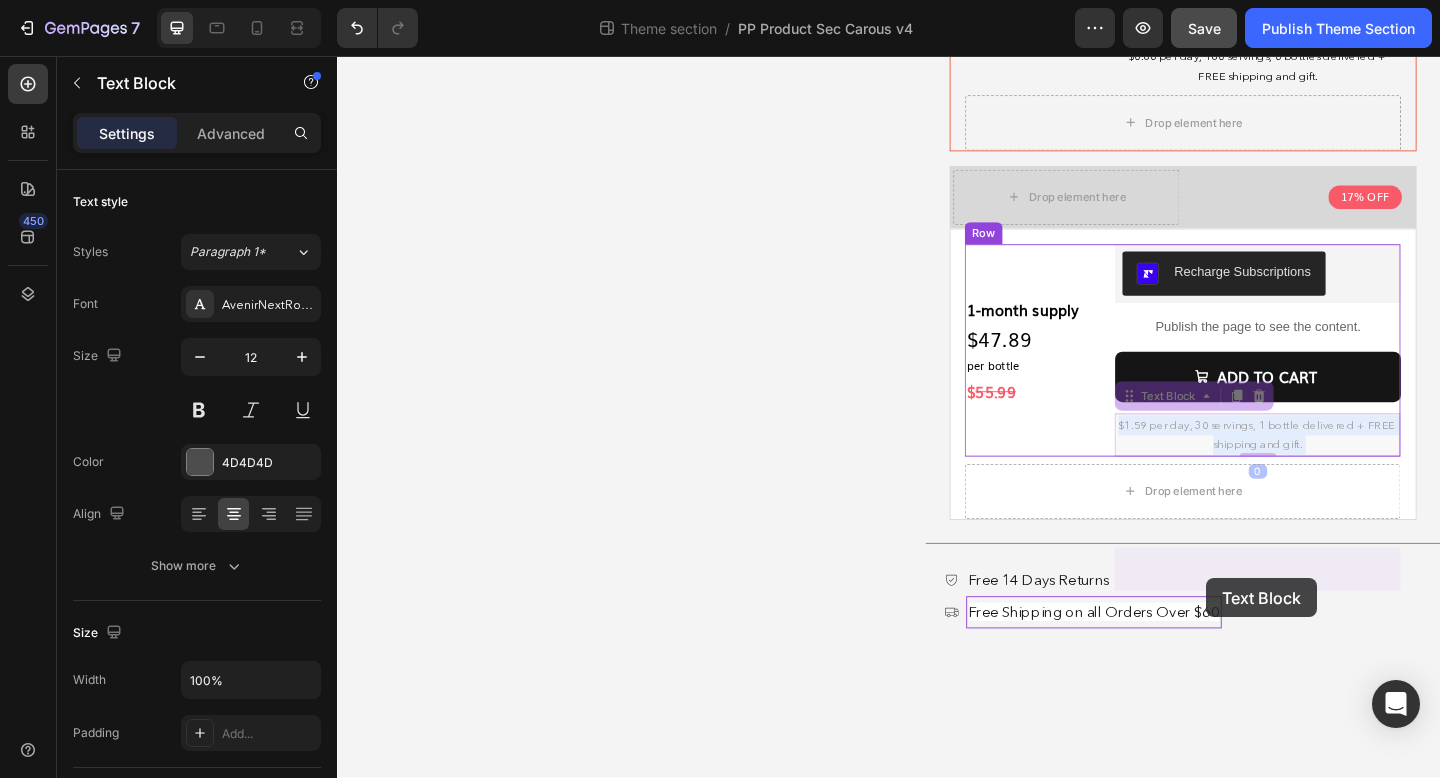 drag, startPoint x: 1367, startPoint y: 624, endPoint x: 1282, endPoint y: 623, distance: 85.00588 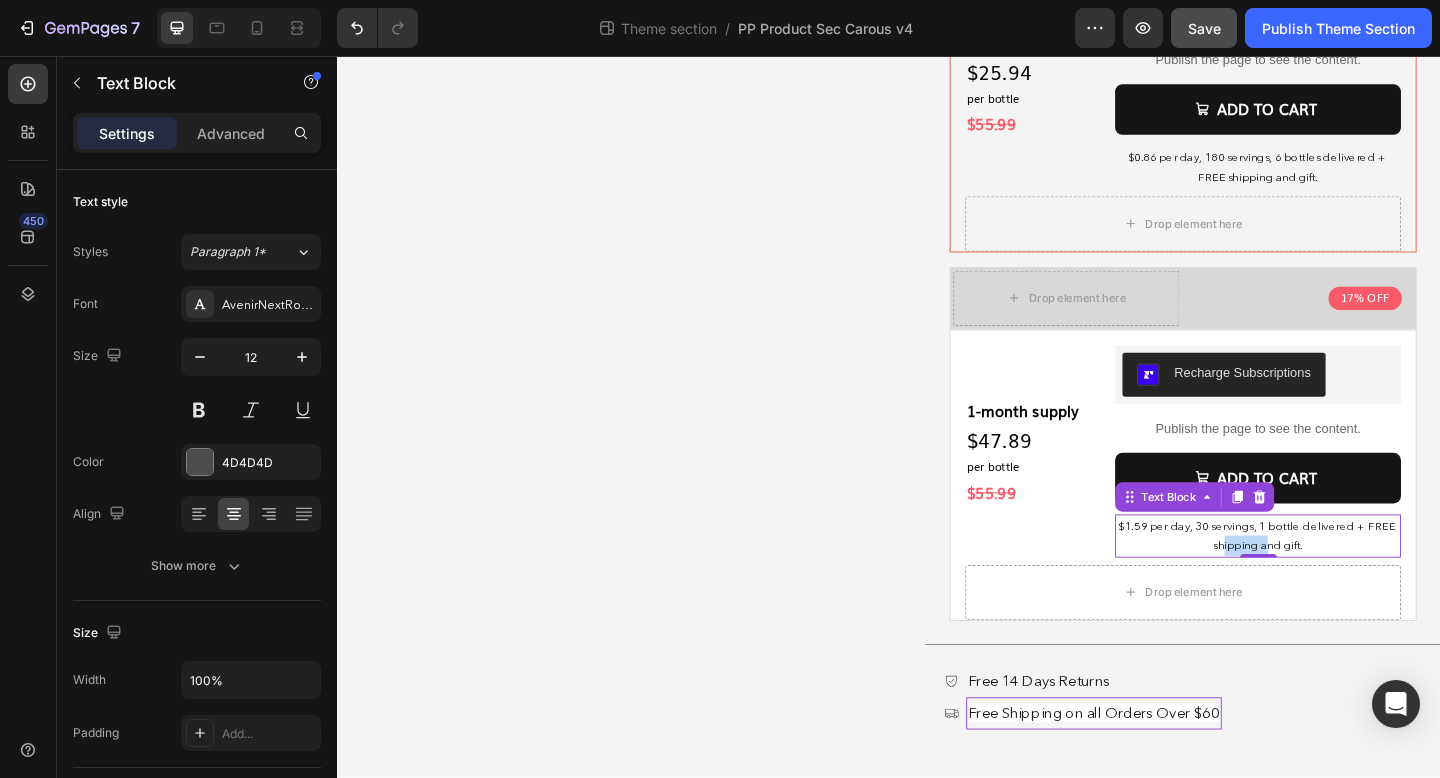 click on "$1.59 per day, 30 servings, 1 bottle delivered + FREE shipping and gift." at bounding box center (1339, 578) 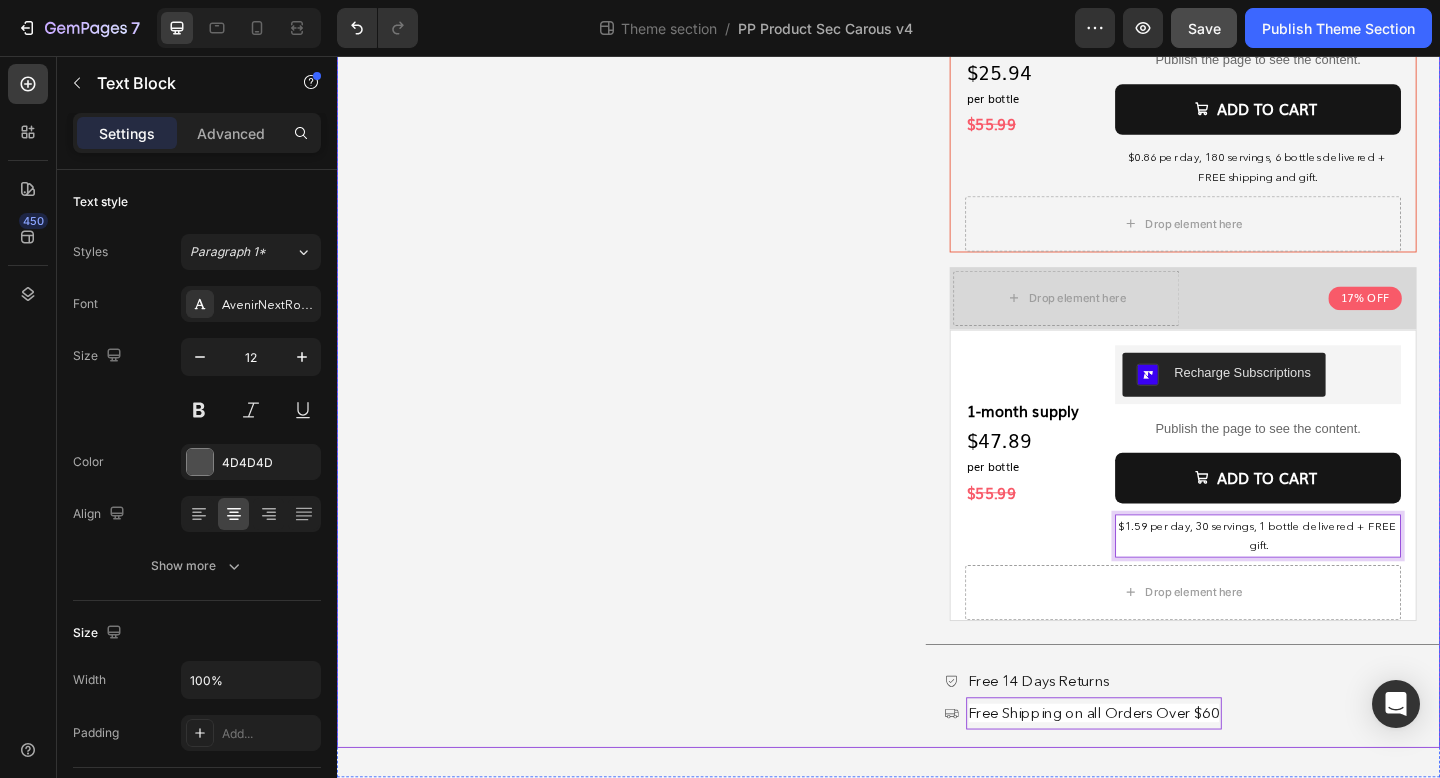 click on "Product Images
Drop element here Product [BRAND] [PRODUCT] Colostrum Text Block Description Ingredients Shipping & Returns THE NO LIST QUALITY CONTROL [BRAND] Essentials Colostrum  is the ultimate immune and metabolism supercharger. Harvested within the first 24 hours after bovines give birth, colostrum provides a  vital immune blueprint packed with essential benefits—from enhanced immunity to improved skin, hair, gut, and muscle health. Text Block
Reduce Inflammation
Reduce cortisol
Supporting weight loss
Gut Health improvement
Fast metabolism, less bloating
Easing oxidative stress
Cell protection Item List [BRAND] customers reported:  95%   noticeable   improvements to their immune systems 86%   improved metabolism and more effective weight loss 98%   improved gut health and energy when using colostrum 92%   improved their overall health and well-being Text Block Ingredients per serving:   Contains: Milk How to use:  Text Block   Text Block No sugar" at bounding box center (937, -226) 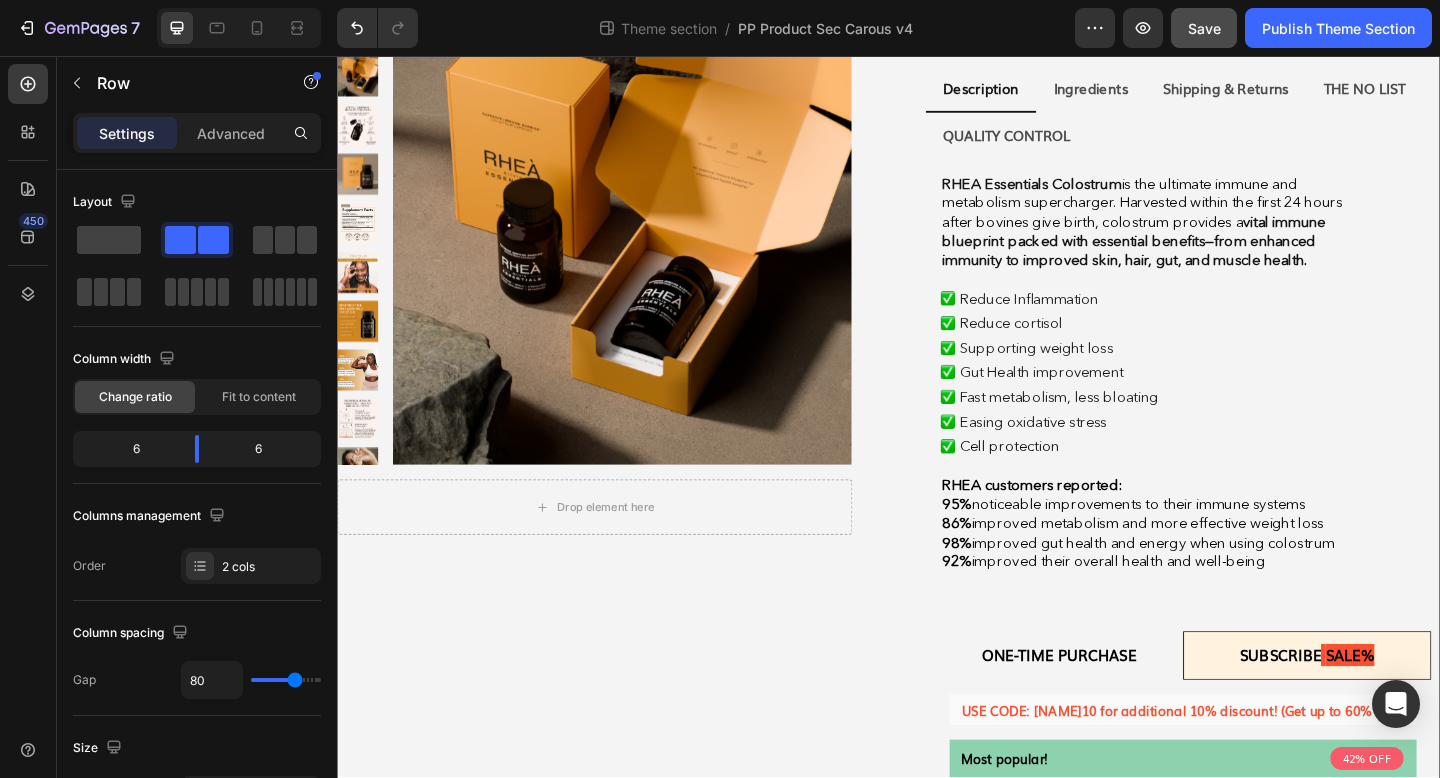 scroll, scrollTop: 116, scrollLeft: 0, axis: vertical 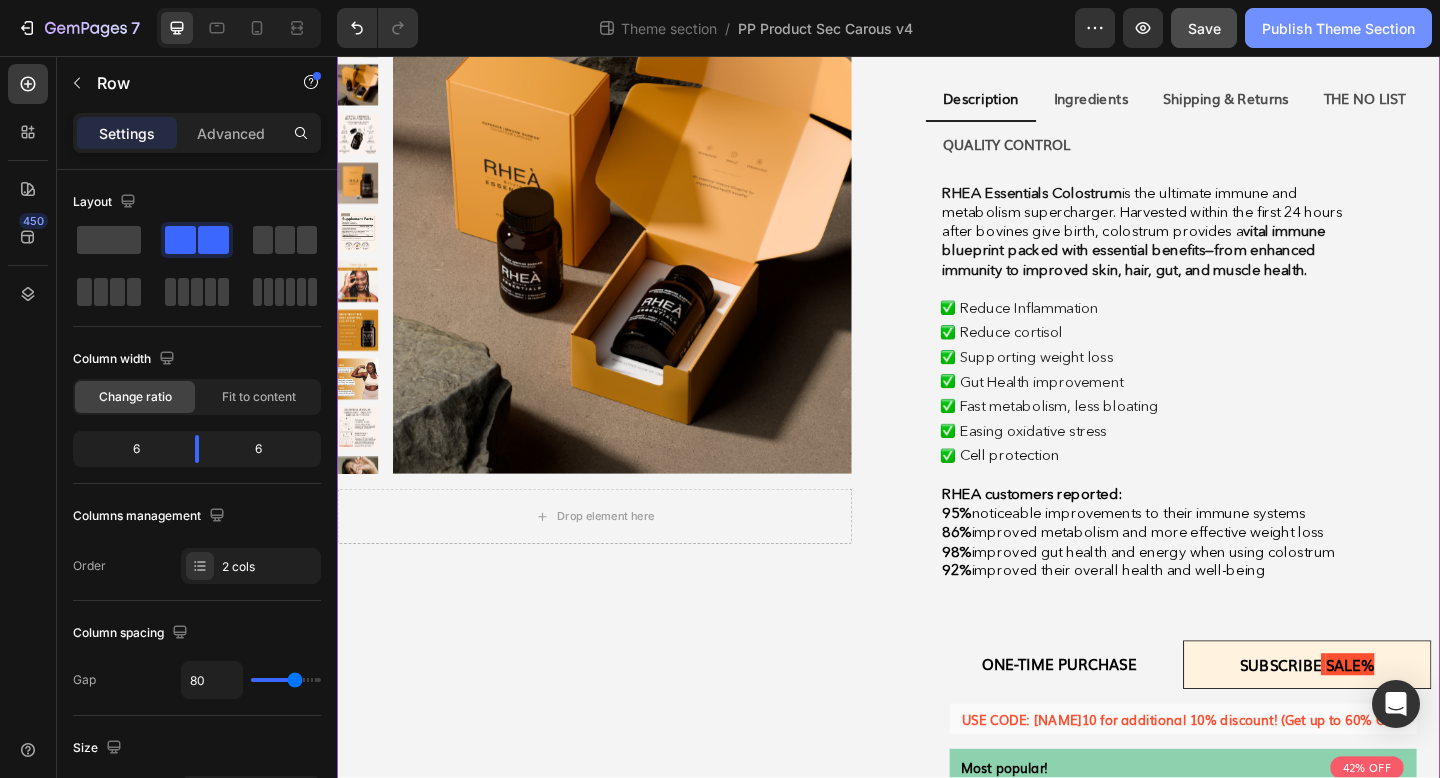 click on "Publish Theme Section" at bounding box center (1338, 28) 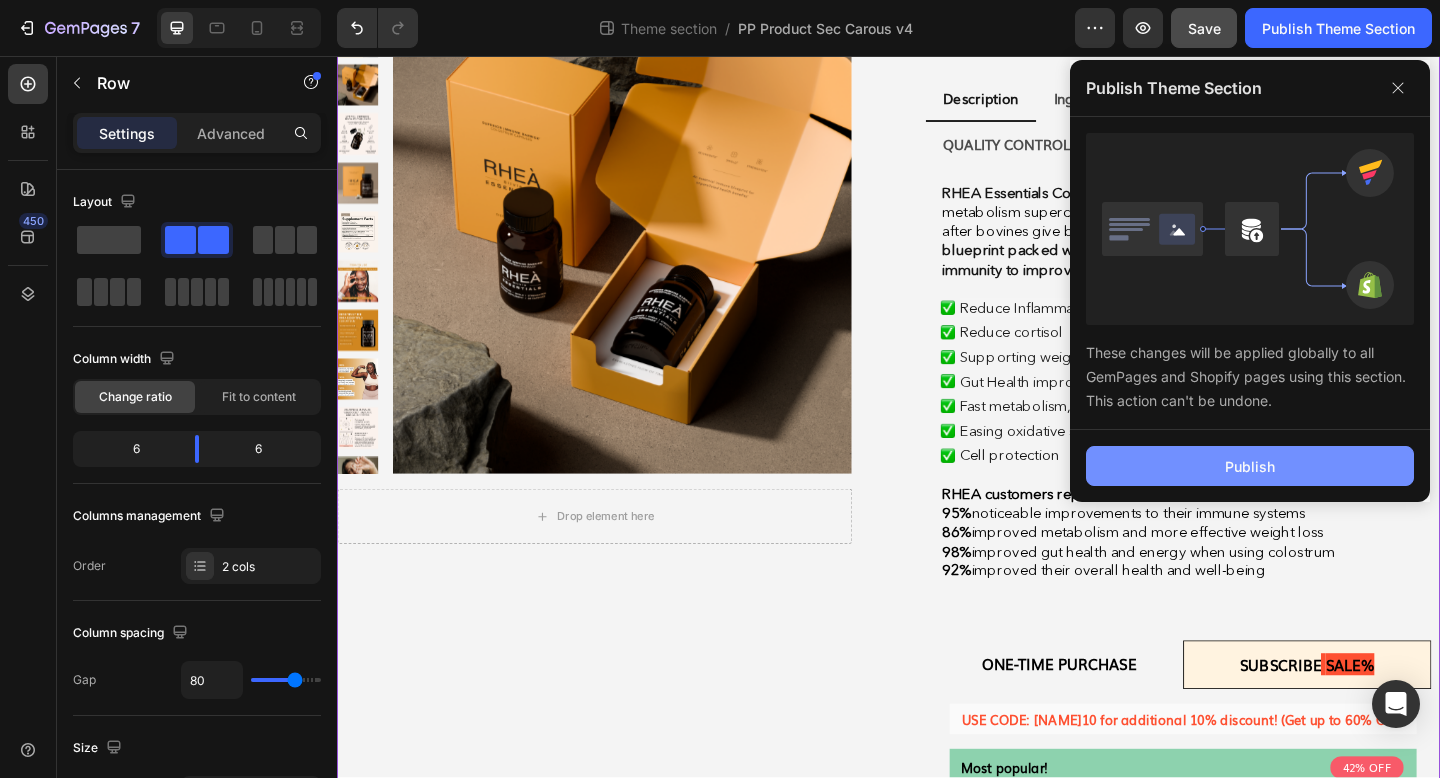 click on "Publish" 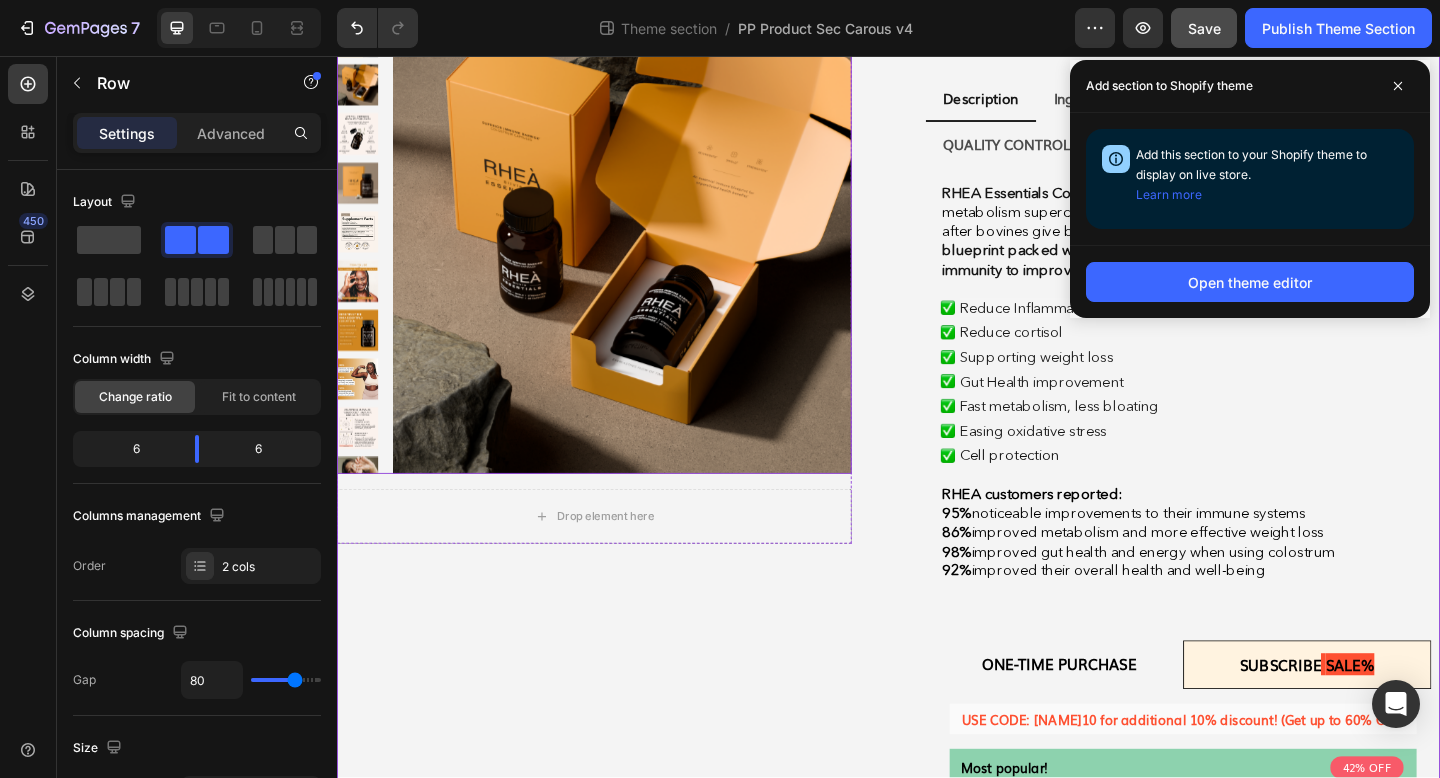 scroll, scrollTop: 0, scrollLeft: 0, axis: both 